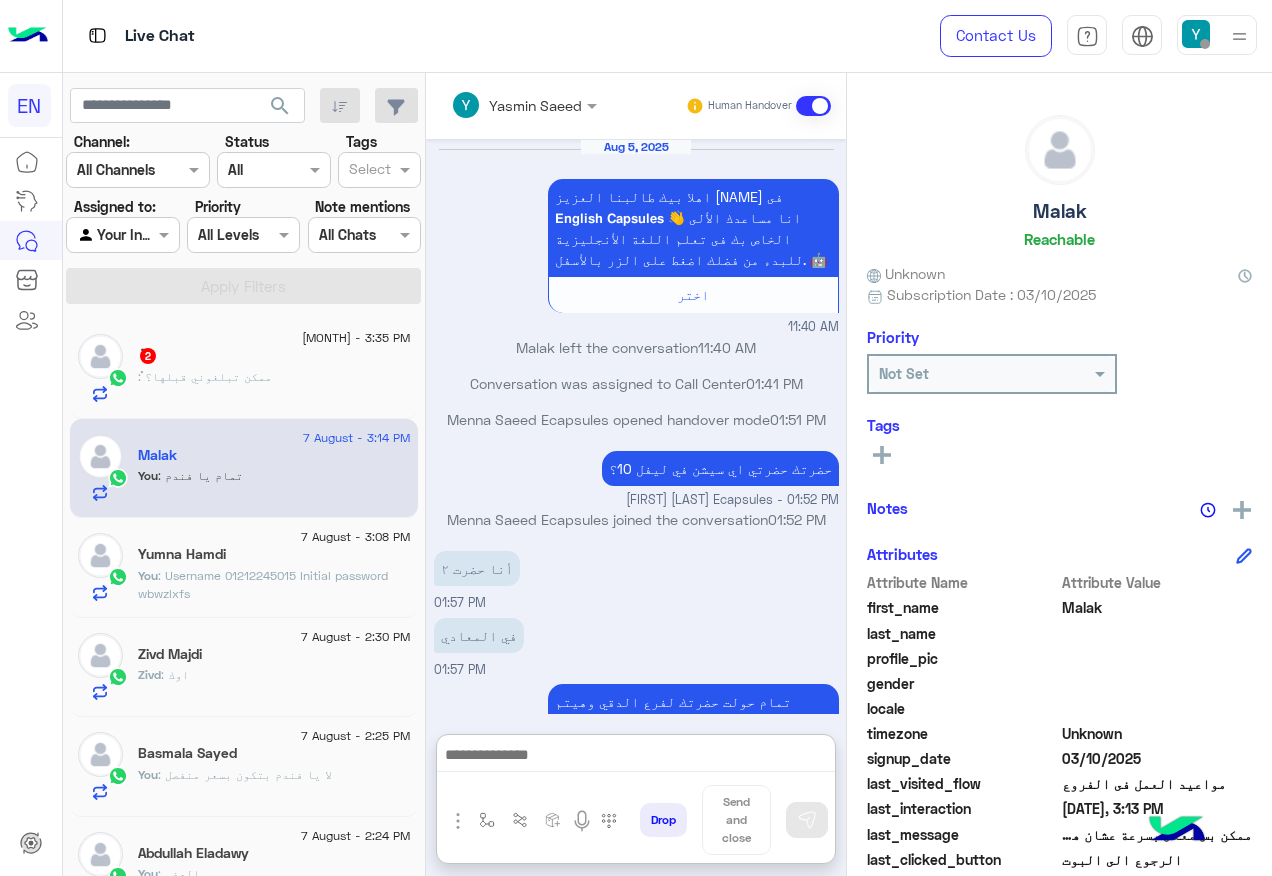 scroll, scrollTop: 0, scrollLeft: 0, axis: both 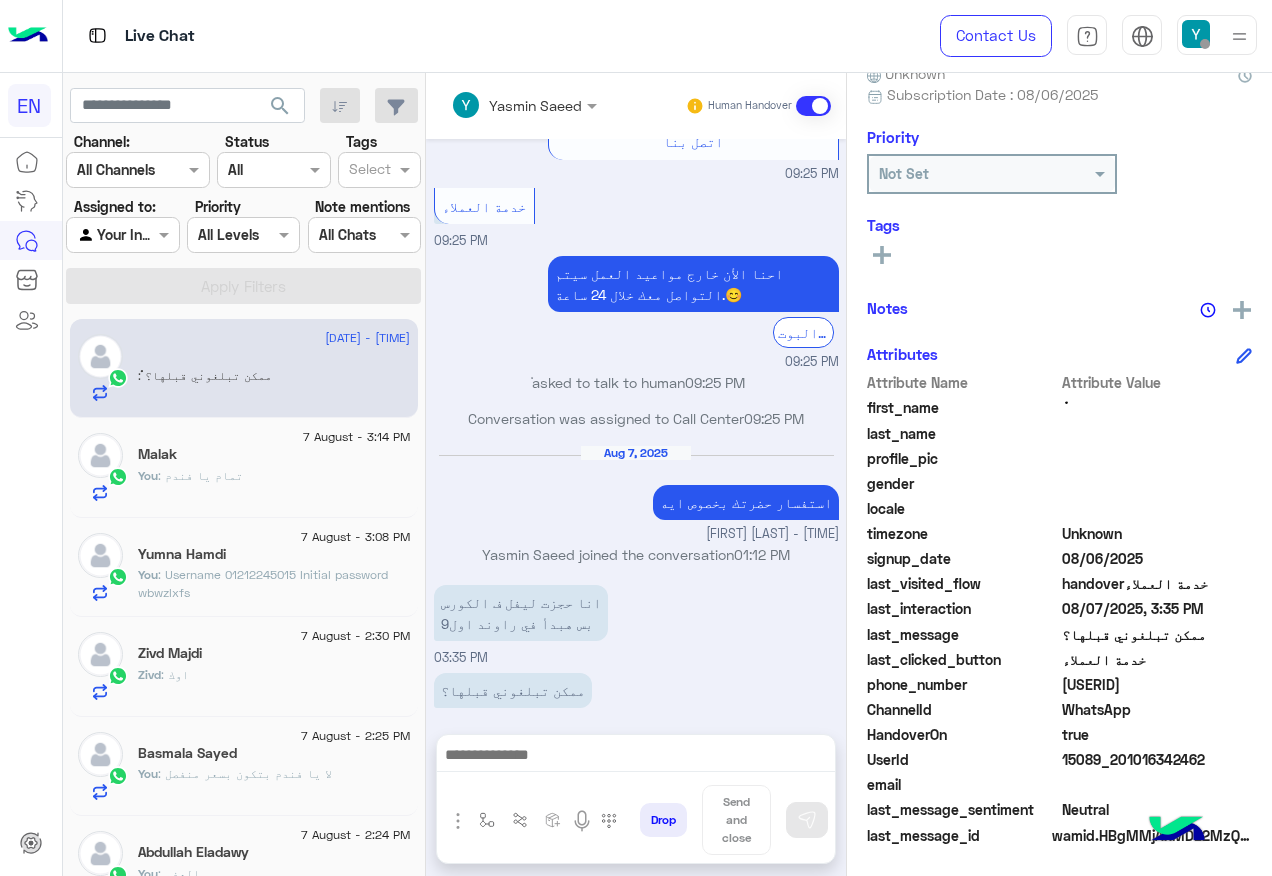 click on "201016342462" 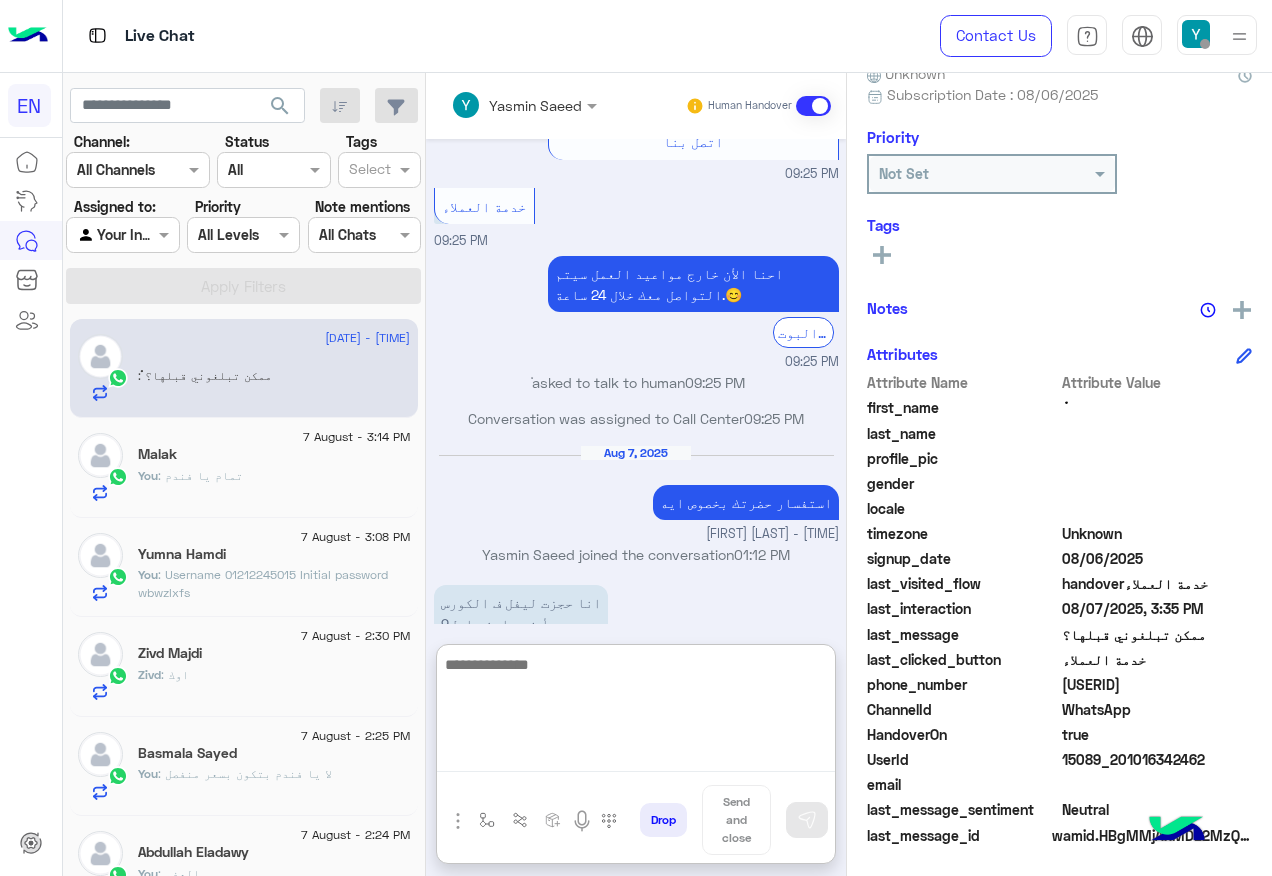 click at bounding box center [636, 712] 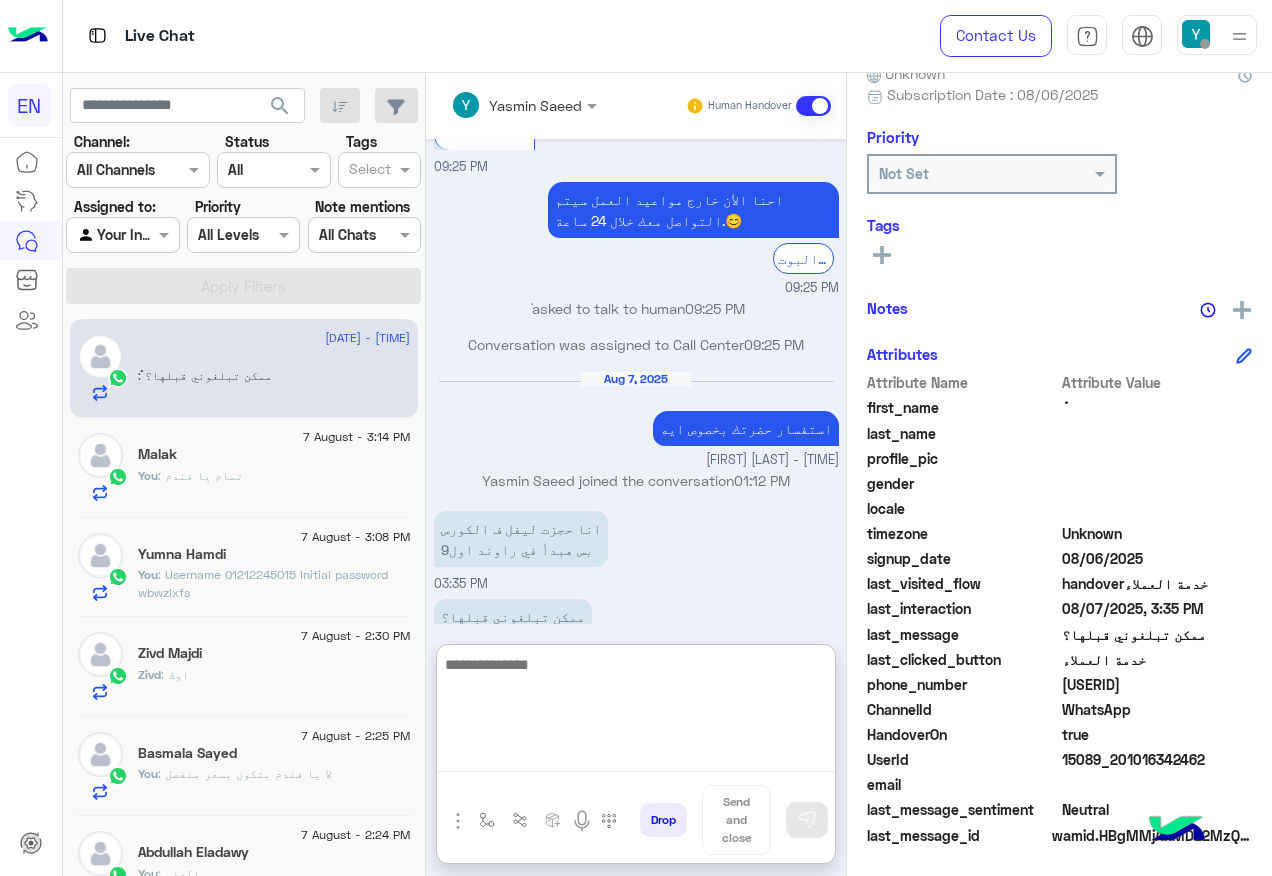 scroll, scrollTop: 701, scrollLeft: 0, axis: vertical 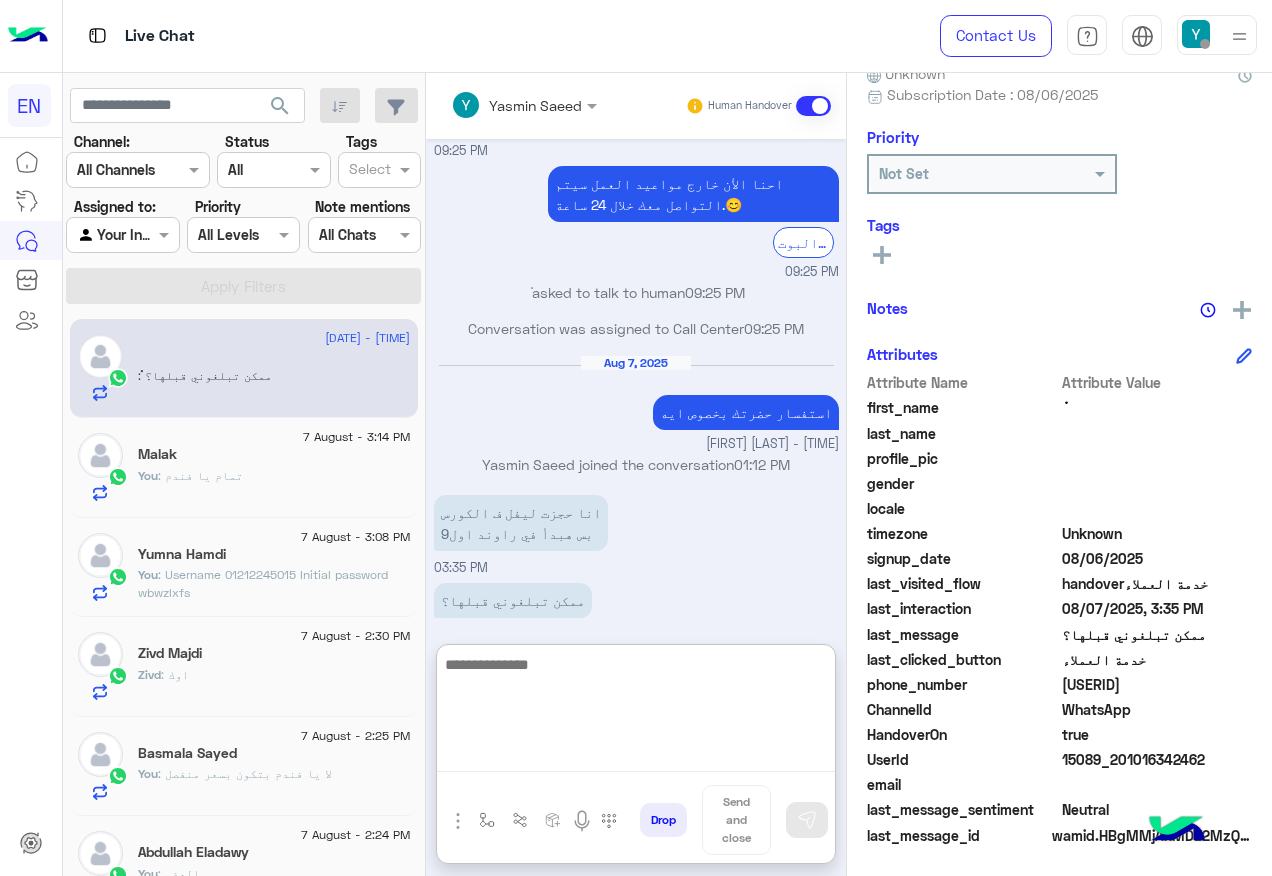 click at bounding box center (636, 712) 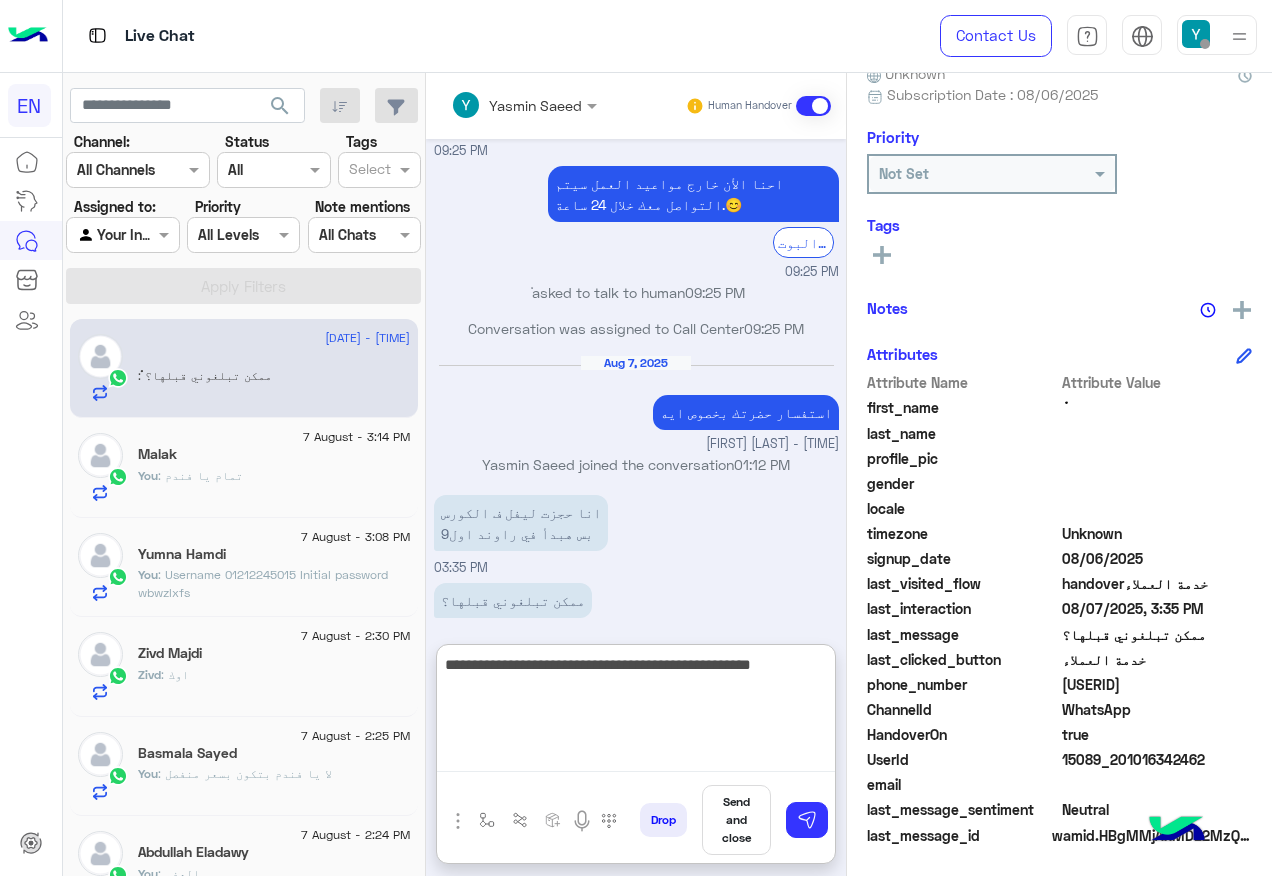 type on "**********" 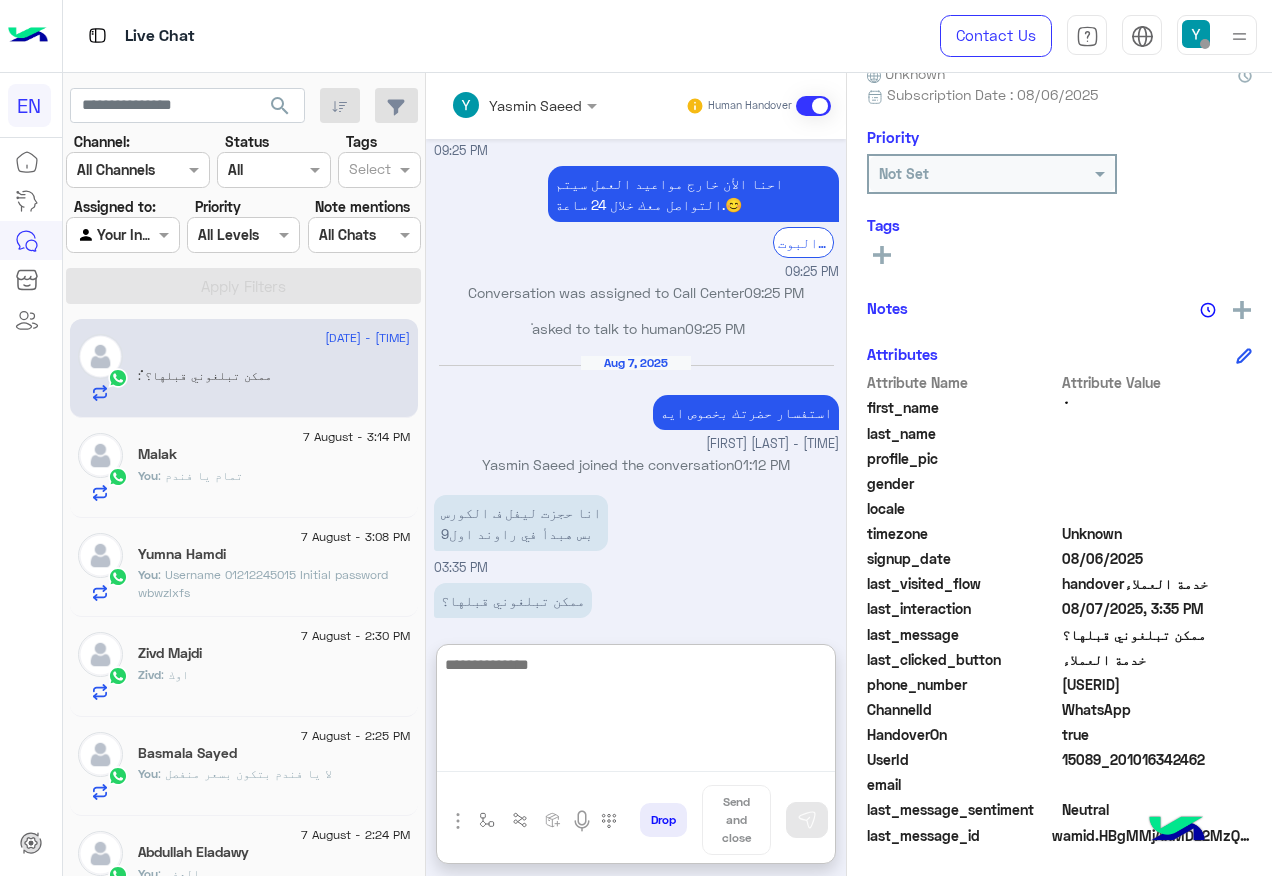 scroll, scrollTop: 786, scrollLeft: 0, axis: vertical 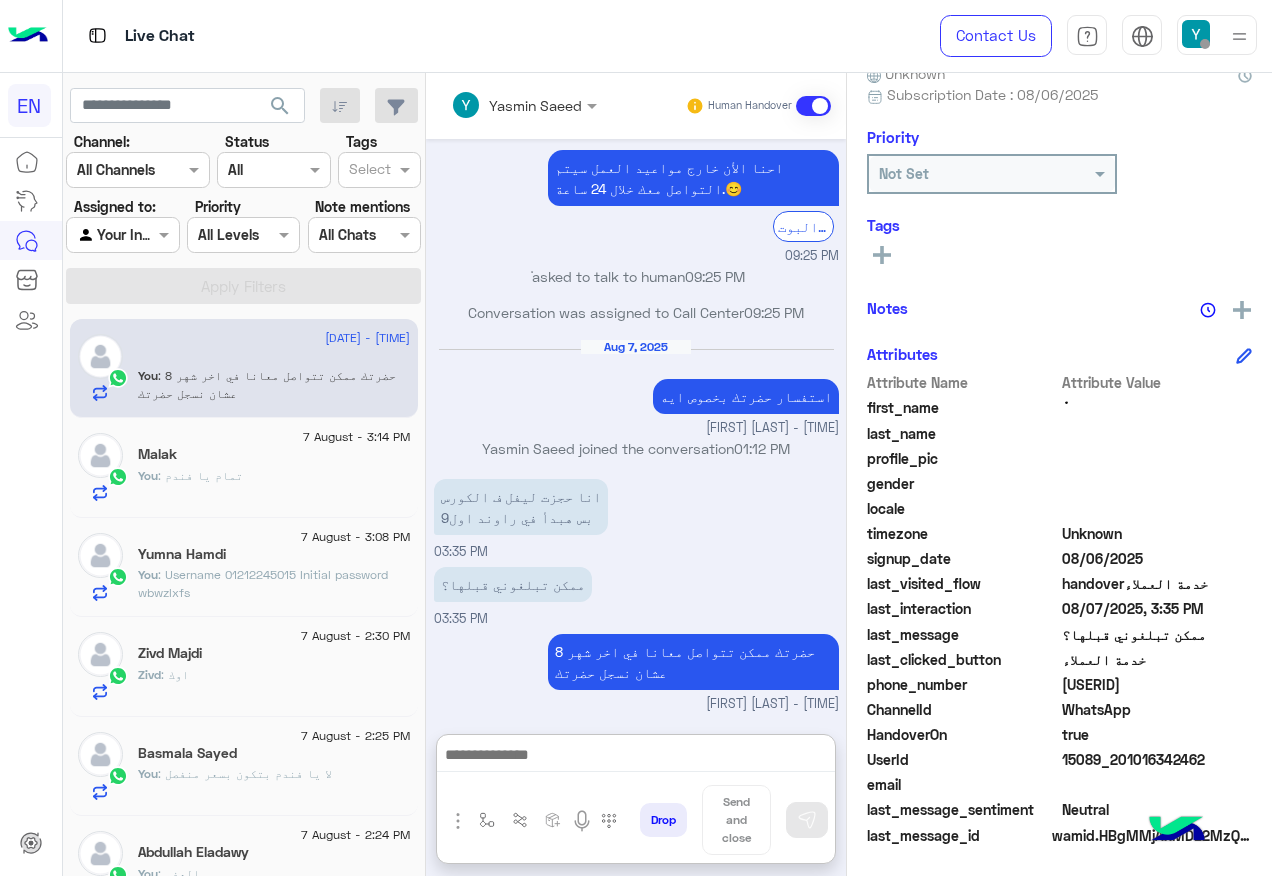 drag, startPoint x: 96, startPoint y: 242, endPoint x: 100, endPoint y: 253, distance: 11.7046995 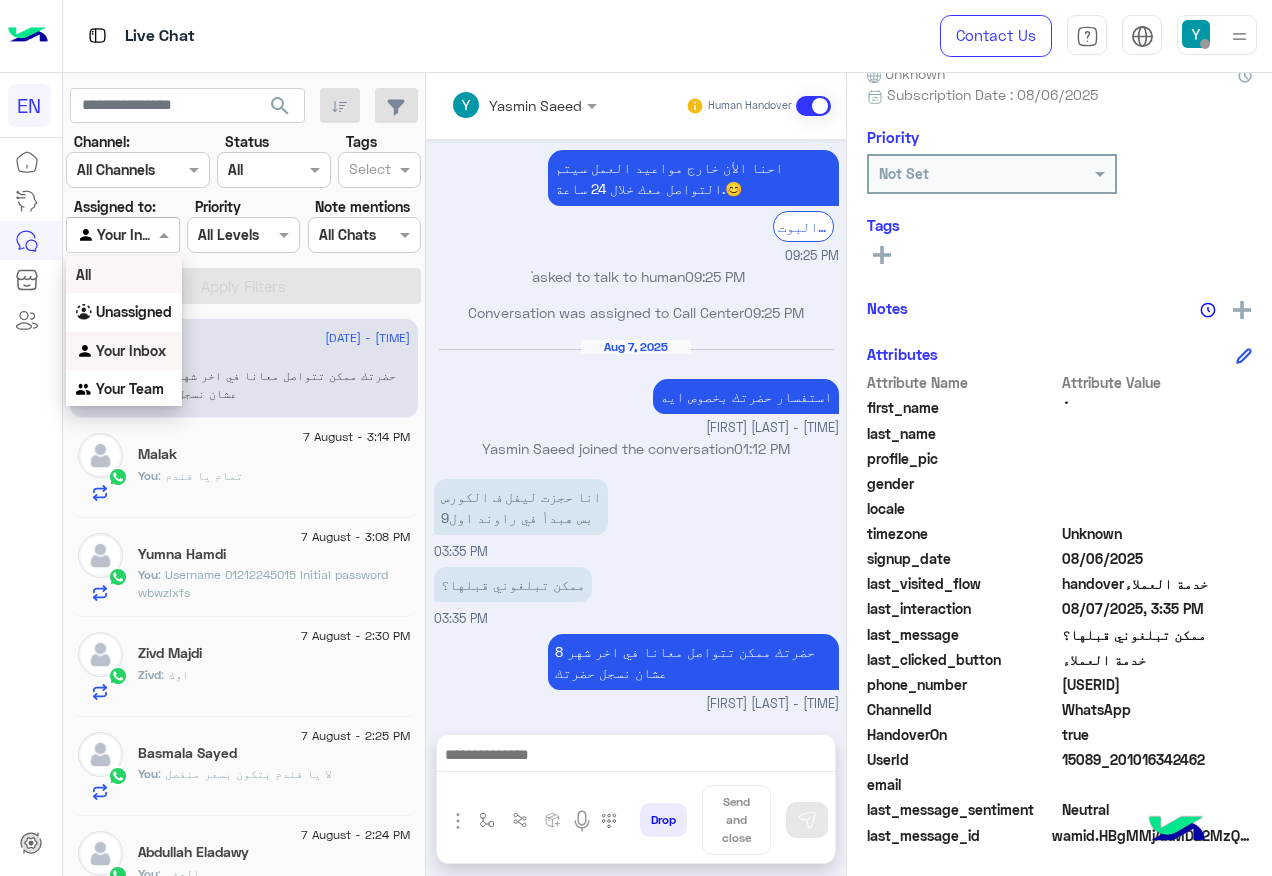 scroll, scrollTop: 696, scrollLeft: 0, axis: vertical 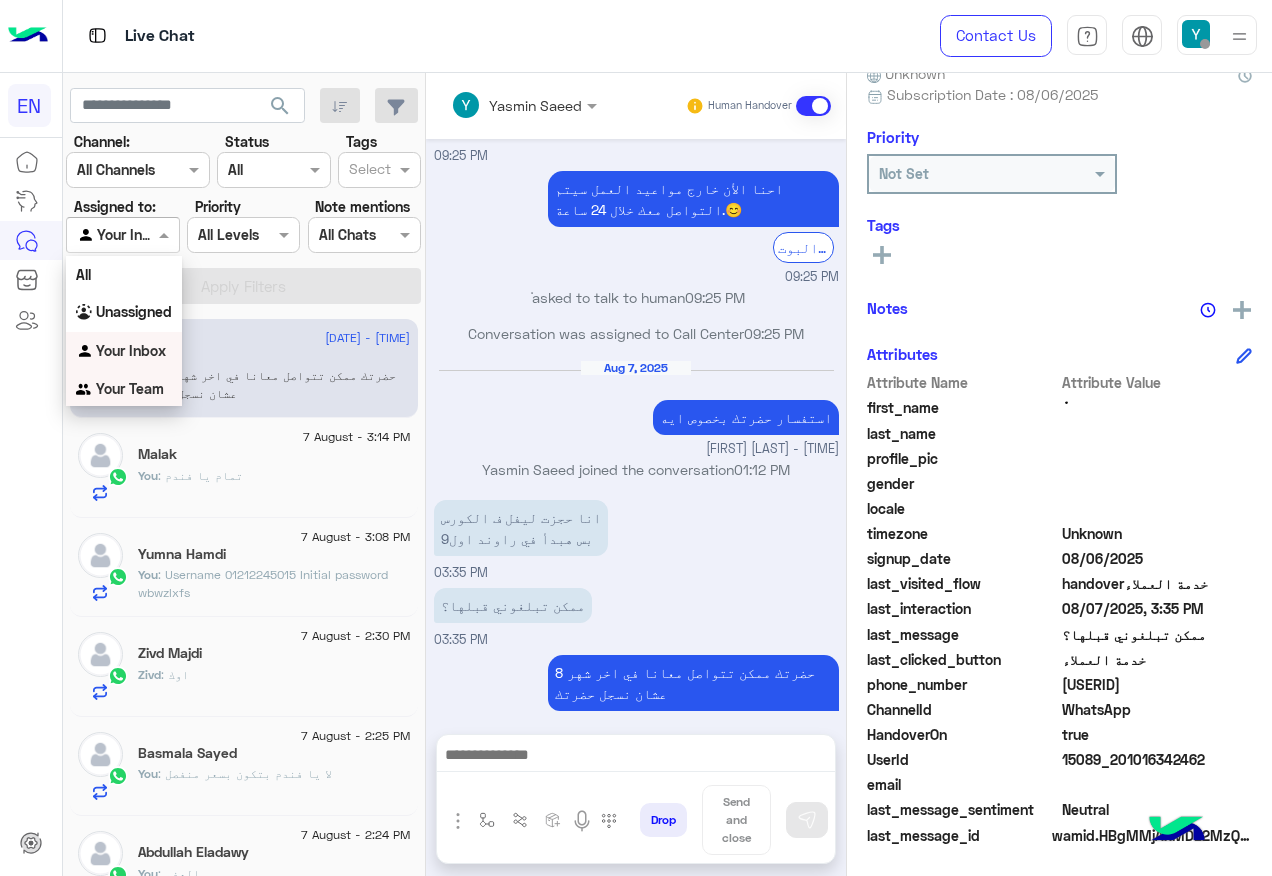 click on "Your Team" at bounding box center (124, 389) 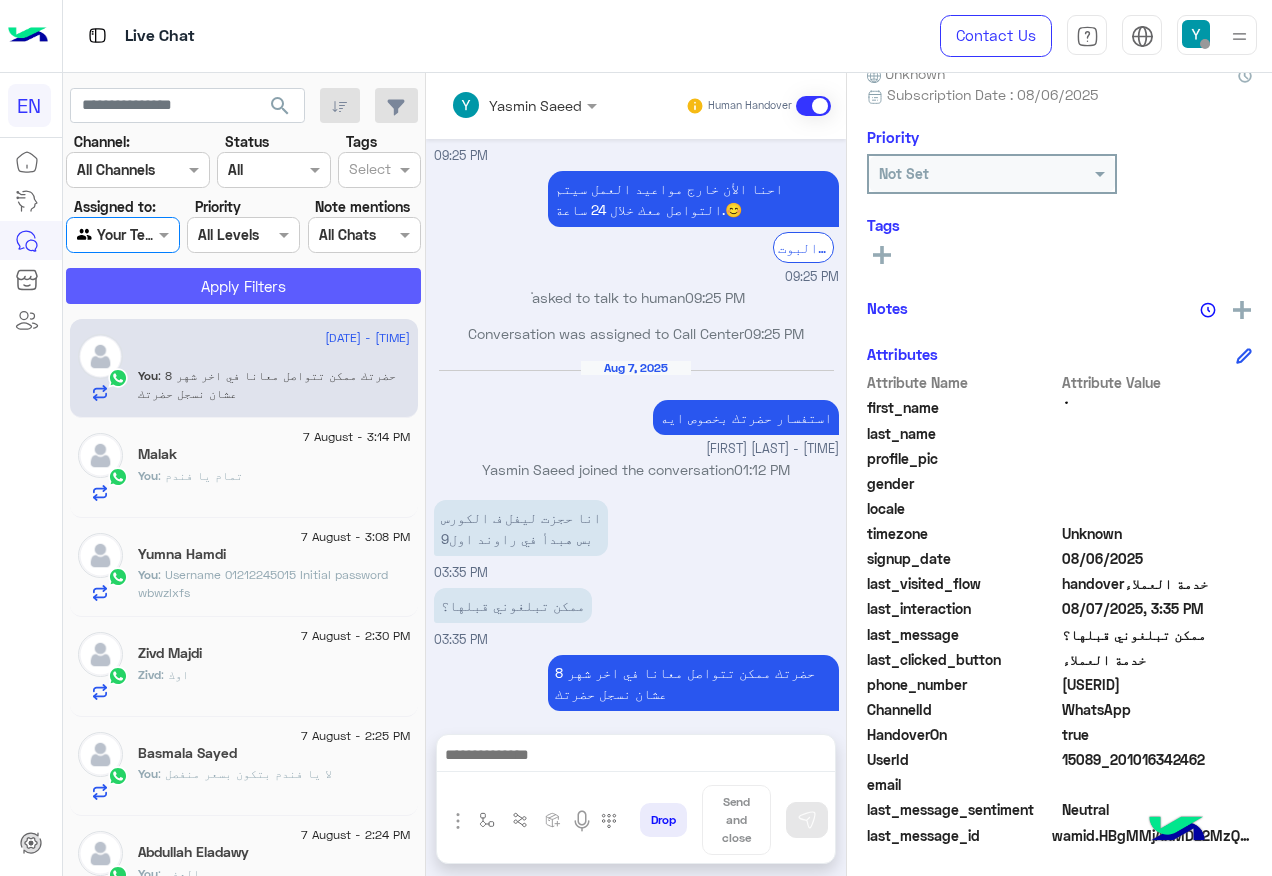 click on "Apply Filters" 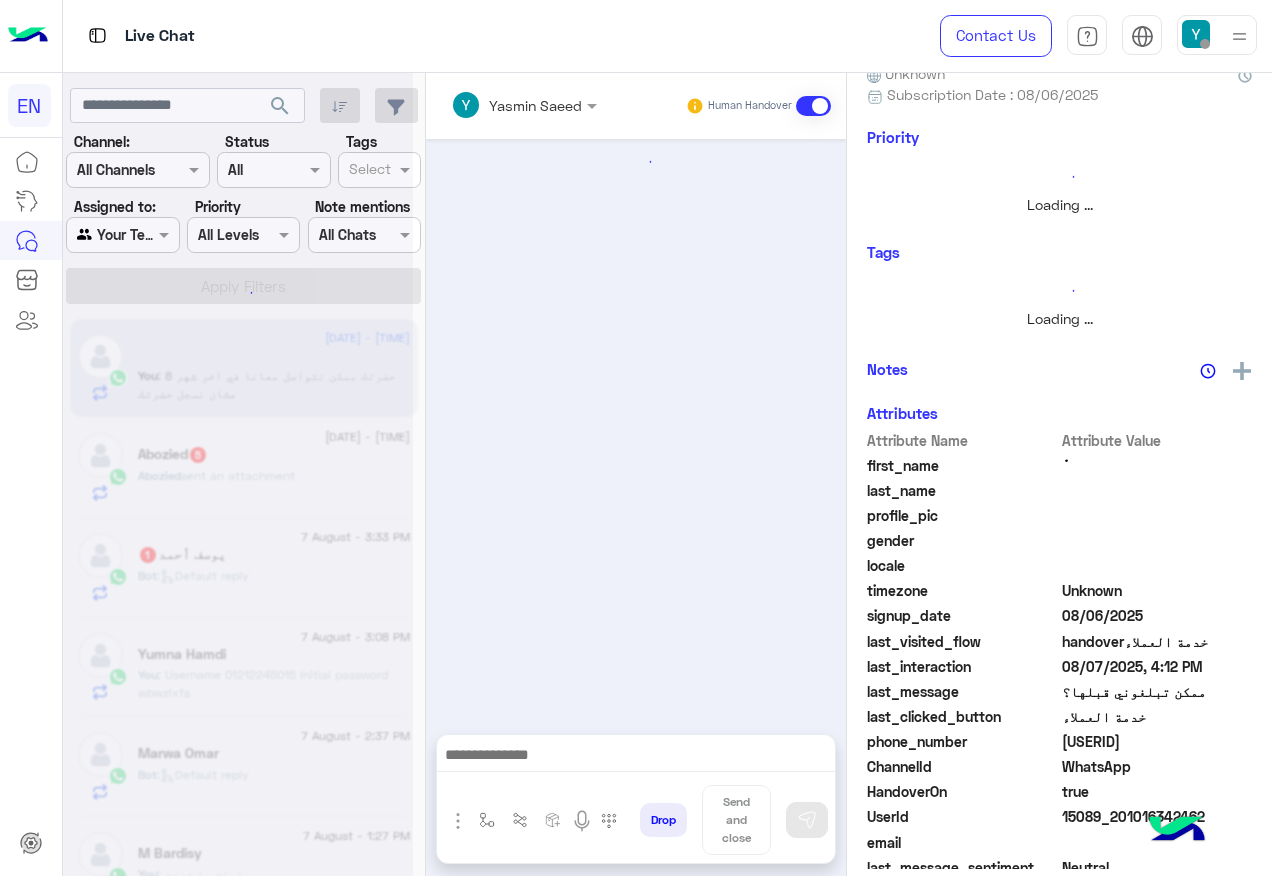 scroll, scrollTop: 0, scrollLeft: 0, axis: both 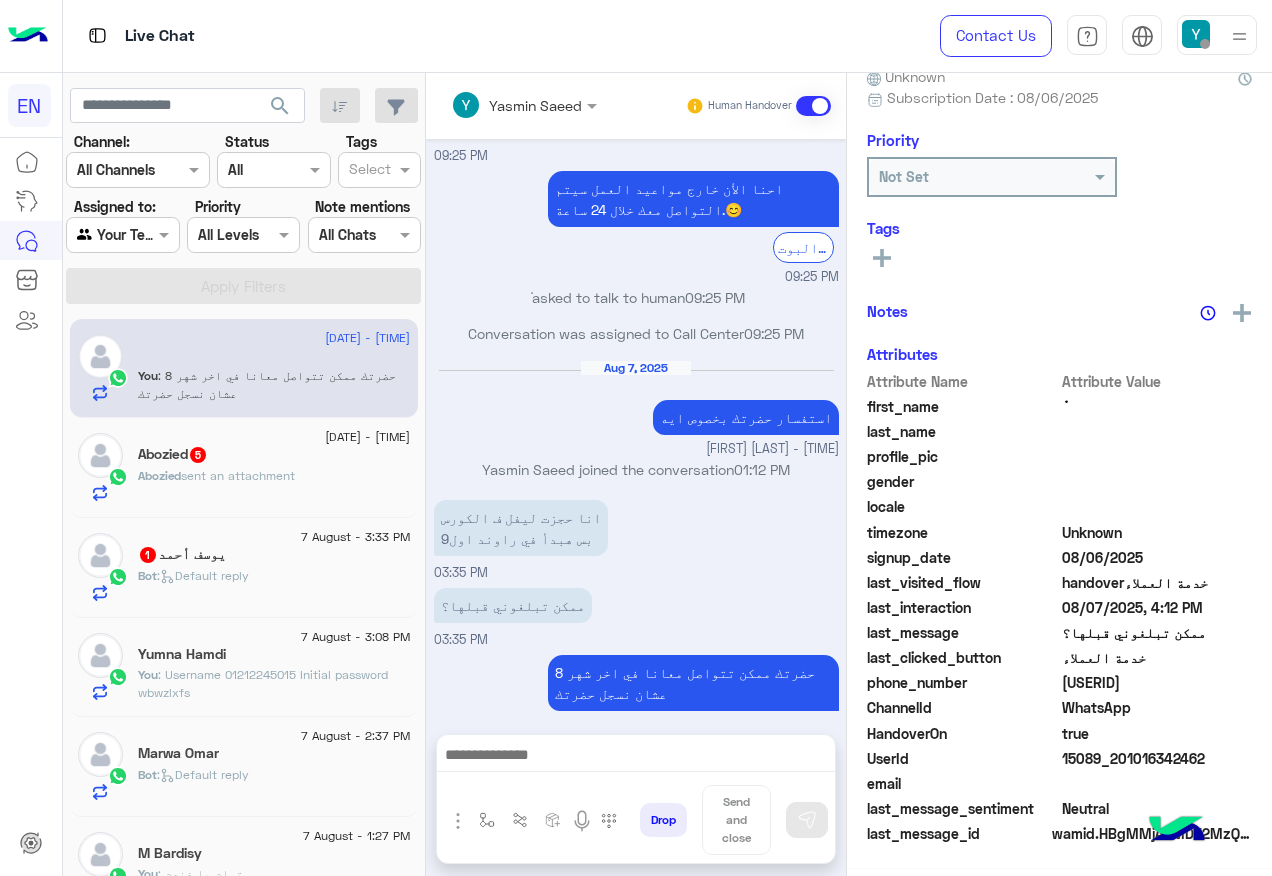 click on "Bot :   Default reply" 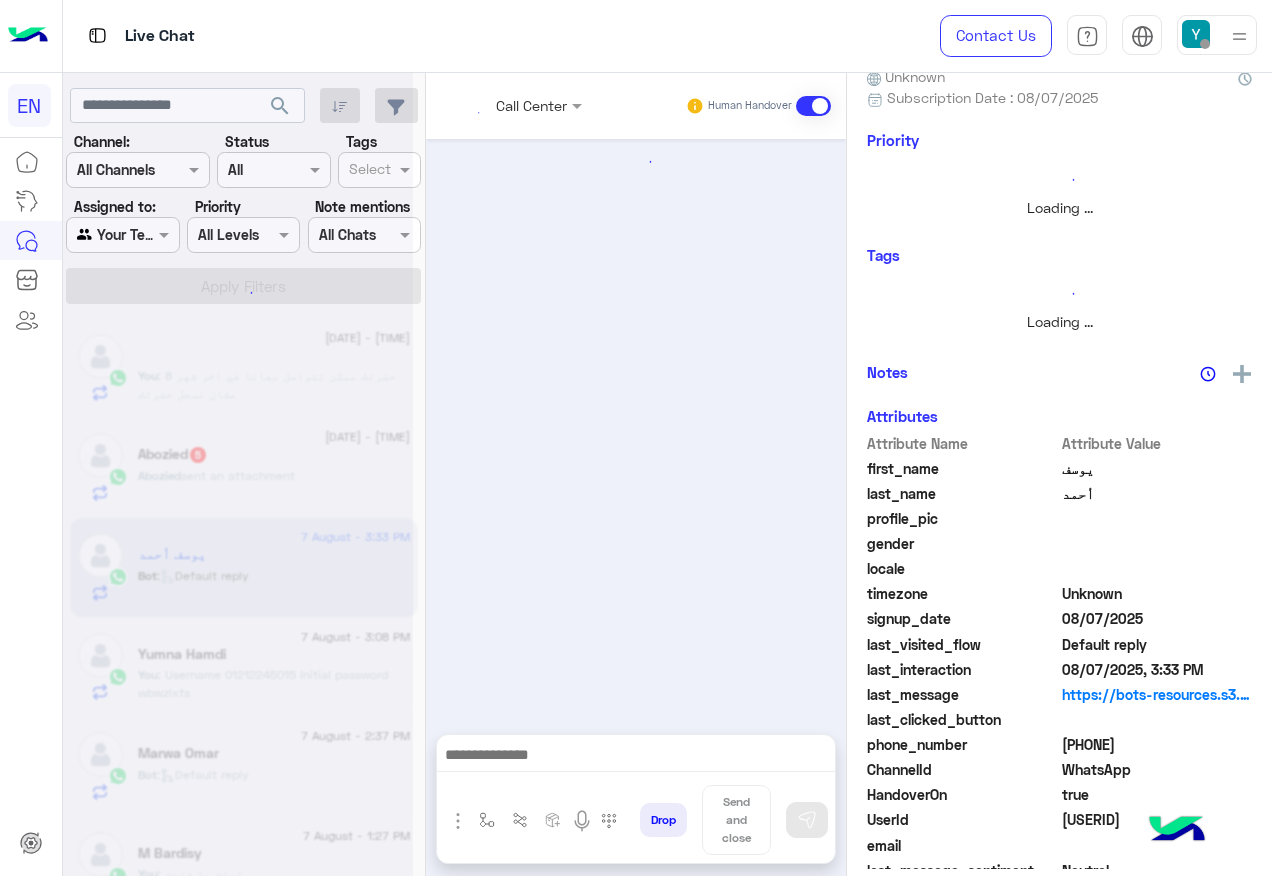 scroll, scrollTop: 200, scrollLeft: 0, axis: vertical 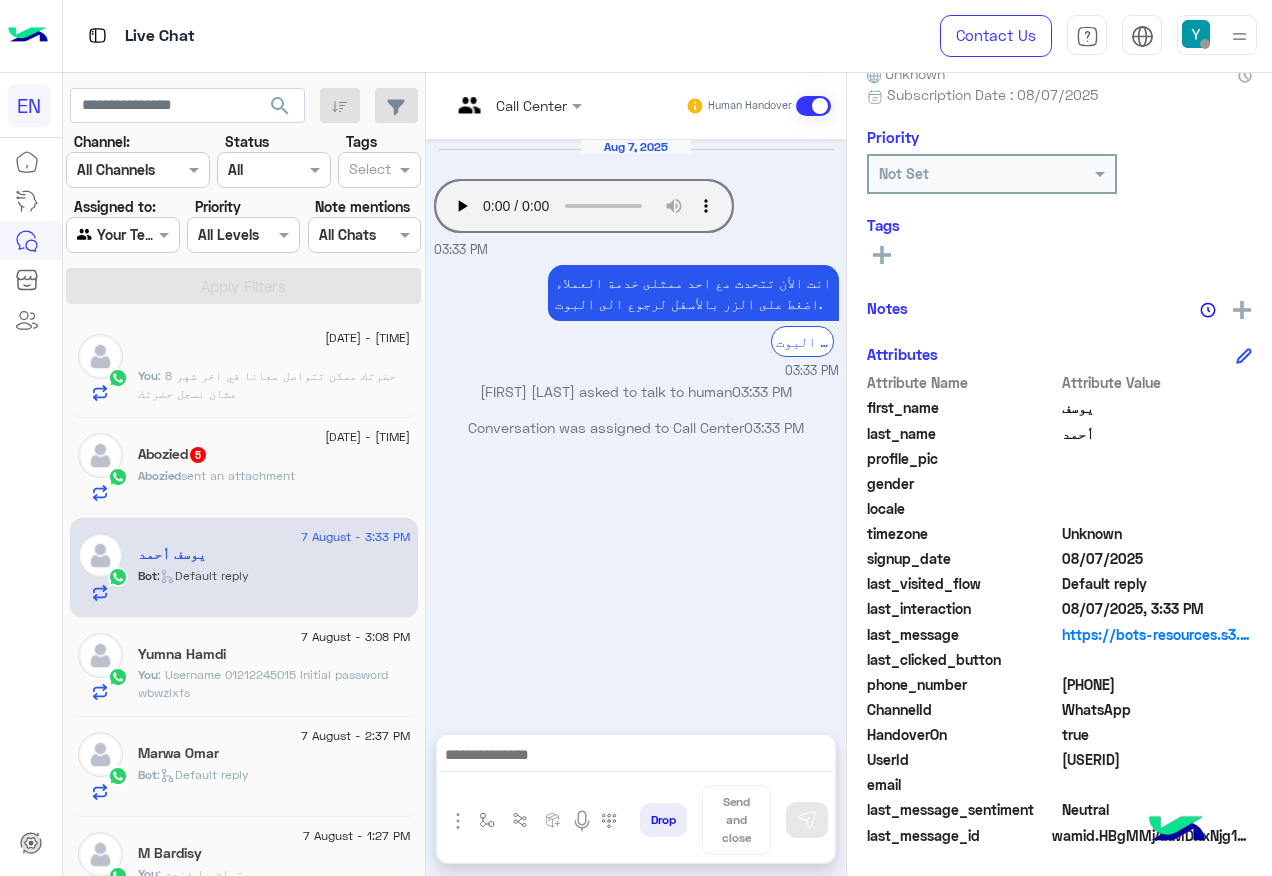 drag, startPoint x: 1066, startPoint y: 685, endPoint x: 1174, endPoint y: 695, distance: 108.461975 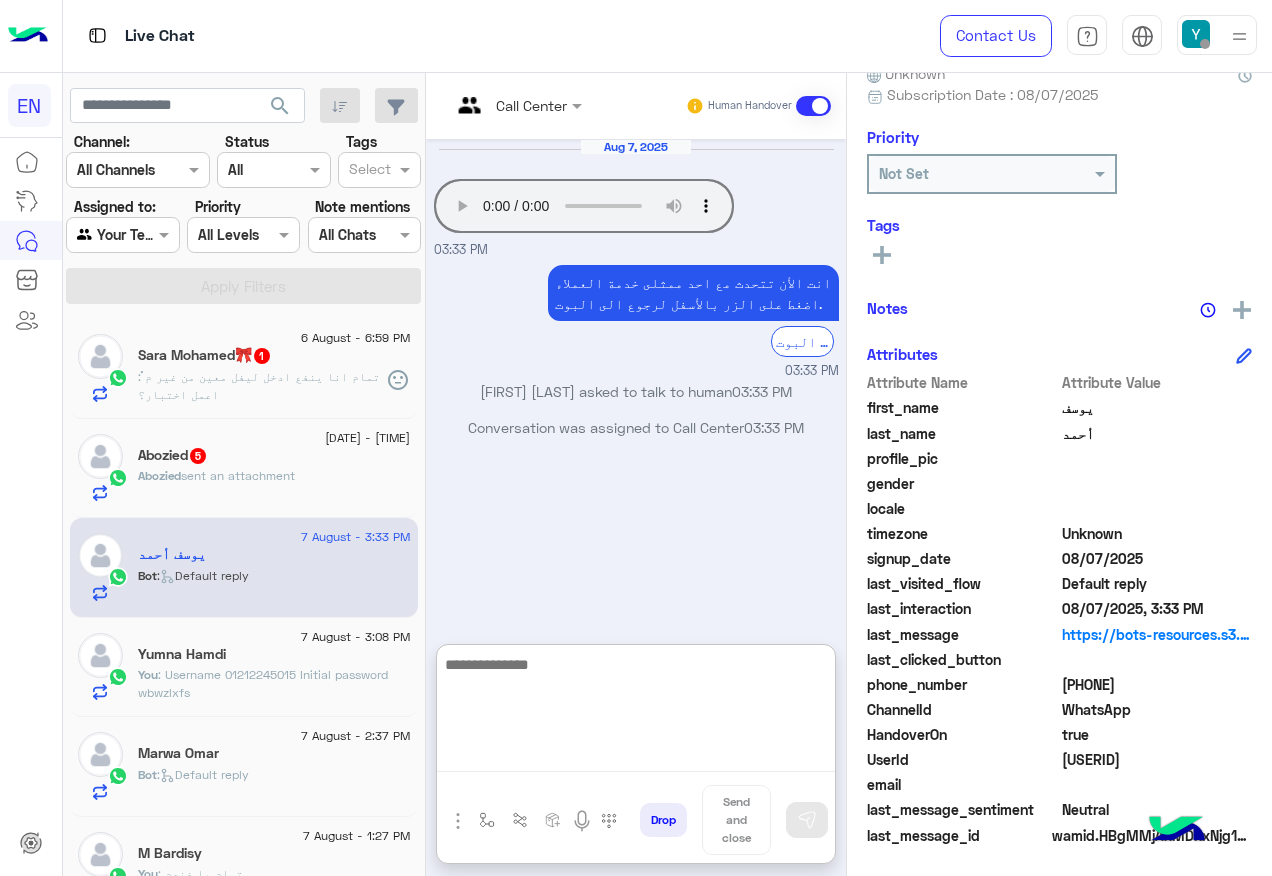 click at bounding box center [636, 712] 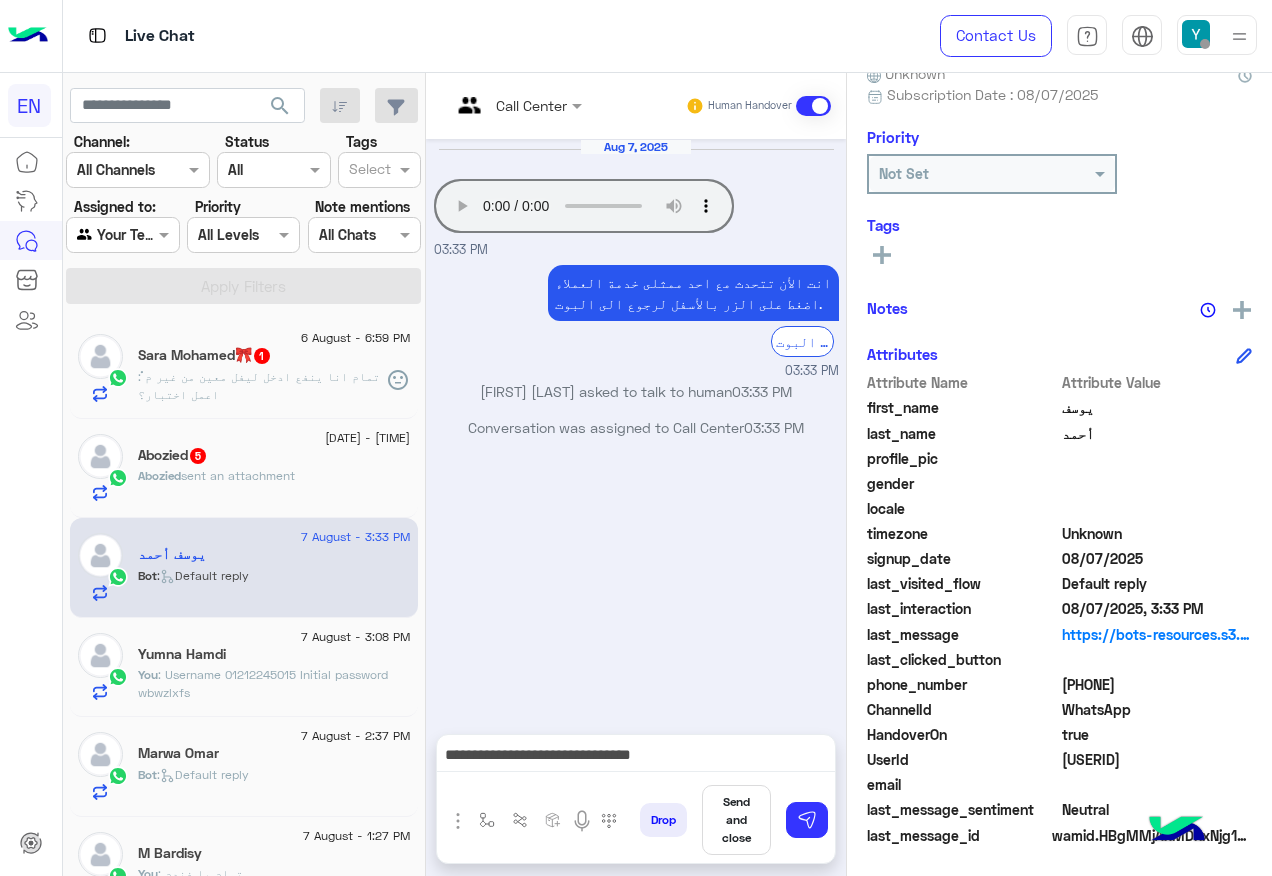 click on "Aug 7, 2025   Your browser does not support the audio tag.
03:33 PM  انت الأن تتحدث مع احد ممثلى خدمة العملاء اضغط على الزر بالأسفل لرجوع الى البوت.  الرجوع الى البوت     03:33 PM   يوسف أحمد asked to talk to human   03:33 PM       Conversation was assigned to Call Center   03:33 PM" at bounding box center (636, 426) 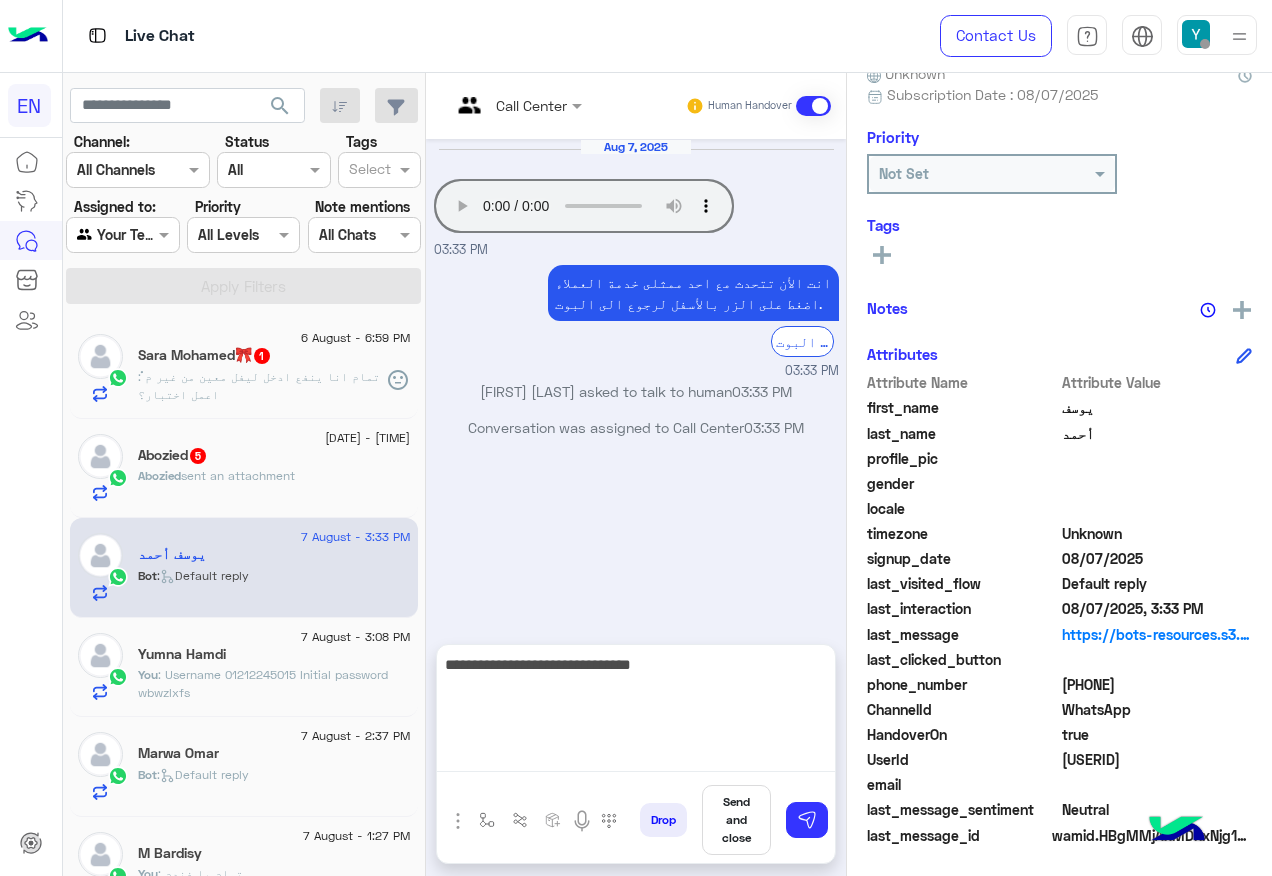 click on "**********" at bounding box center (636, 712) 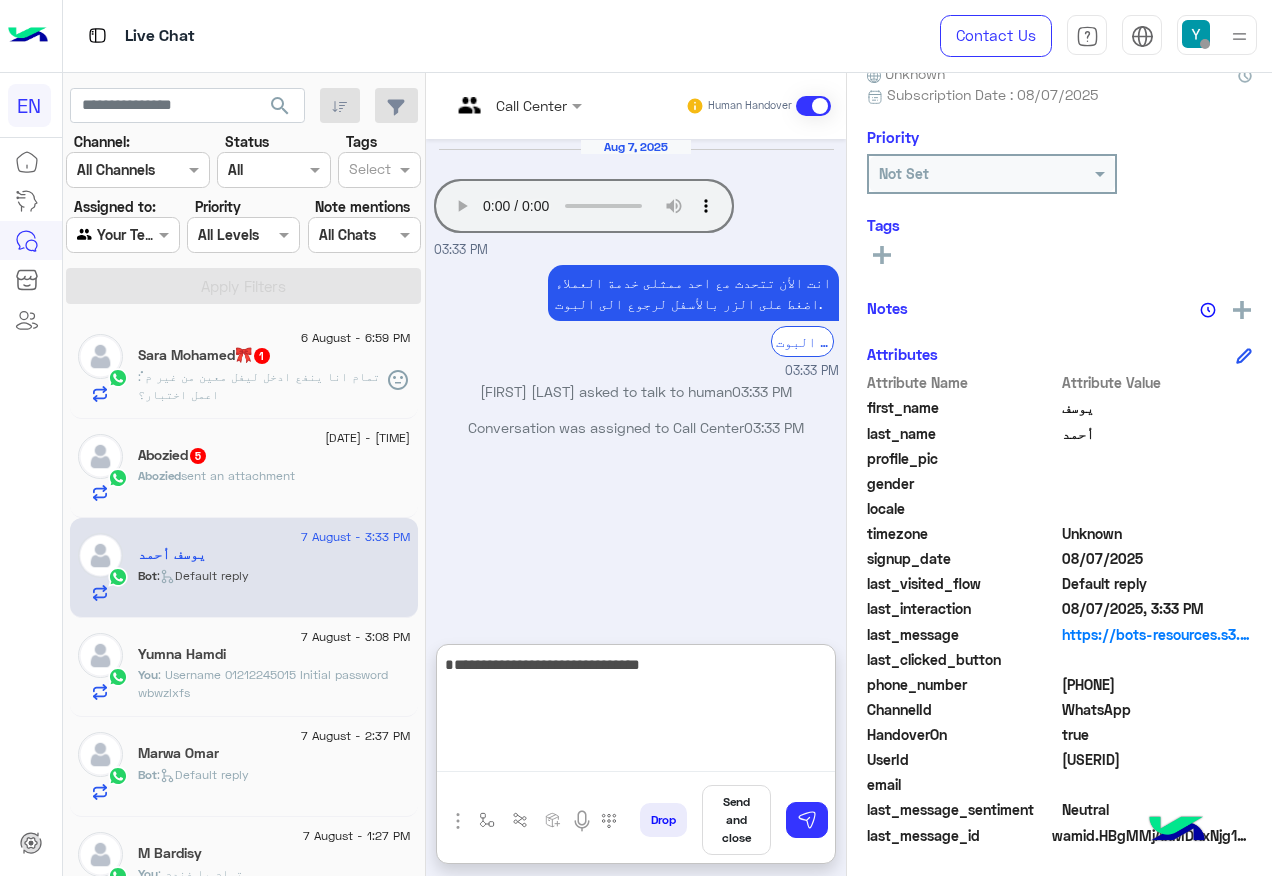 click on "**********" at bounding box center [636, 712] 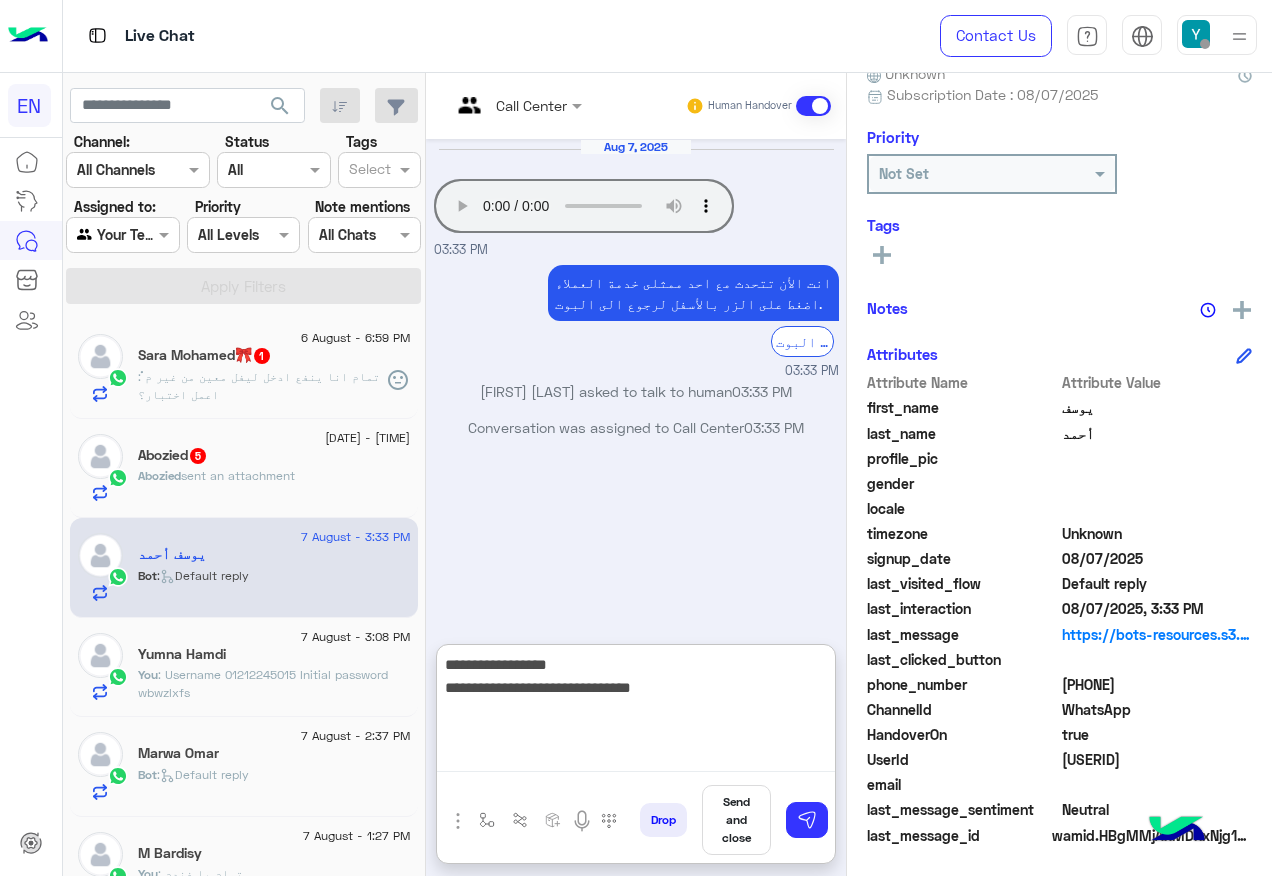 type on "**********" 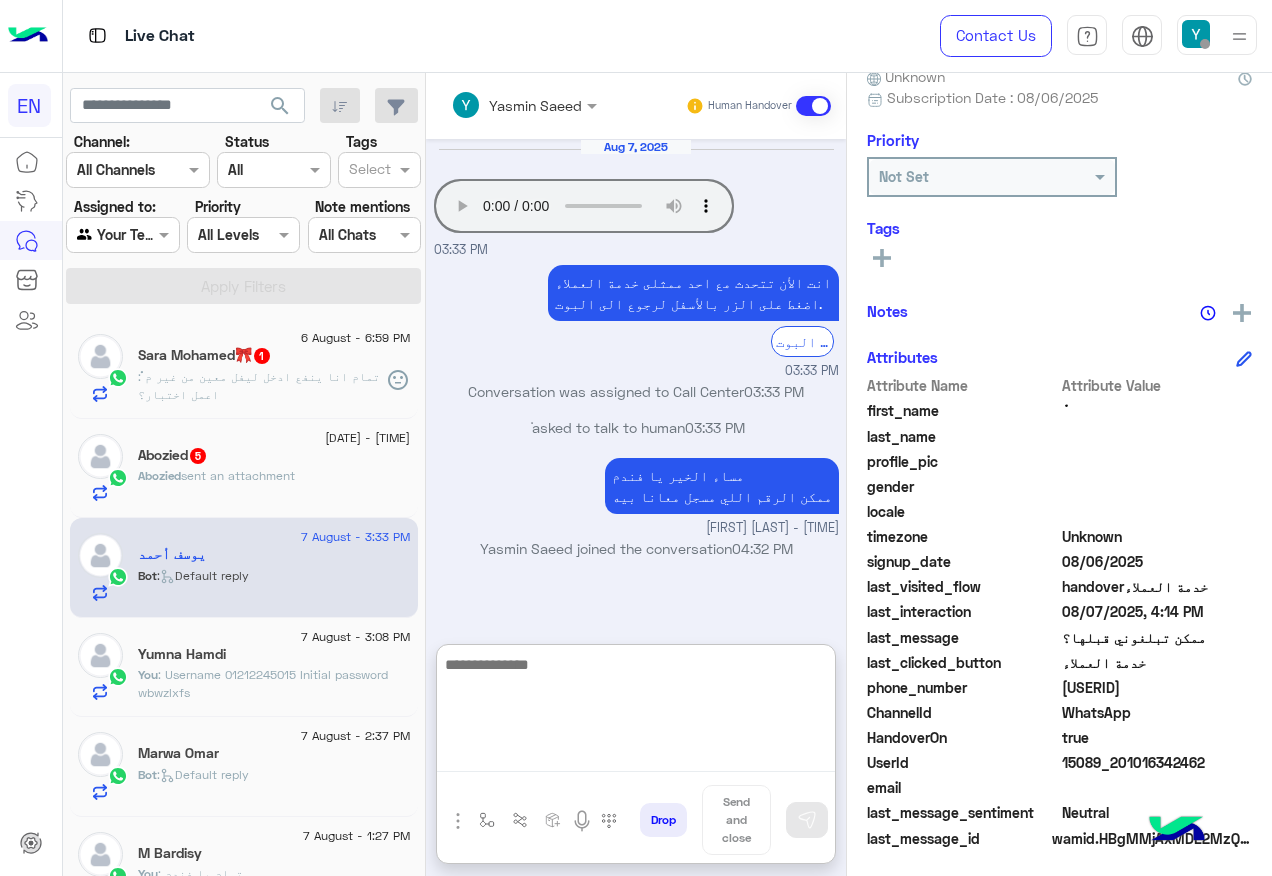 scroll, scrollTop: 200, scrollLeft: 0, axis: vertical 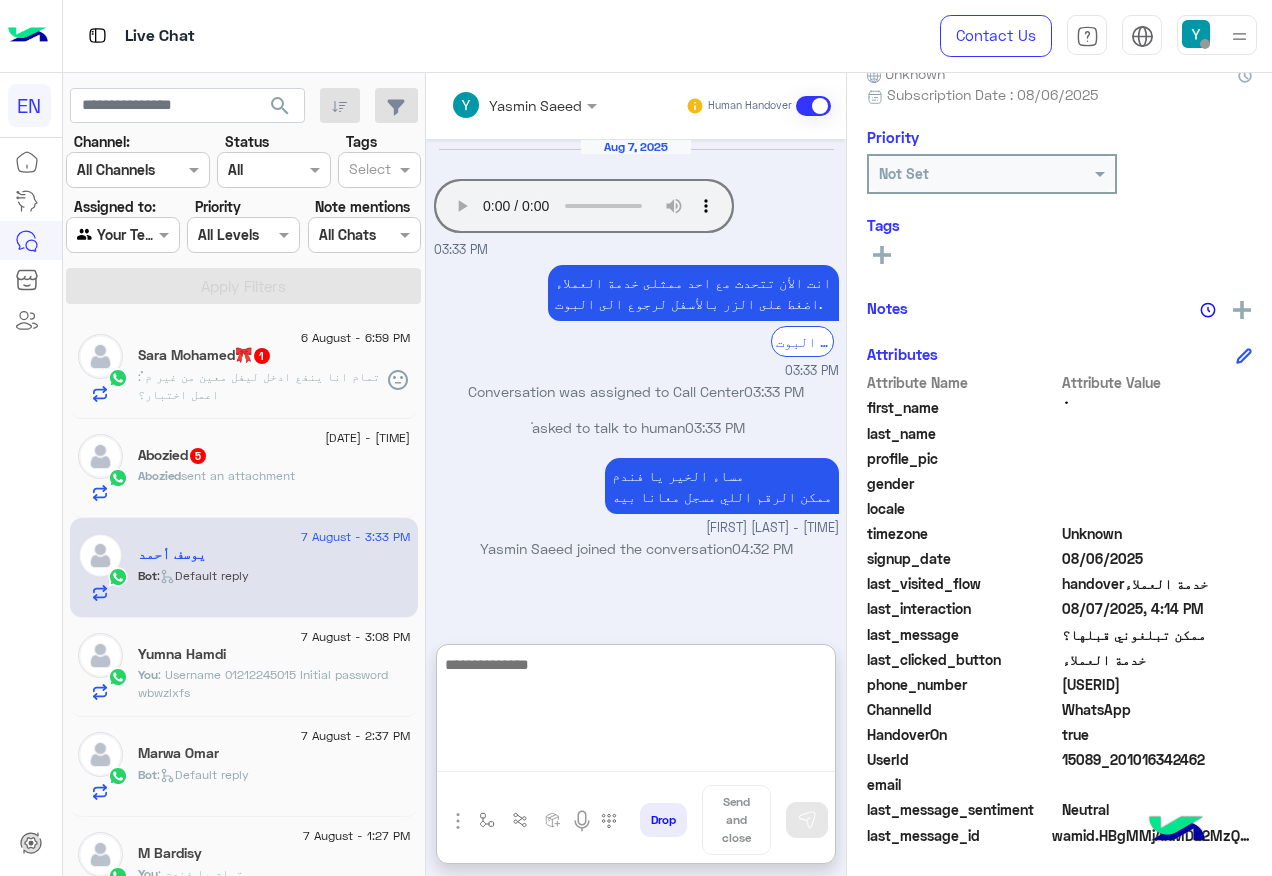 type 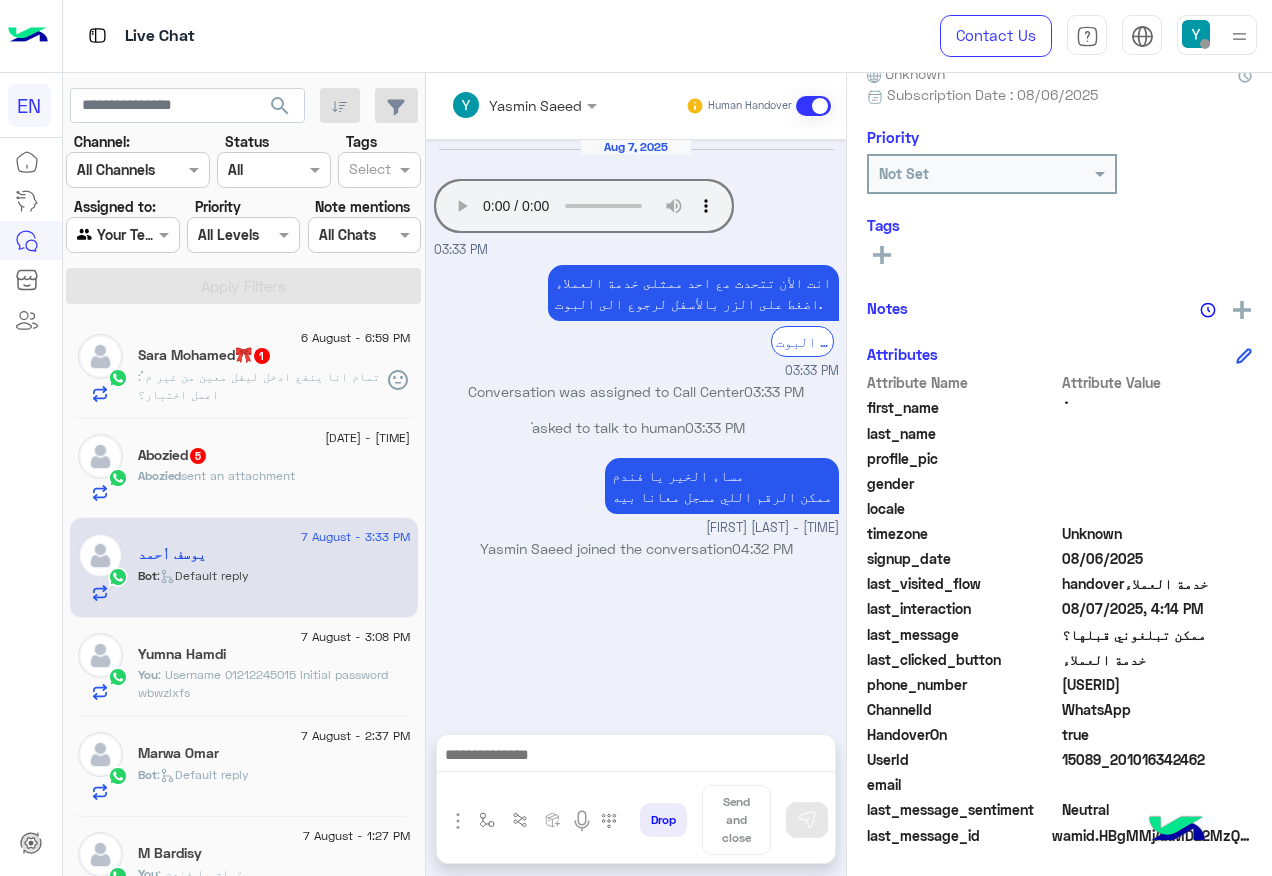 click on "sent an attachment" 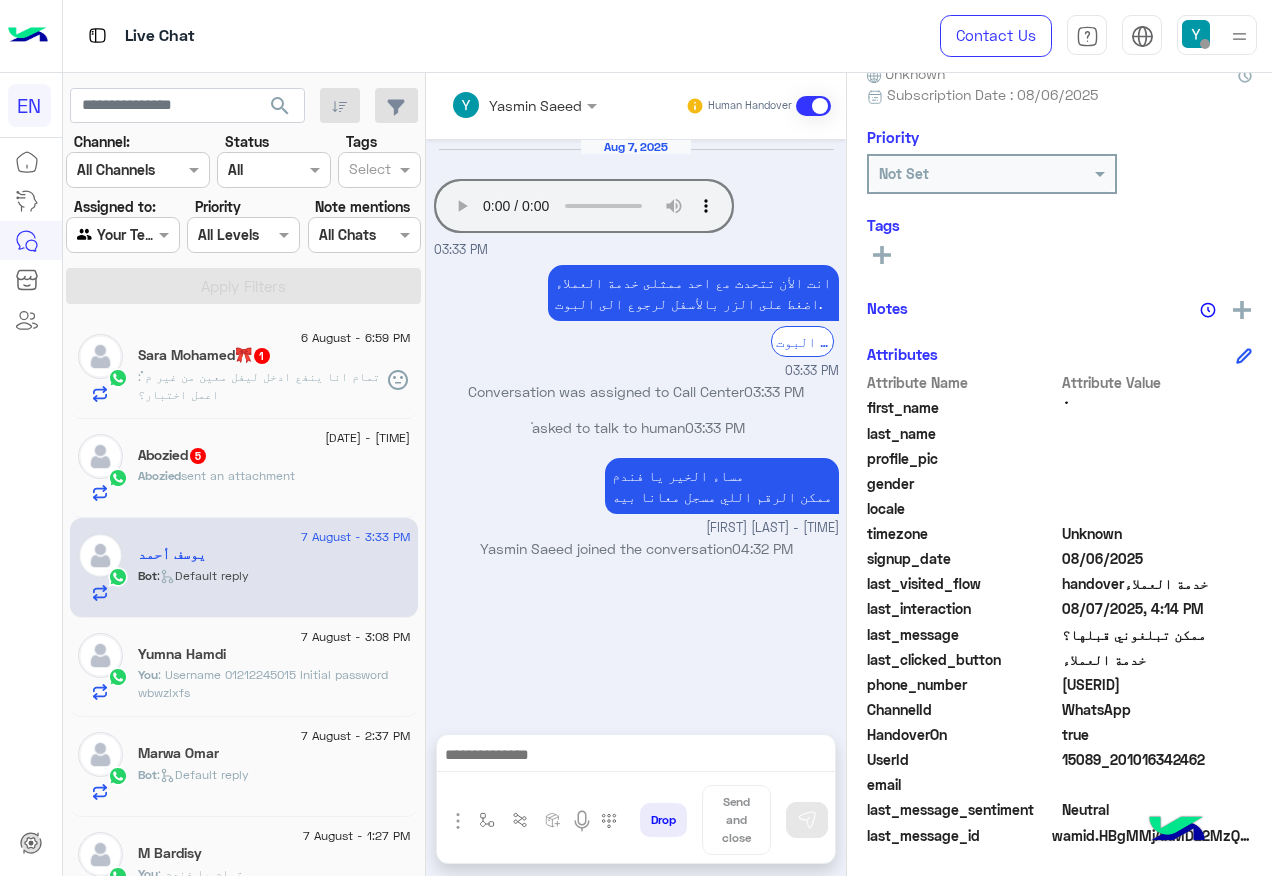 click on "Abozied  sent an attachment" 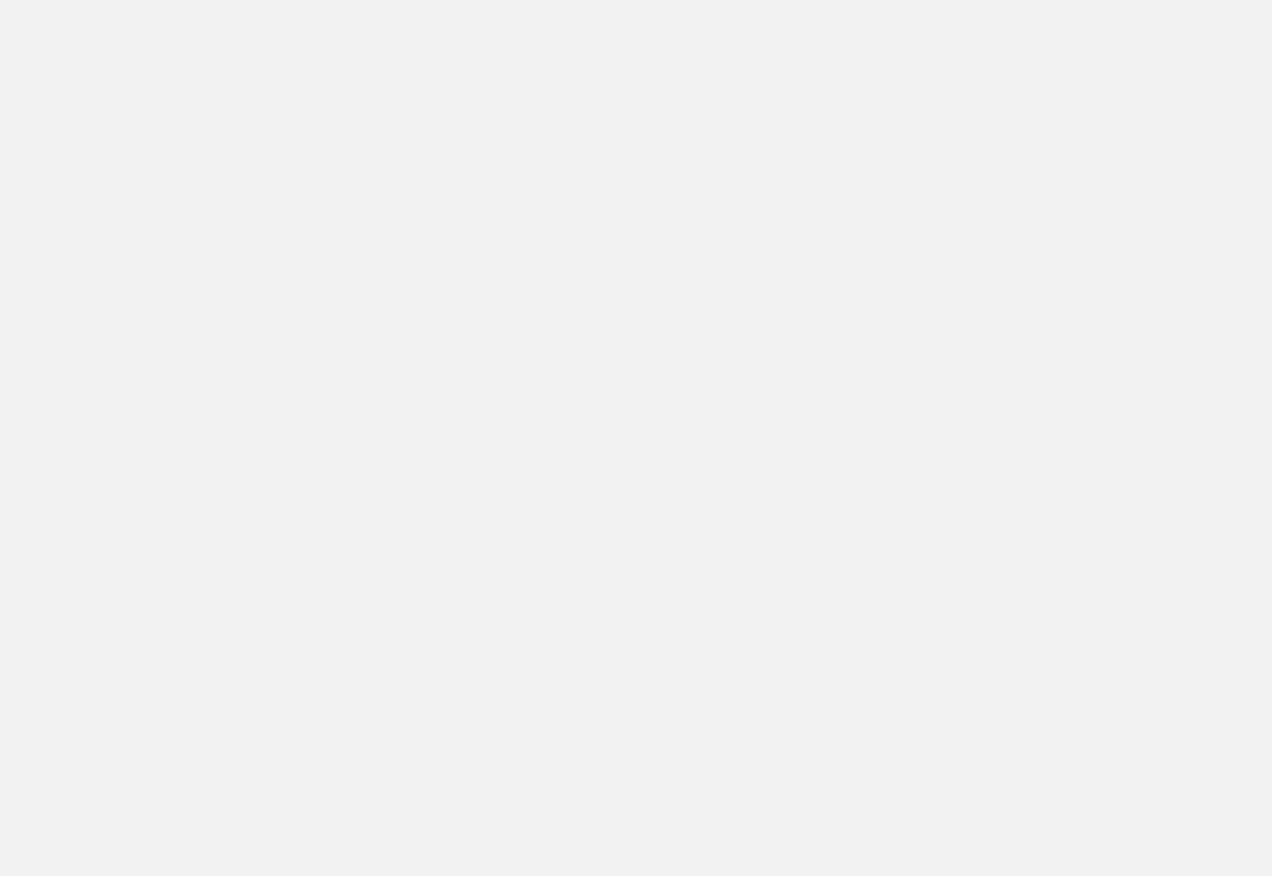 scroll, scrollTop: 0, scrollLeft: 0, axis: both 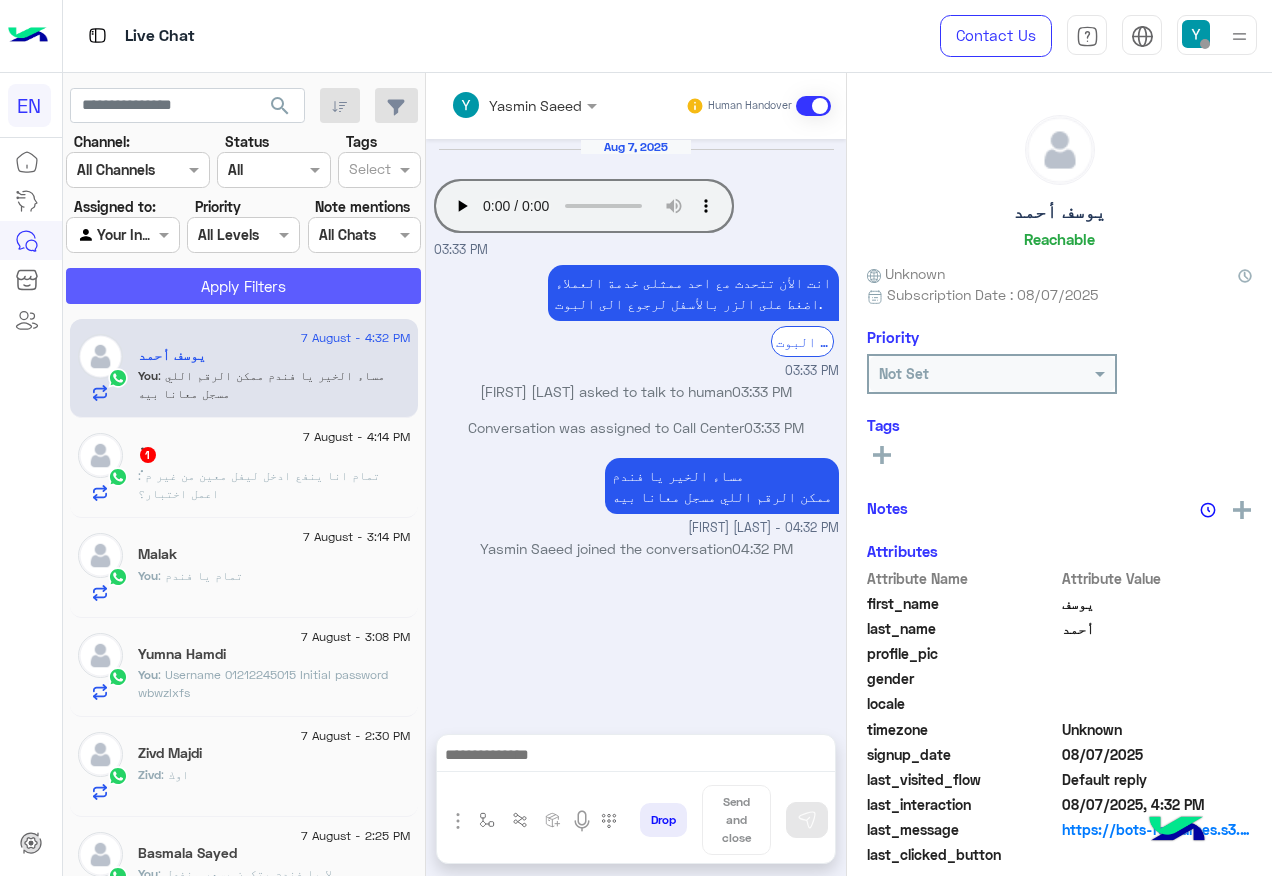 click on "Apply Filters" 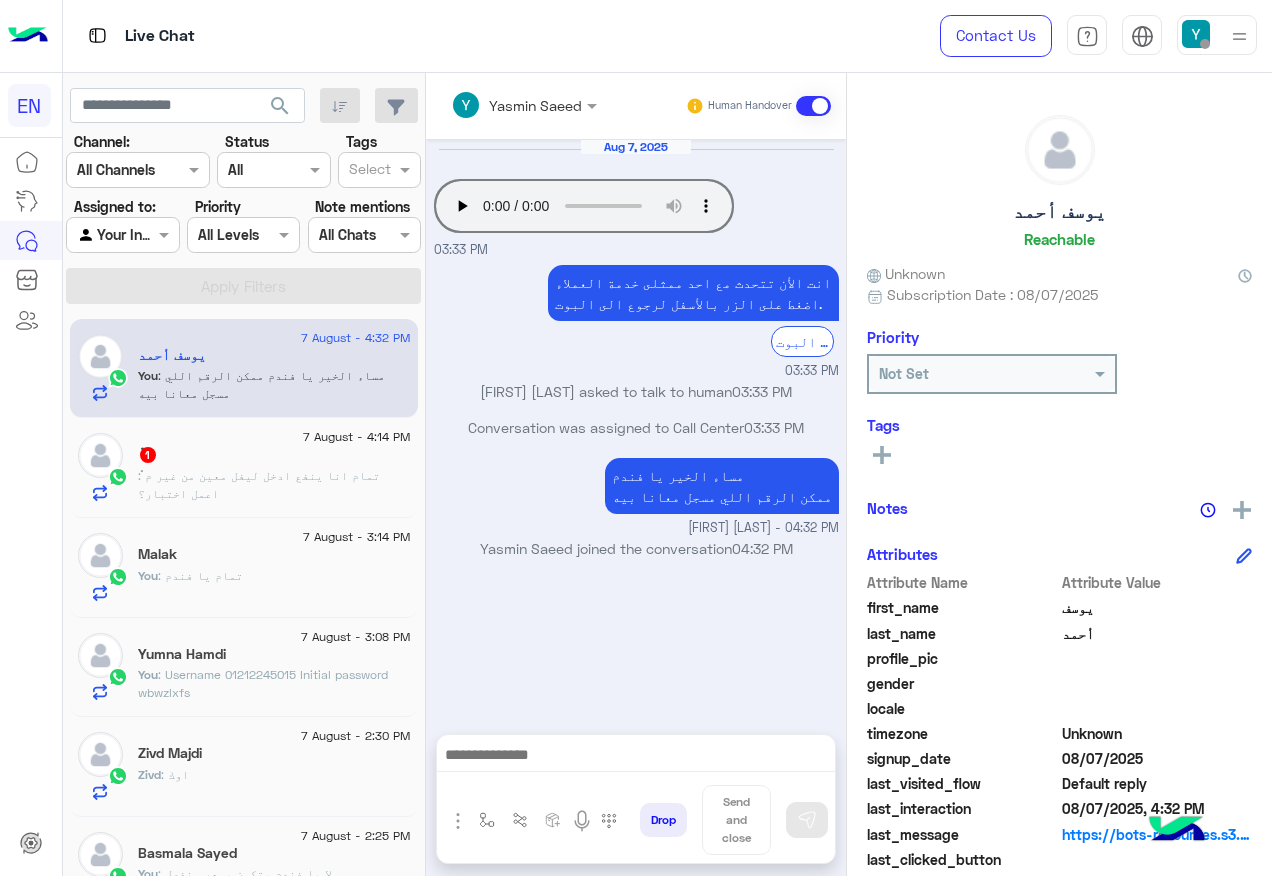 click on "ْْ   1" 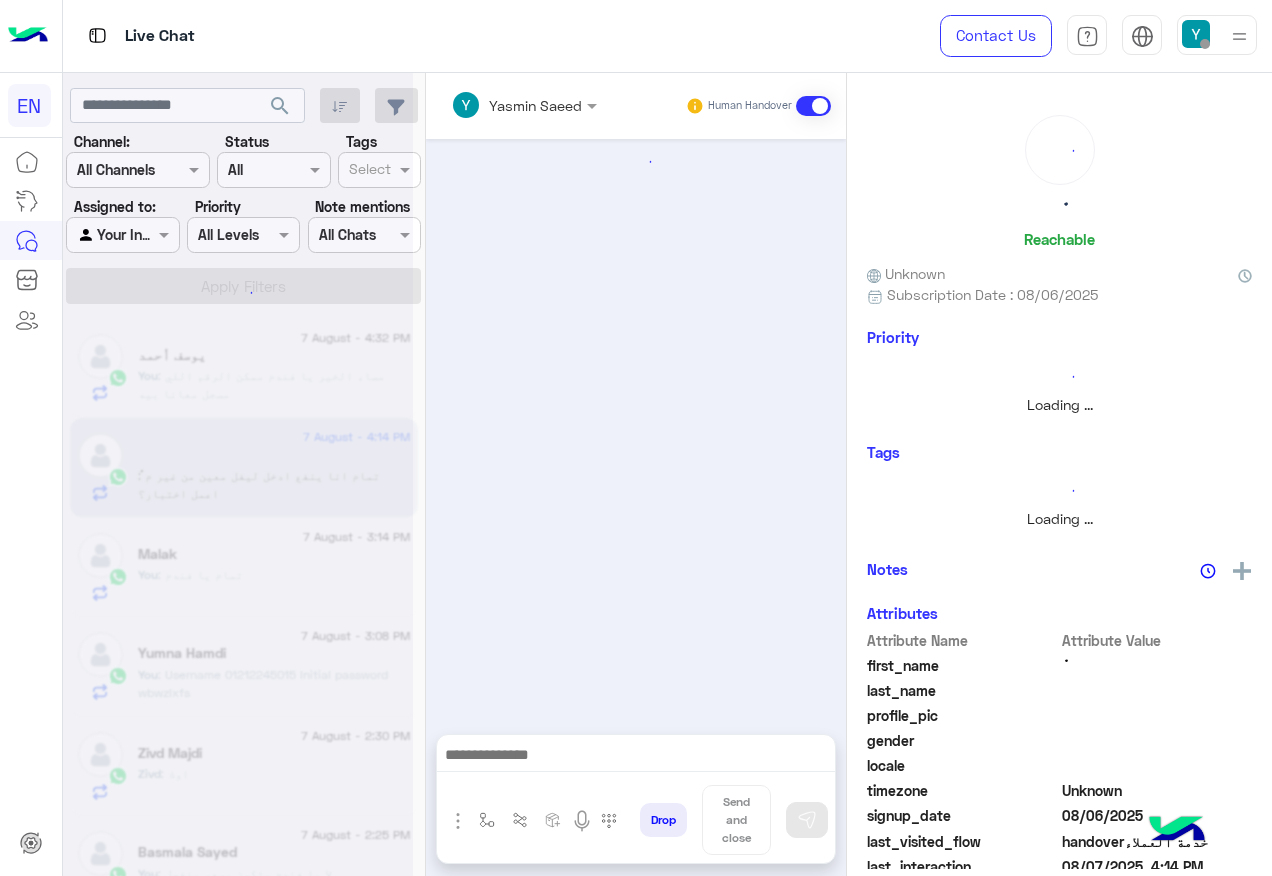 scroll, scrollTop: 805, scrollLeft: 0, axis: vertical 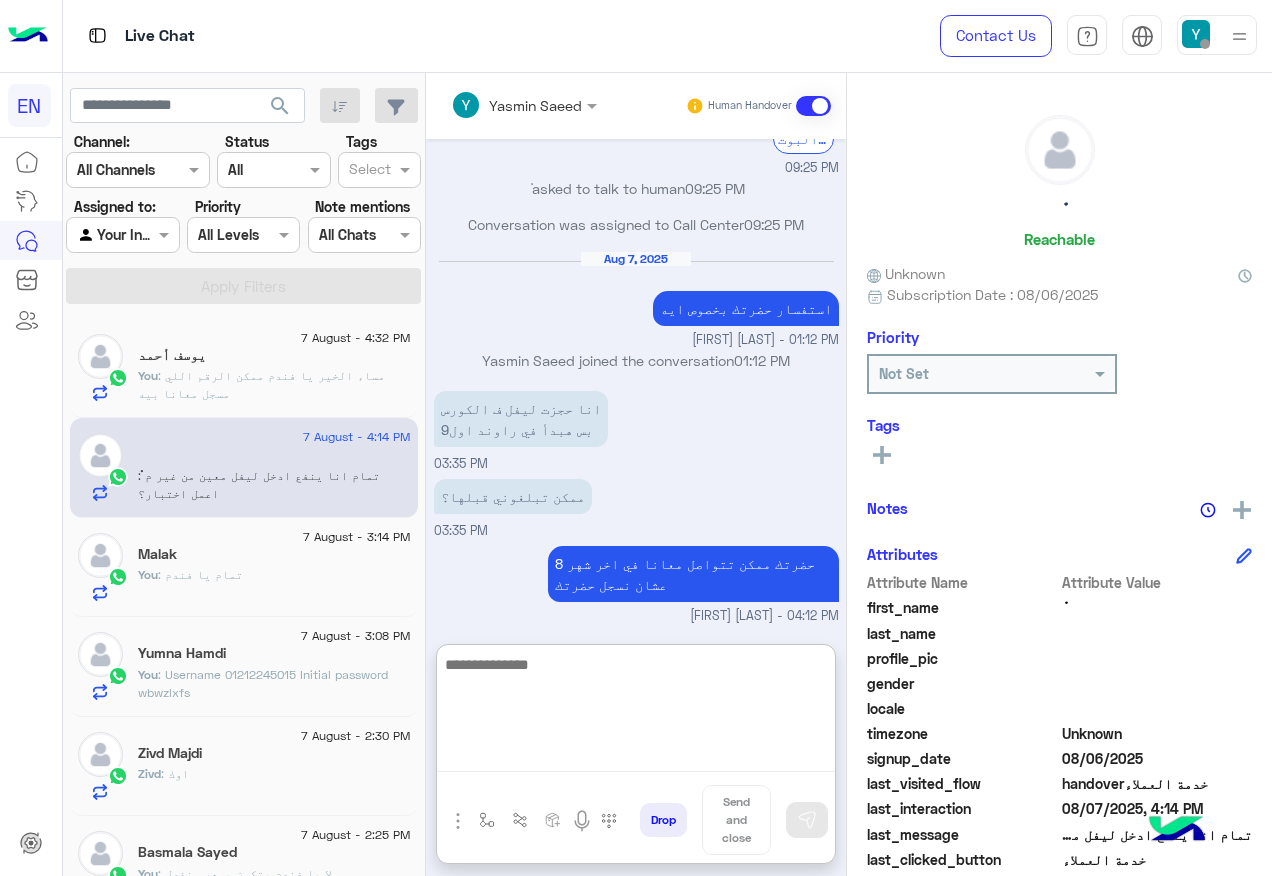 click at bounding box center (636, 712) 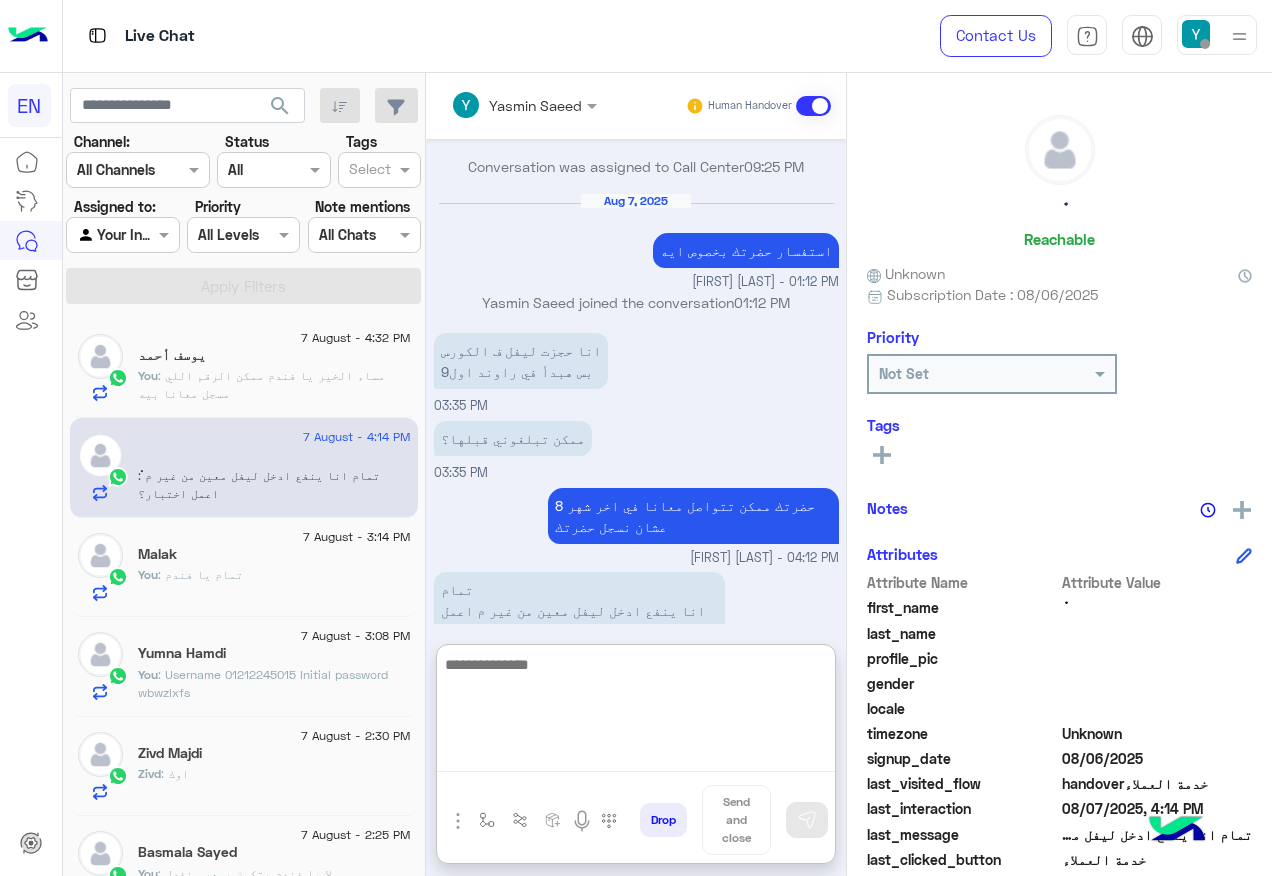 scroll, scrollTop: 894, scrollLeft: 0, axis: vertical 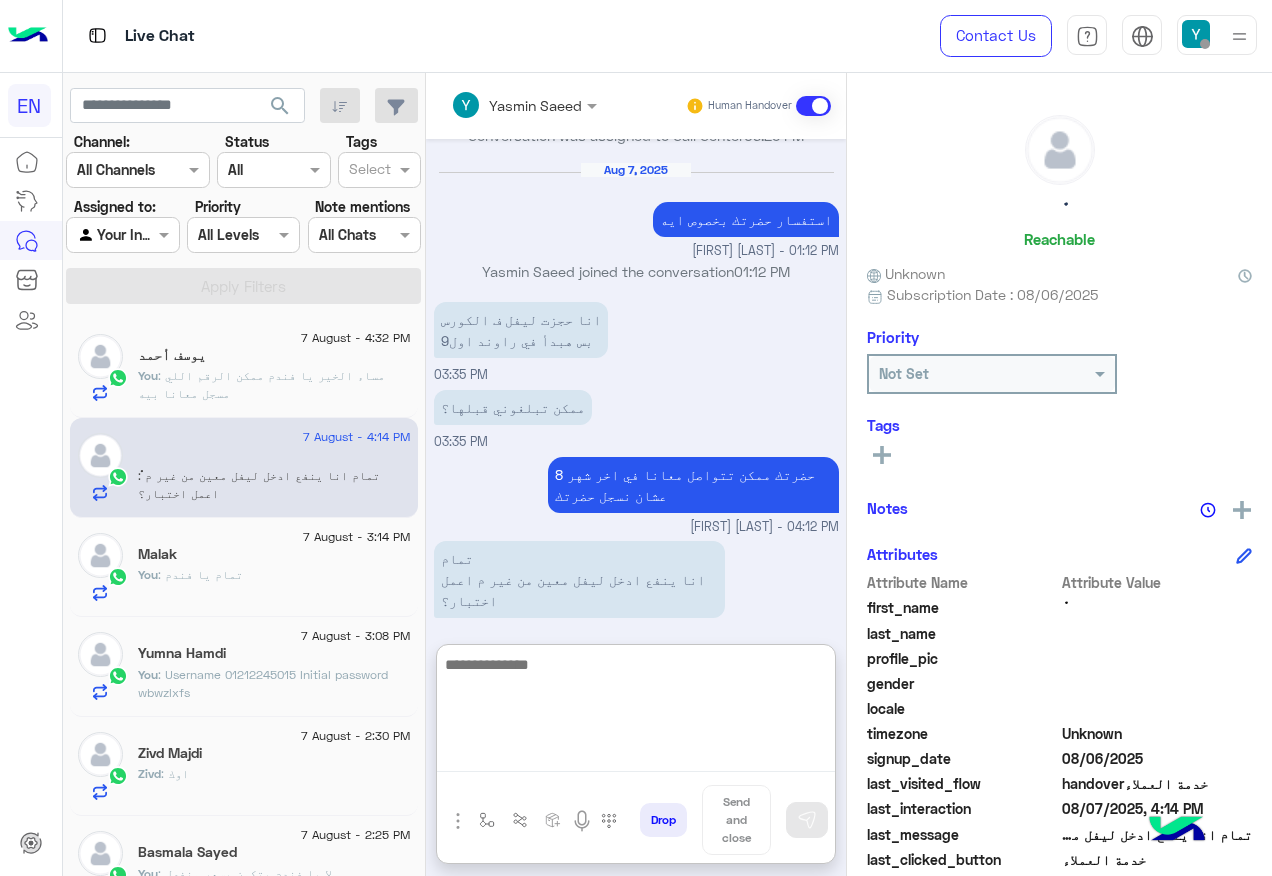 click at bounding box center [636, 712] 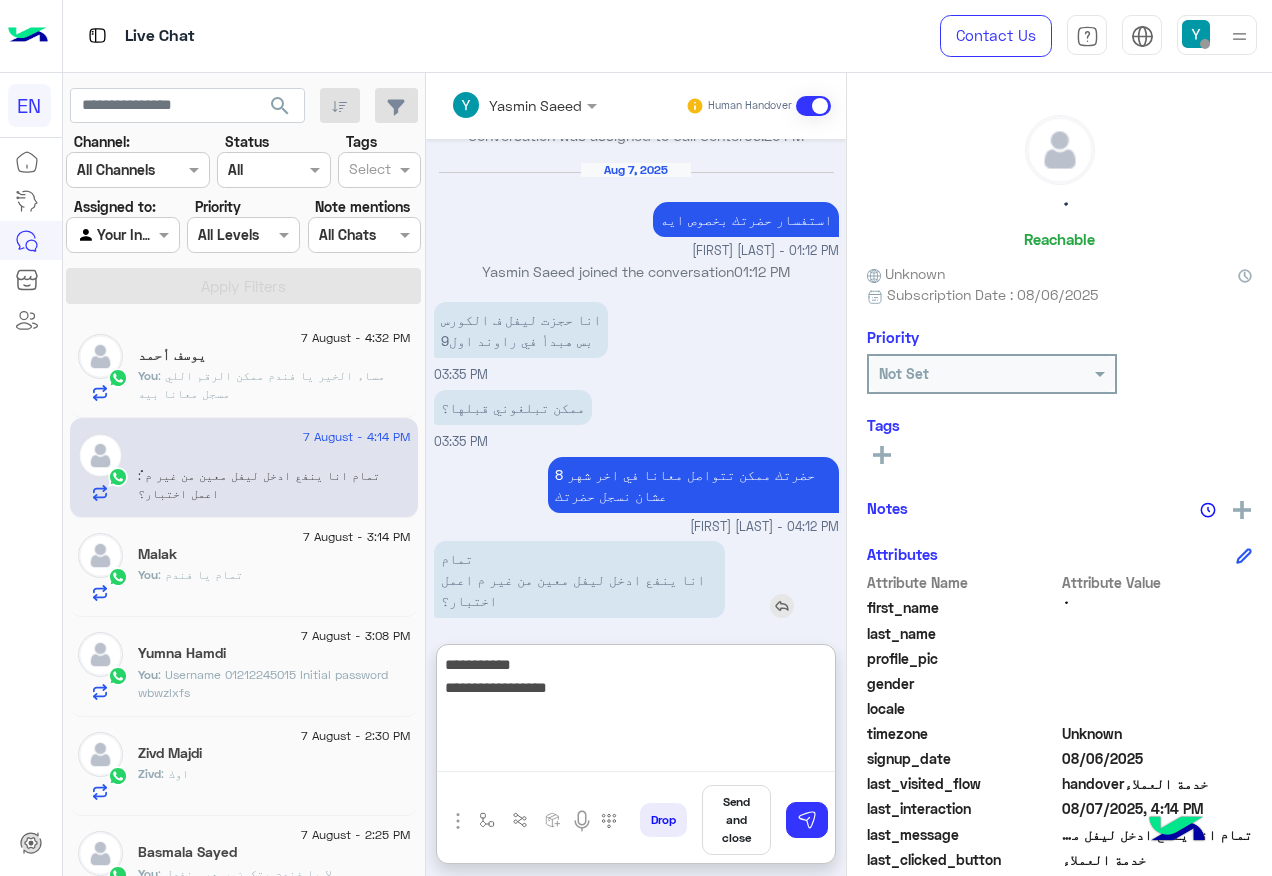 type on "**********" 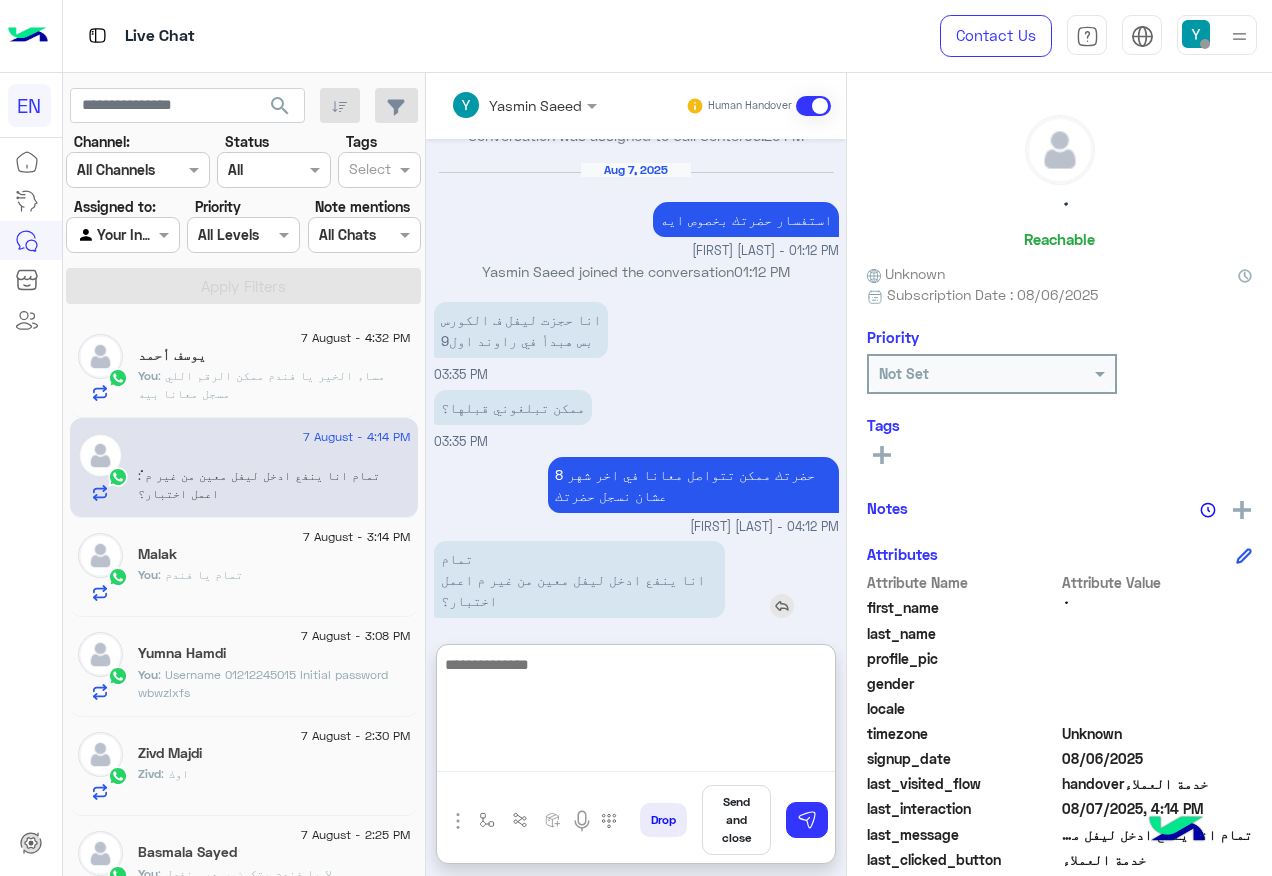 scroll, scrollTop: 979, scrollLeft: 0, axis: vertical 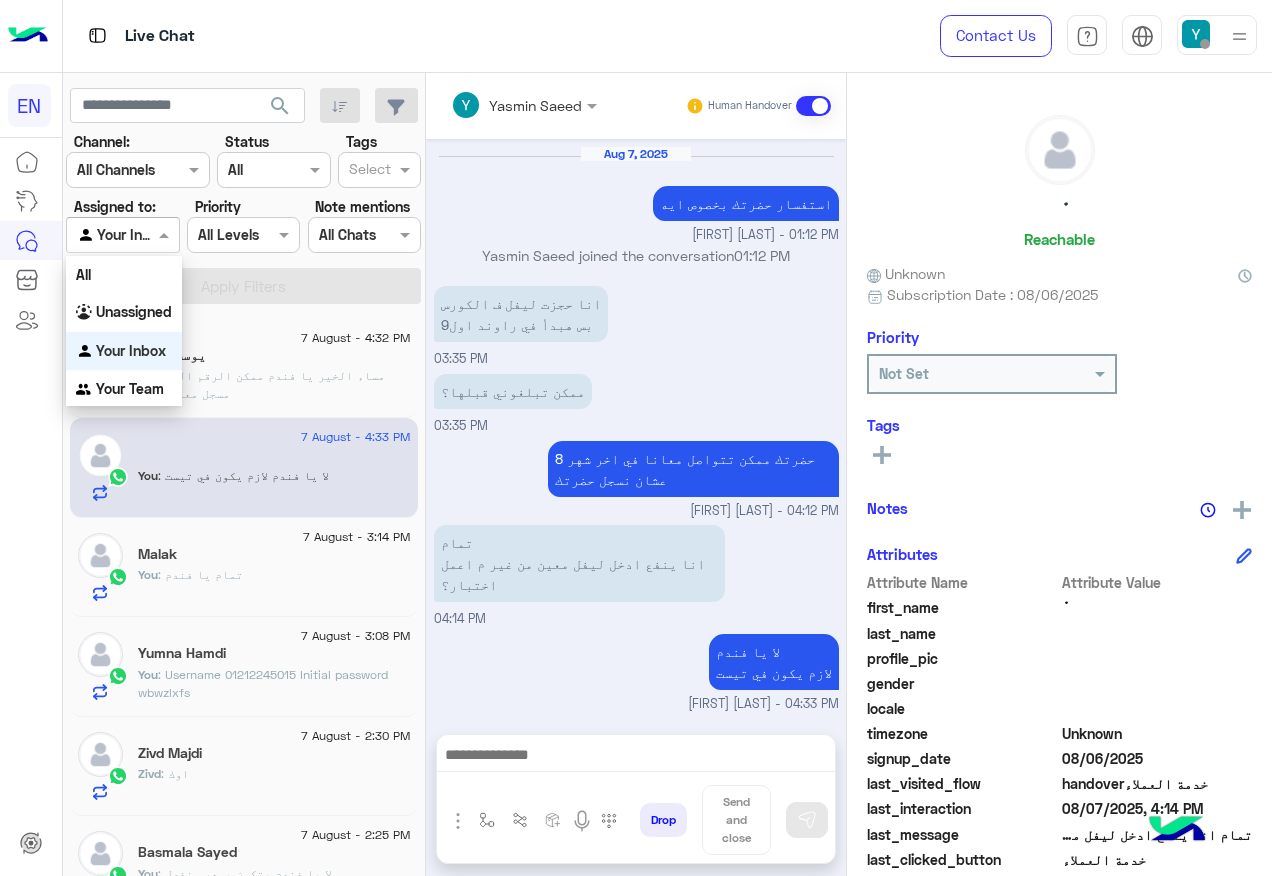 click on "Agent Filter Your Inbox" at bounding box center (122, 235) 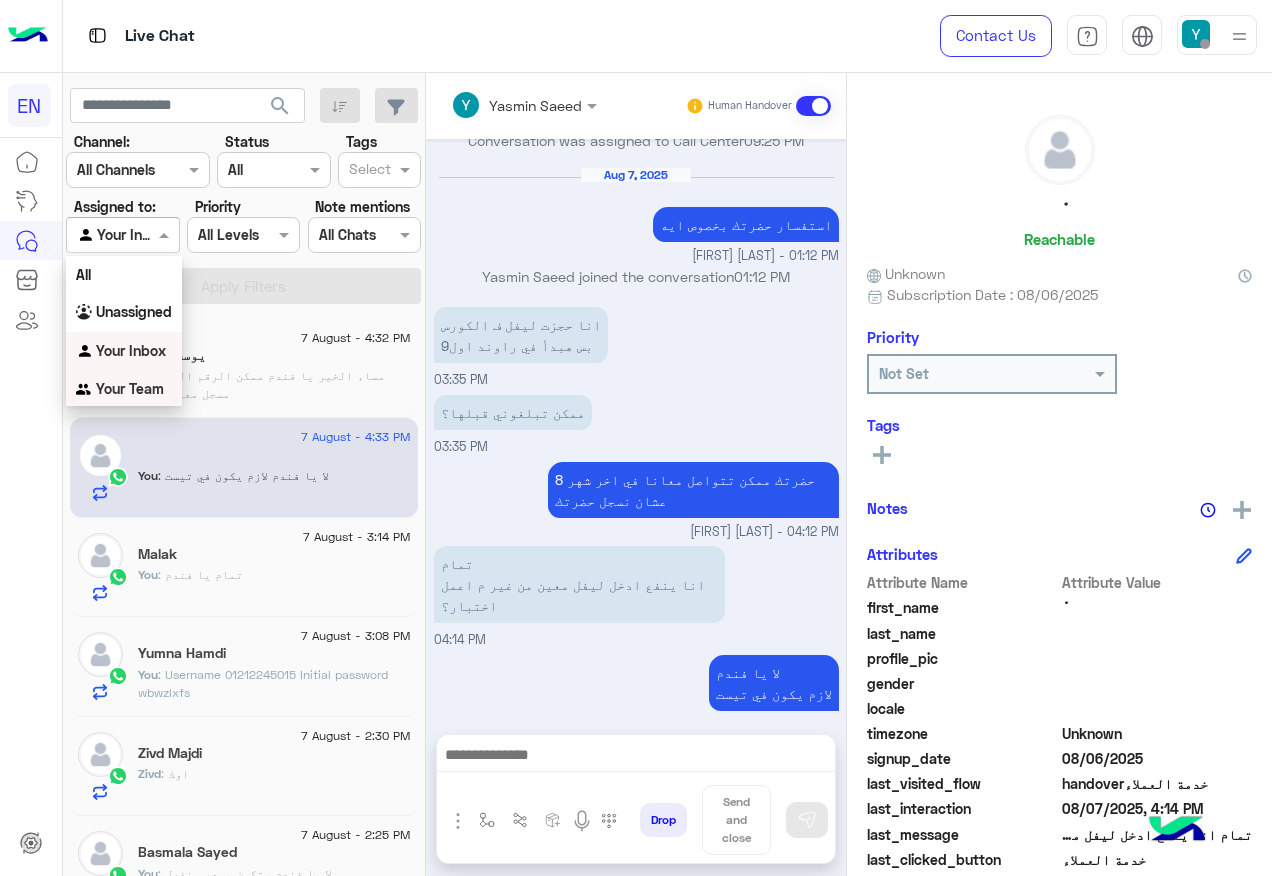 click on "Your Team" at bounding box center (130, 388) 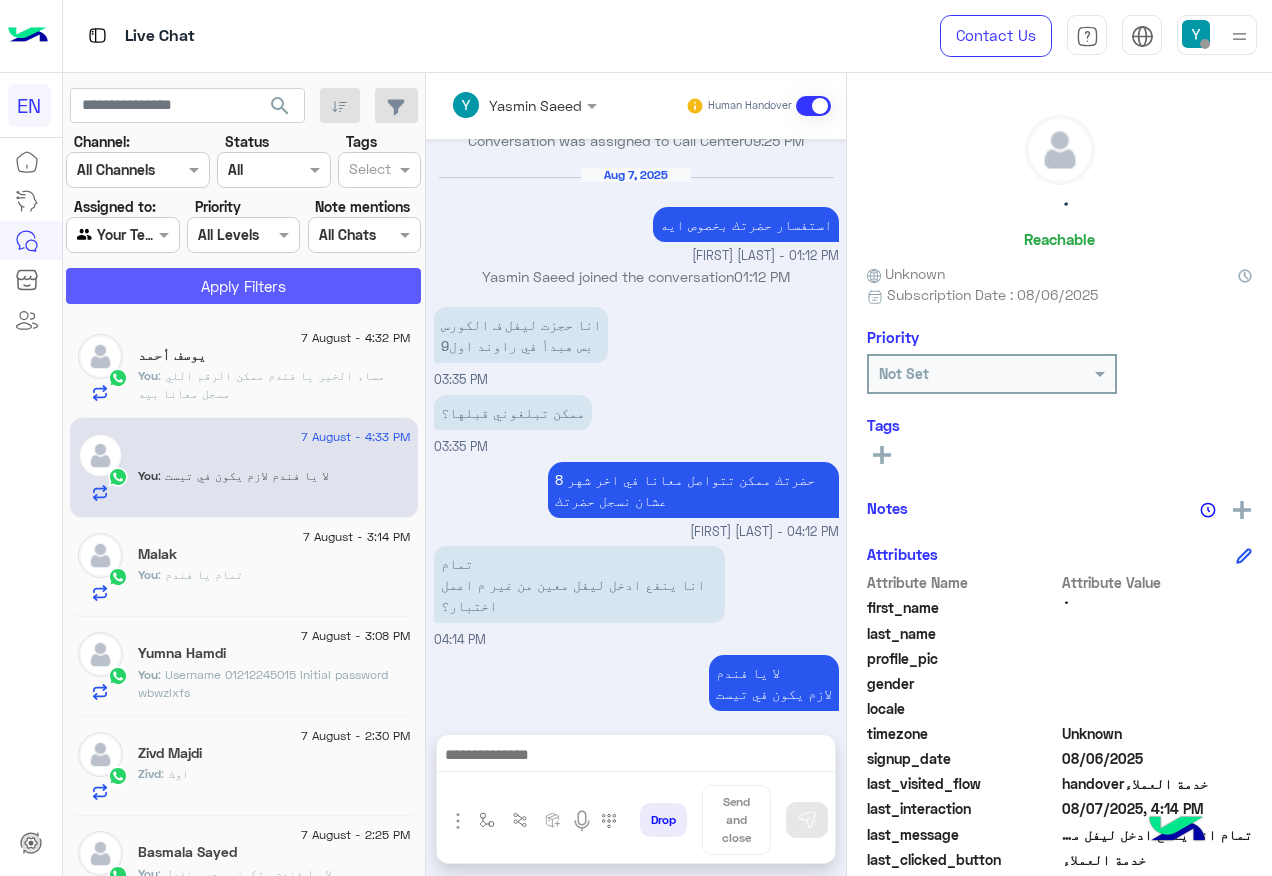click on "Apply Filters" 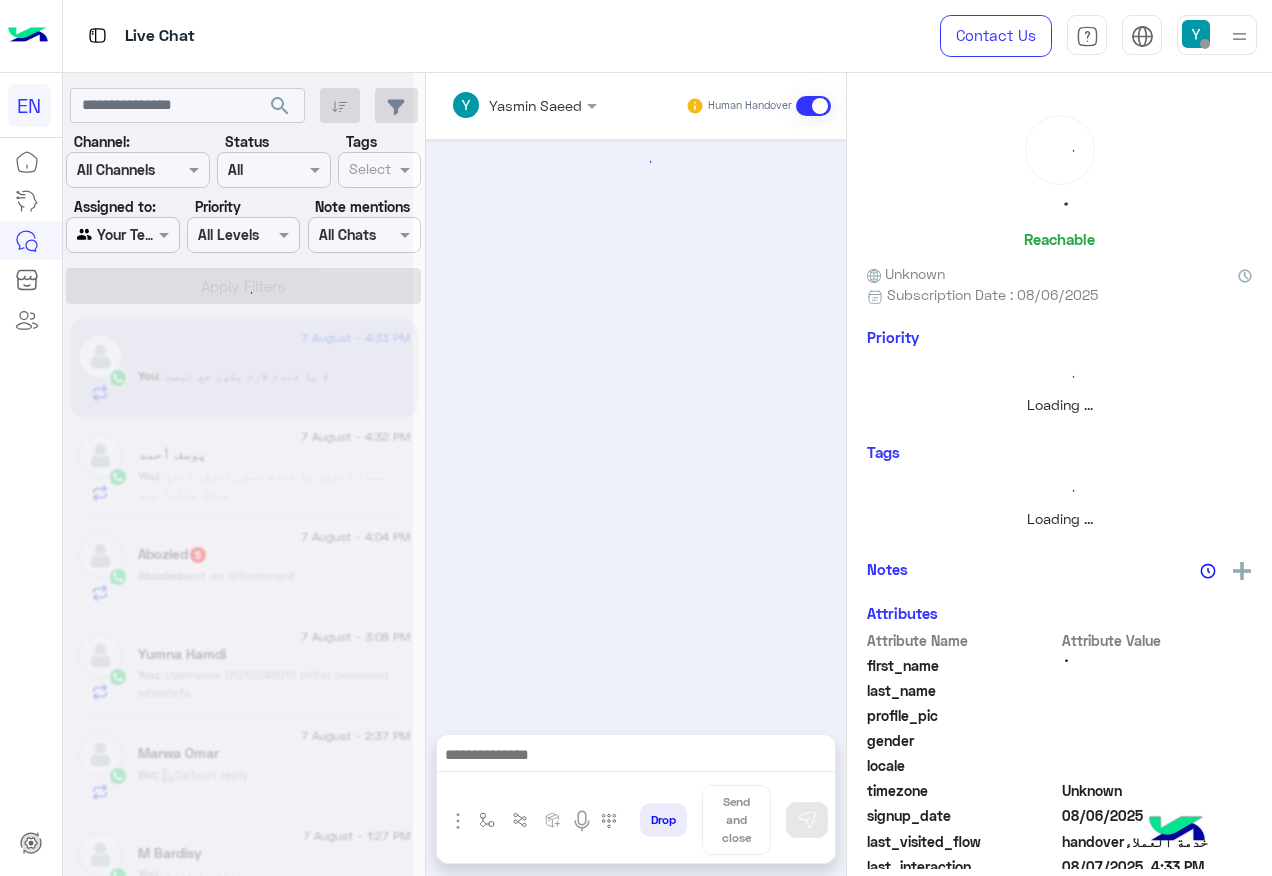 scroll, scrollTop: 889, scrollLeft: 0, axis: vertical 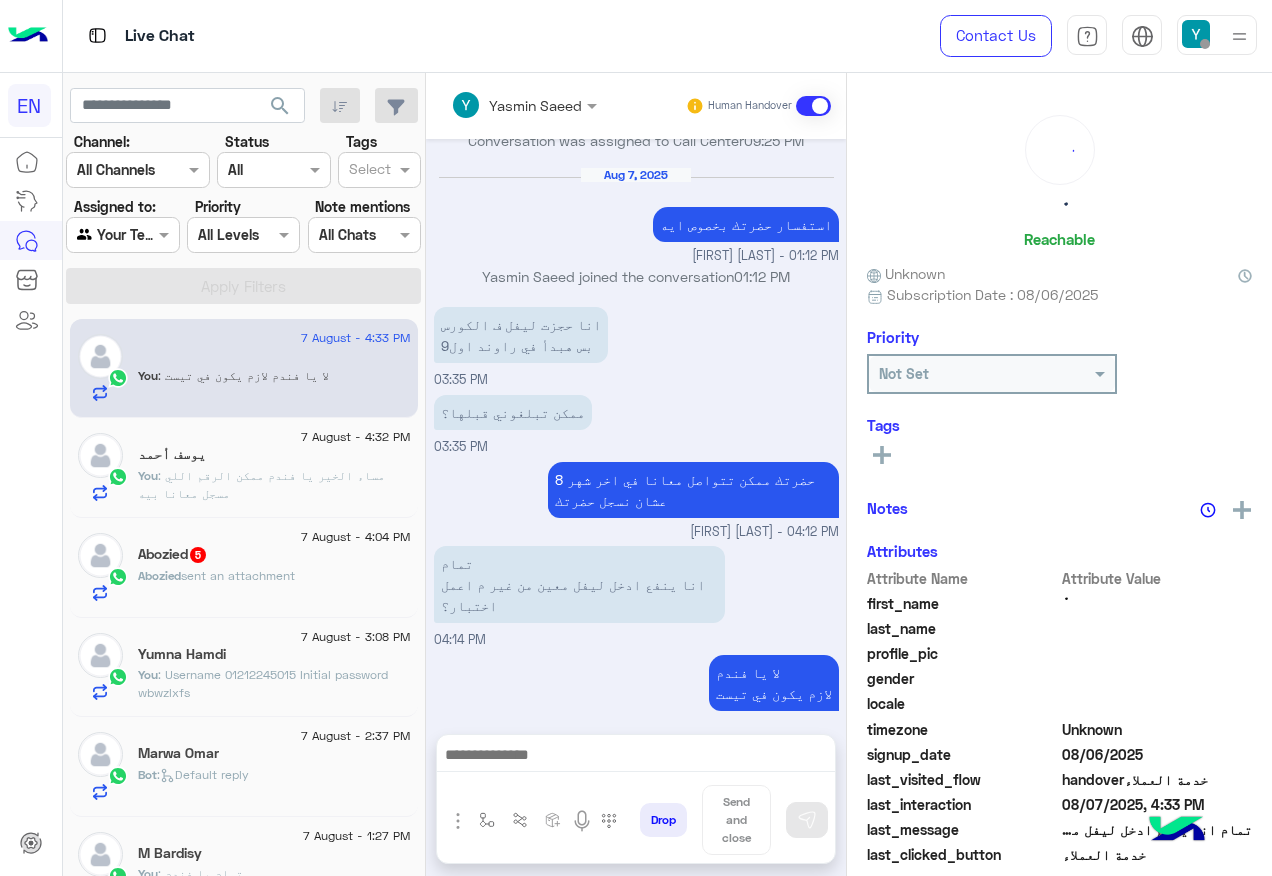click on "Abozied  sent an attachment" 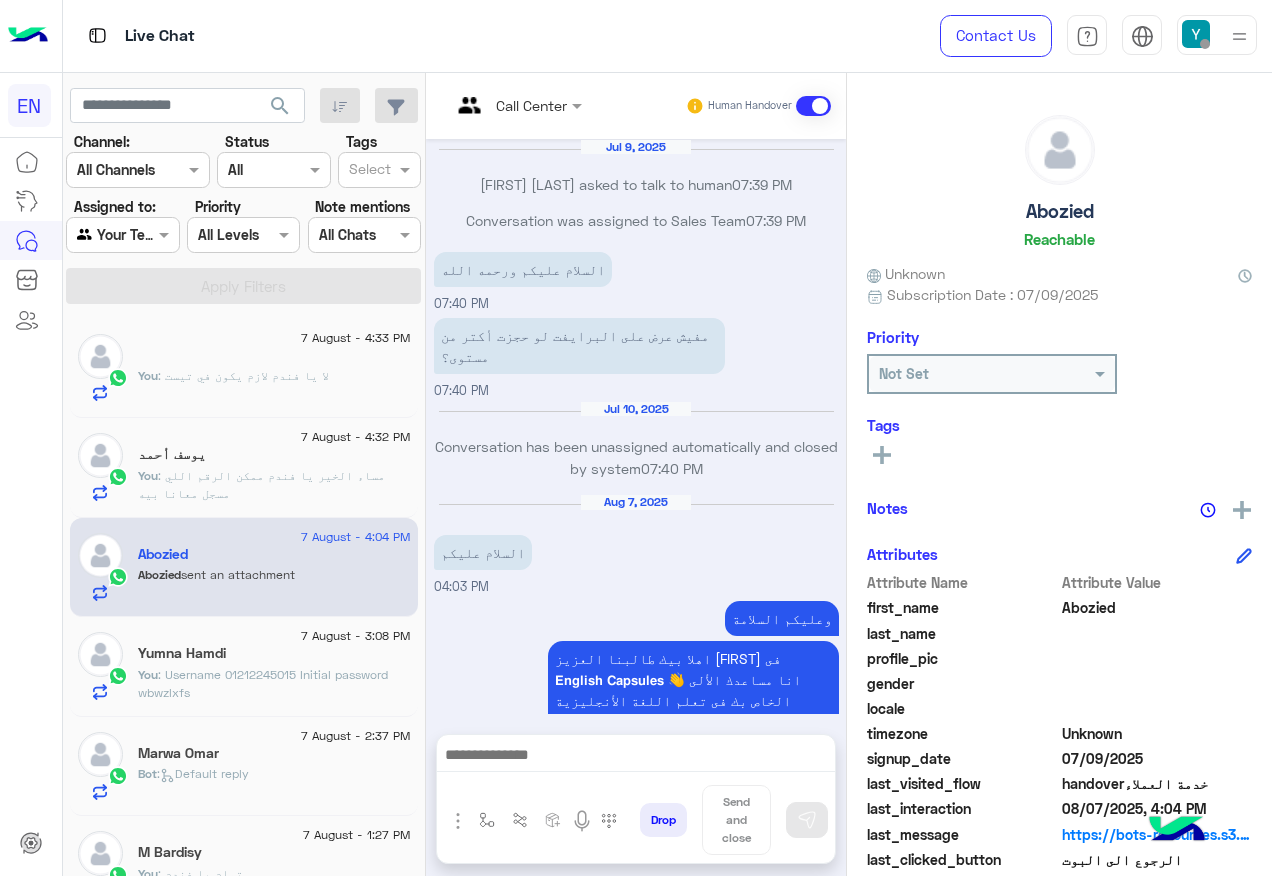 scroll, scrollTop: 1376, scrollLeft: 0, axis: vertical 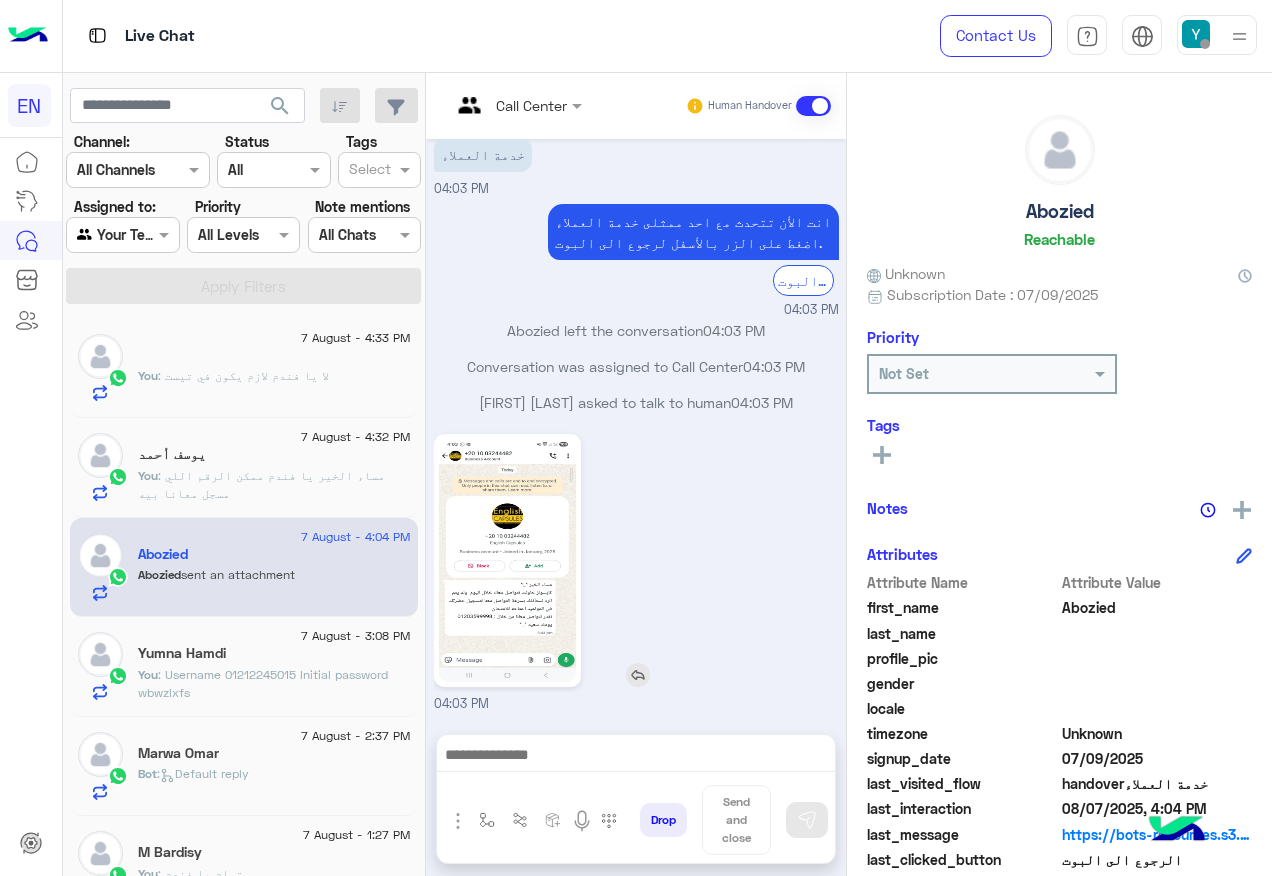 click 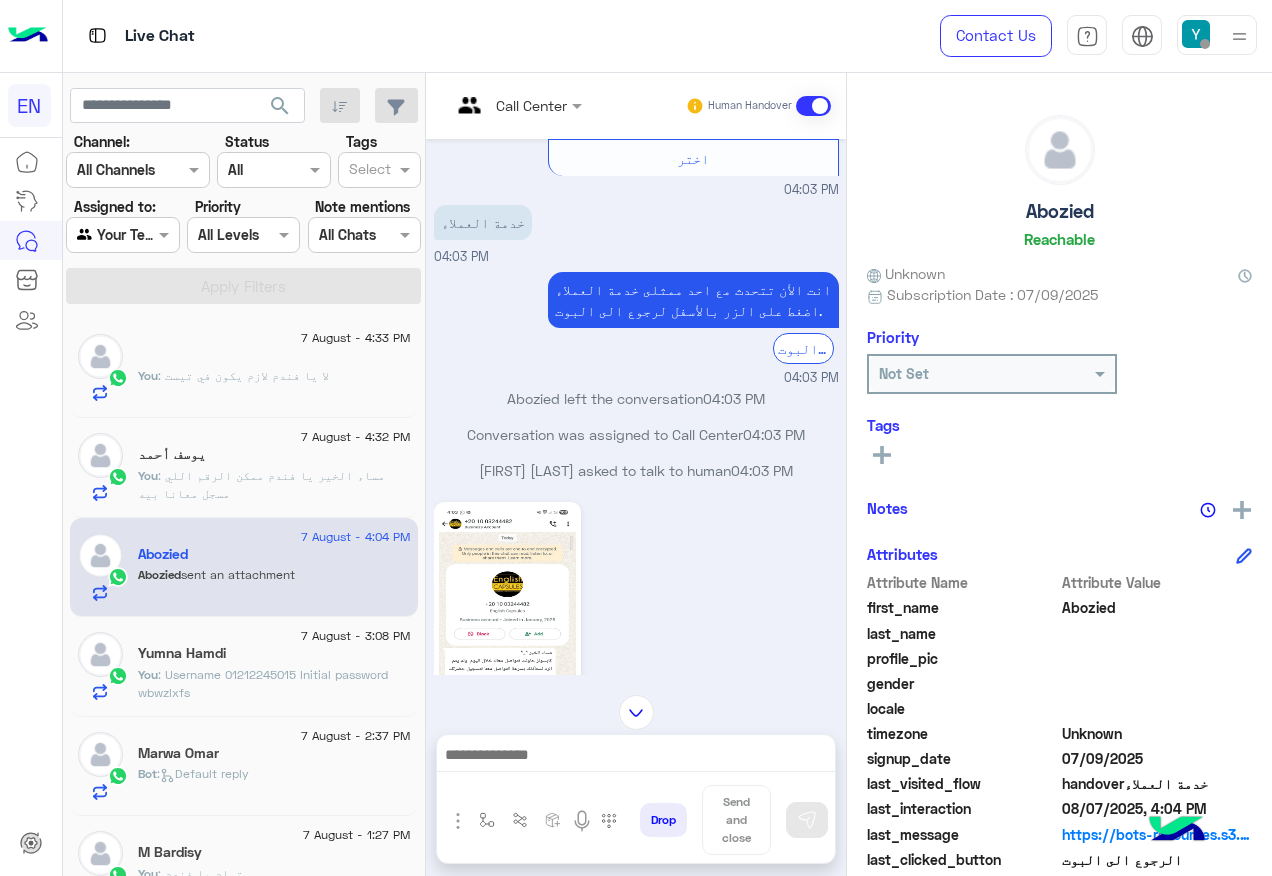 scroll, scrollTop: 1376, scrollLeft: 0, axis: vertical 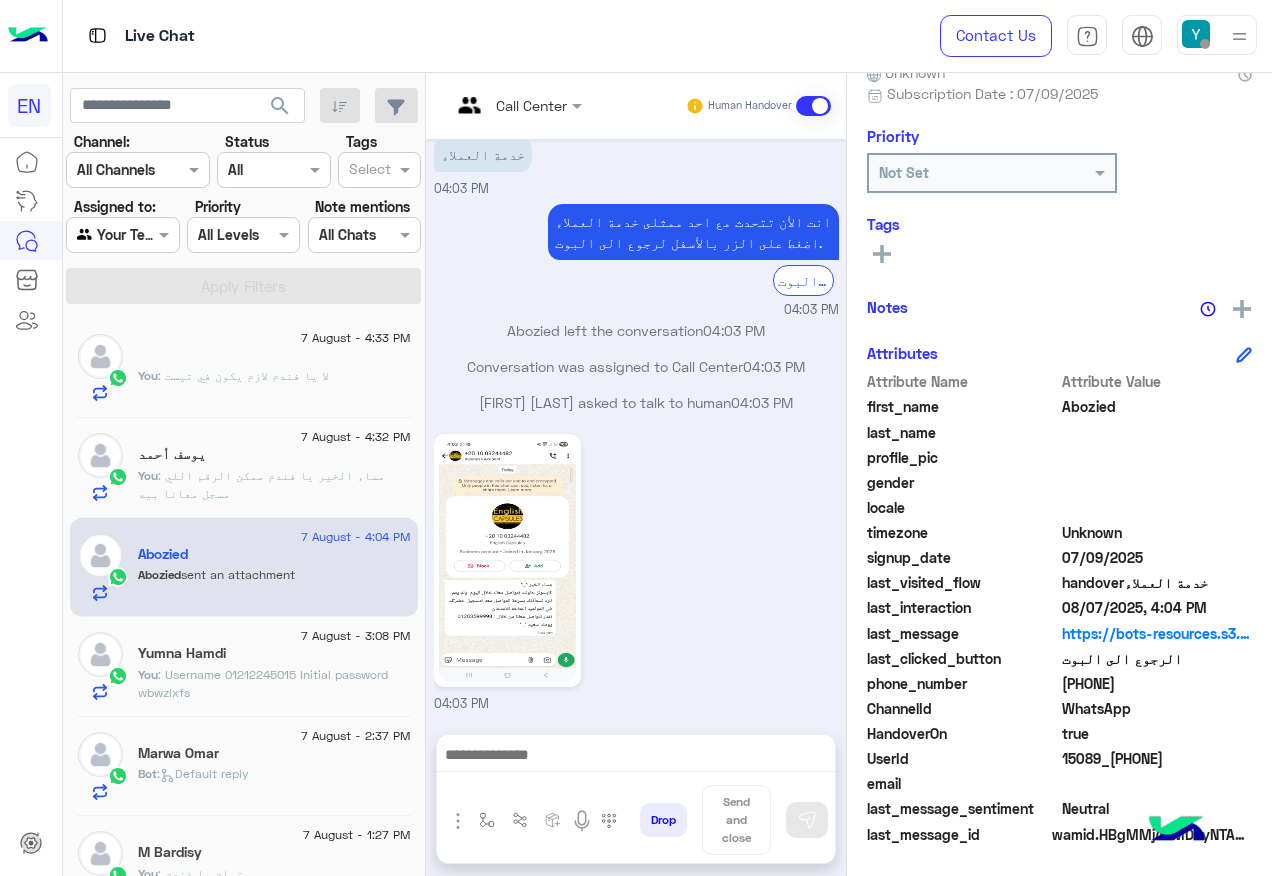 click on "[PHONE]" 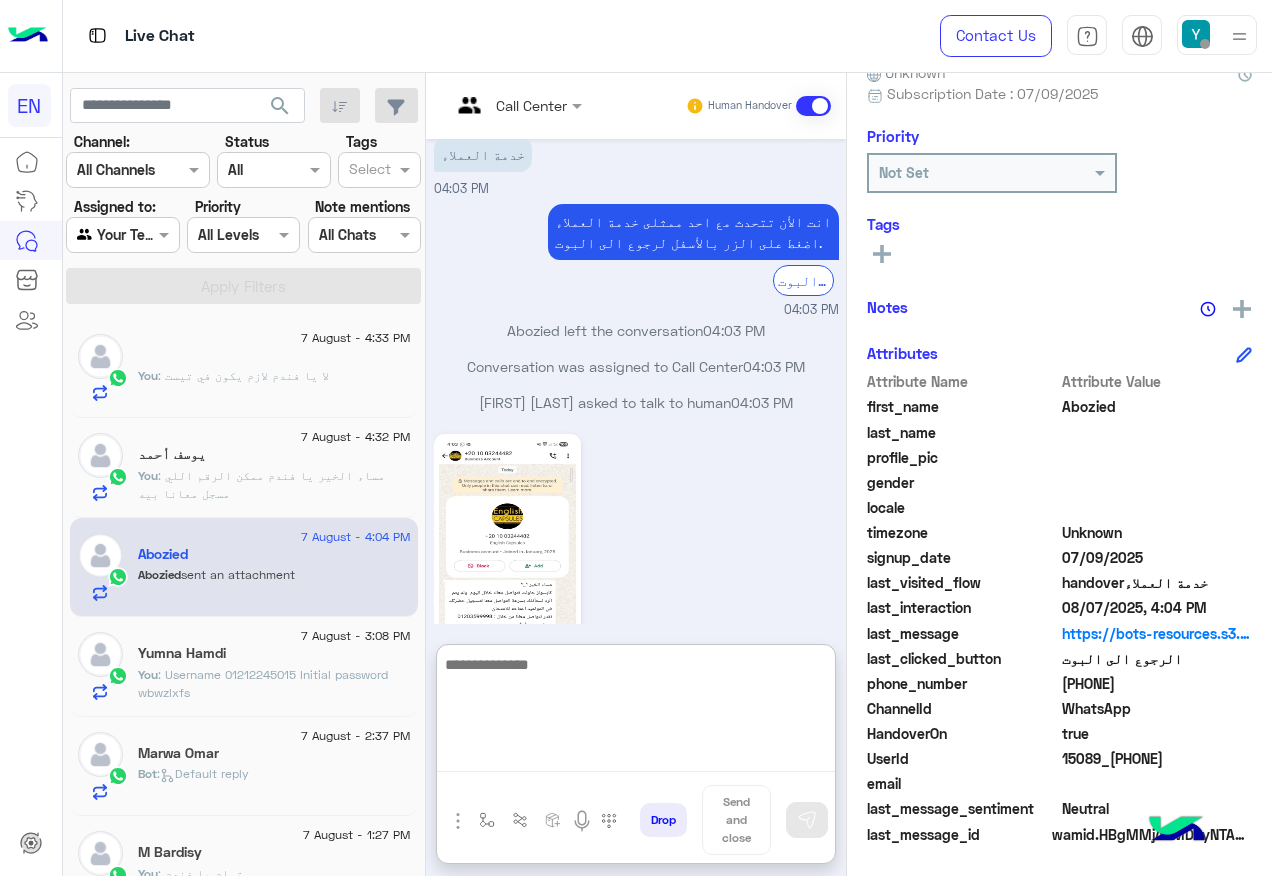 click at bounding box center (636, 712) 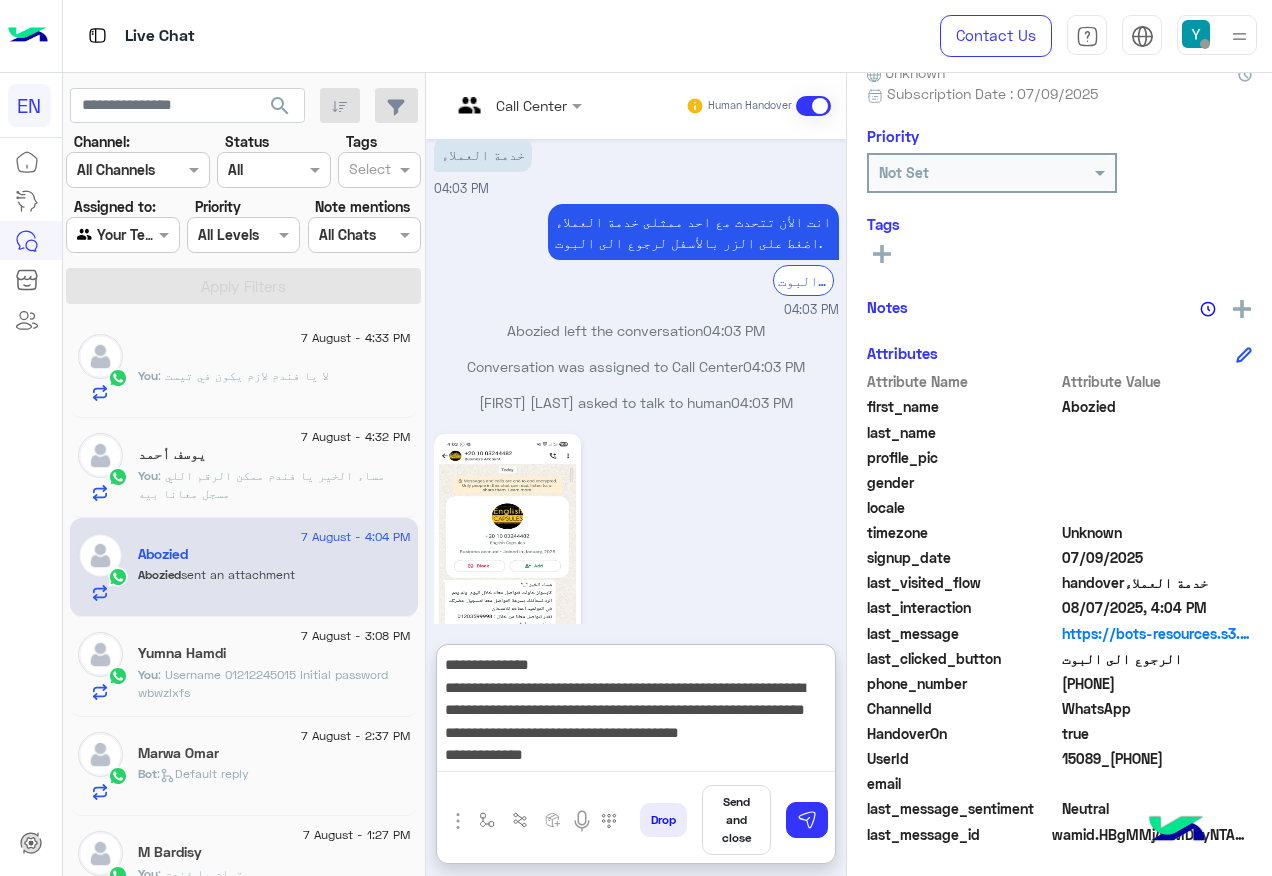 scroll, scrollTop: 16, scrollLeft: 0, axis: vertical 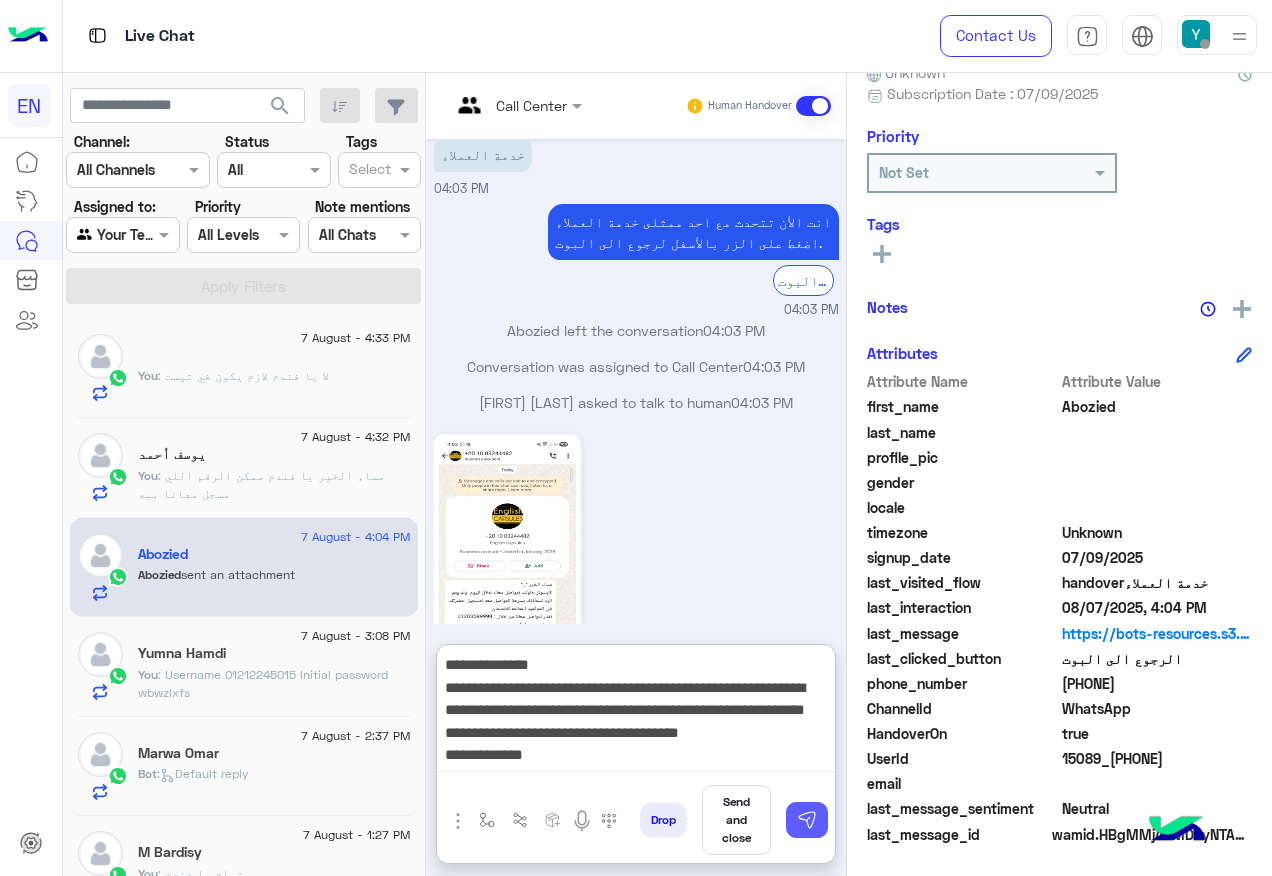 type on "**********" 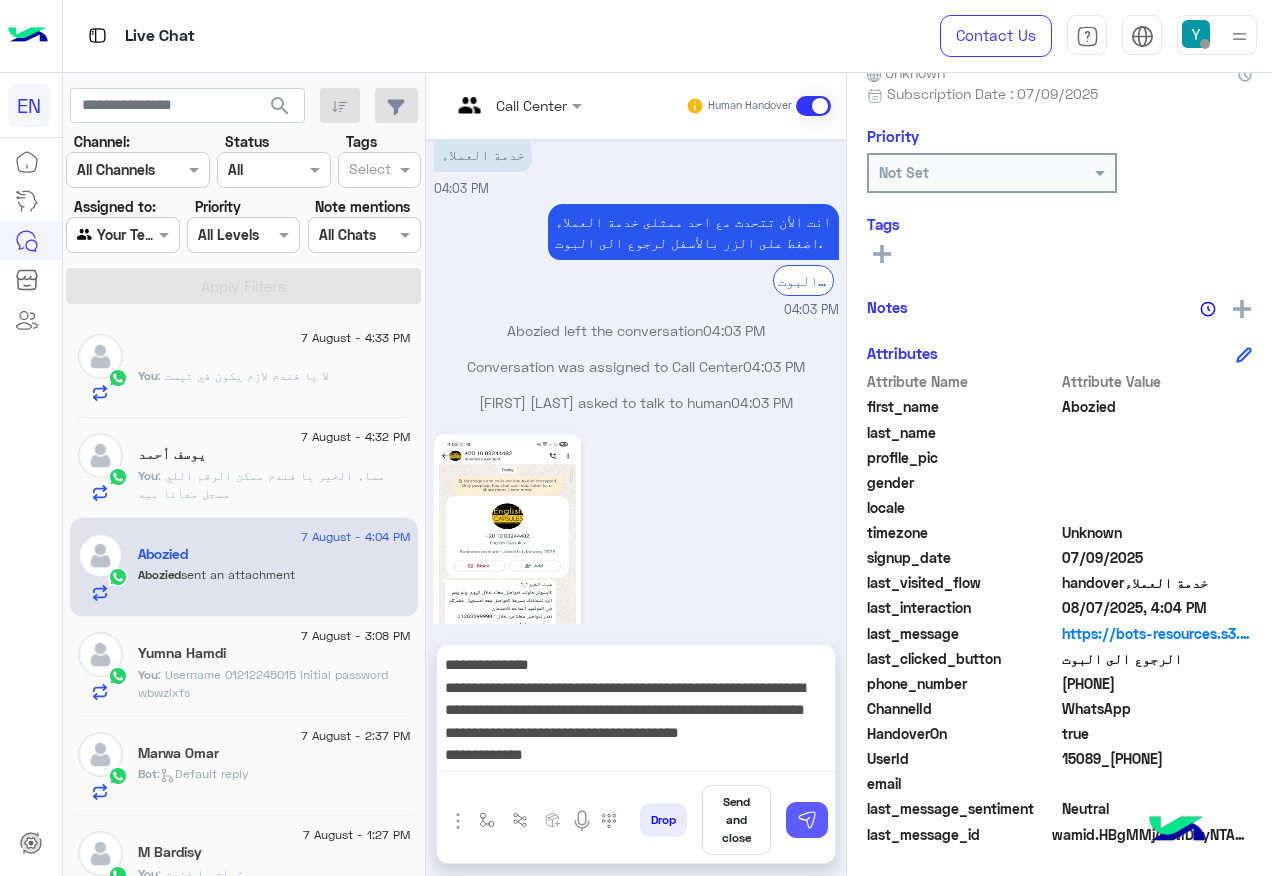 click at bounding box center (807, 820) 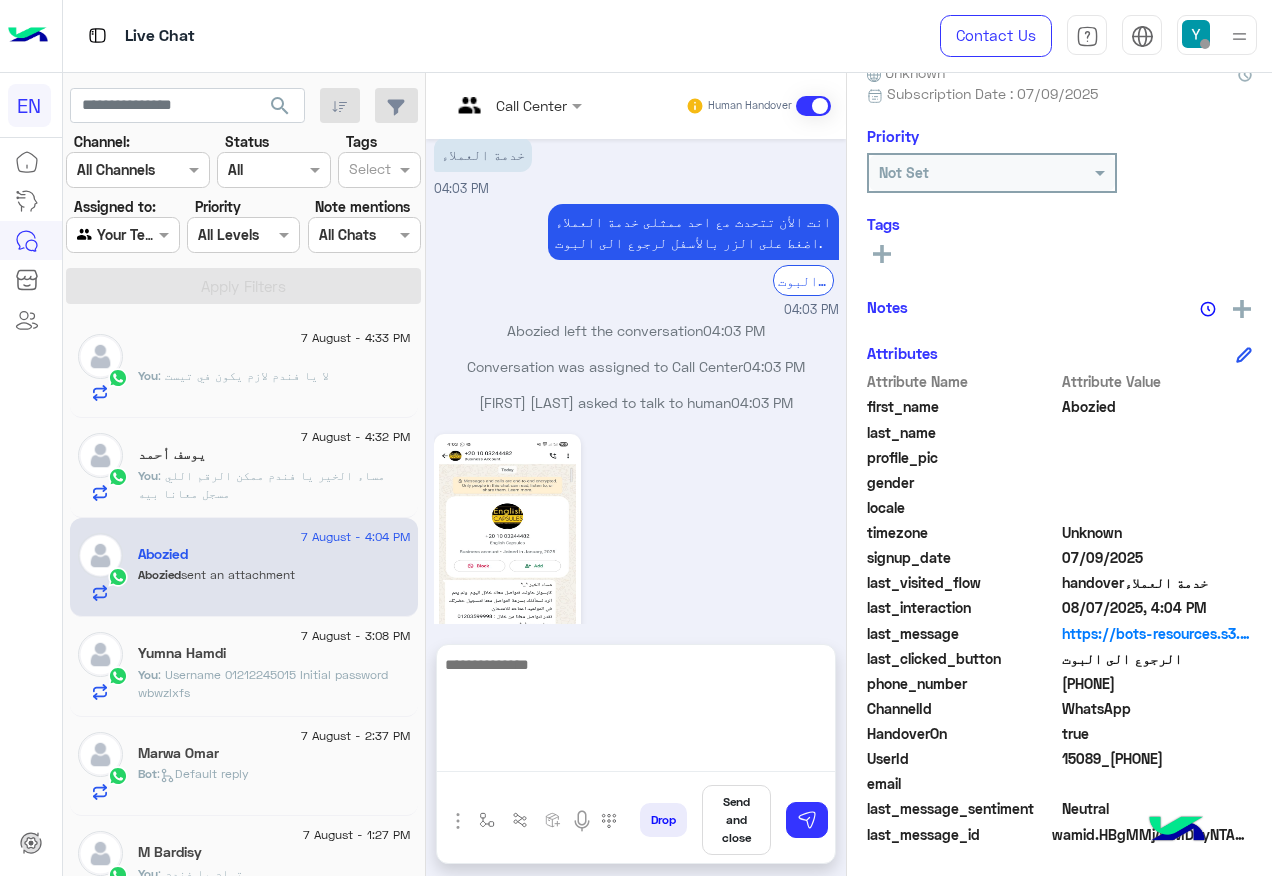 scroll, scrollTop: 0, scrollLeft: 0, axis: both 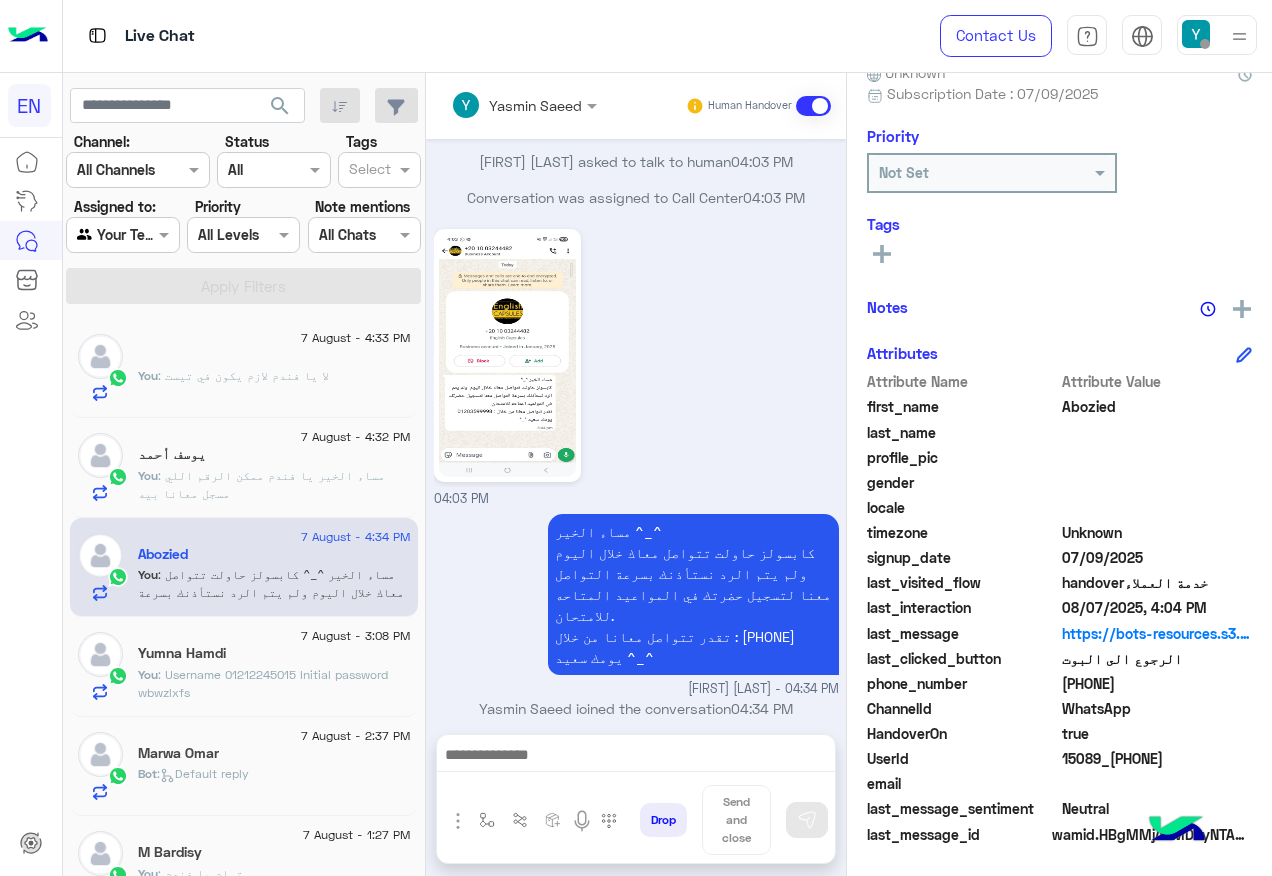 click at bounding box center (122, 234) 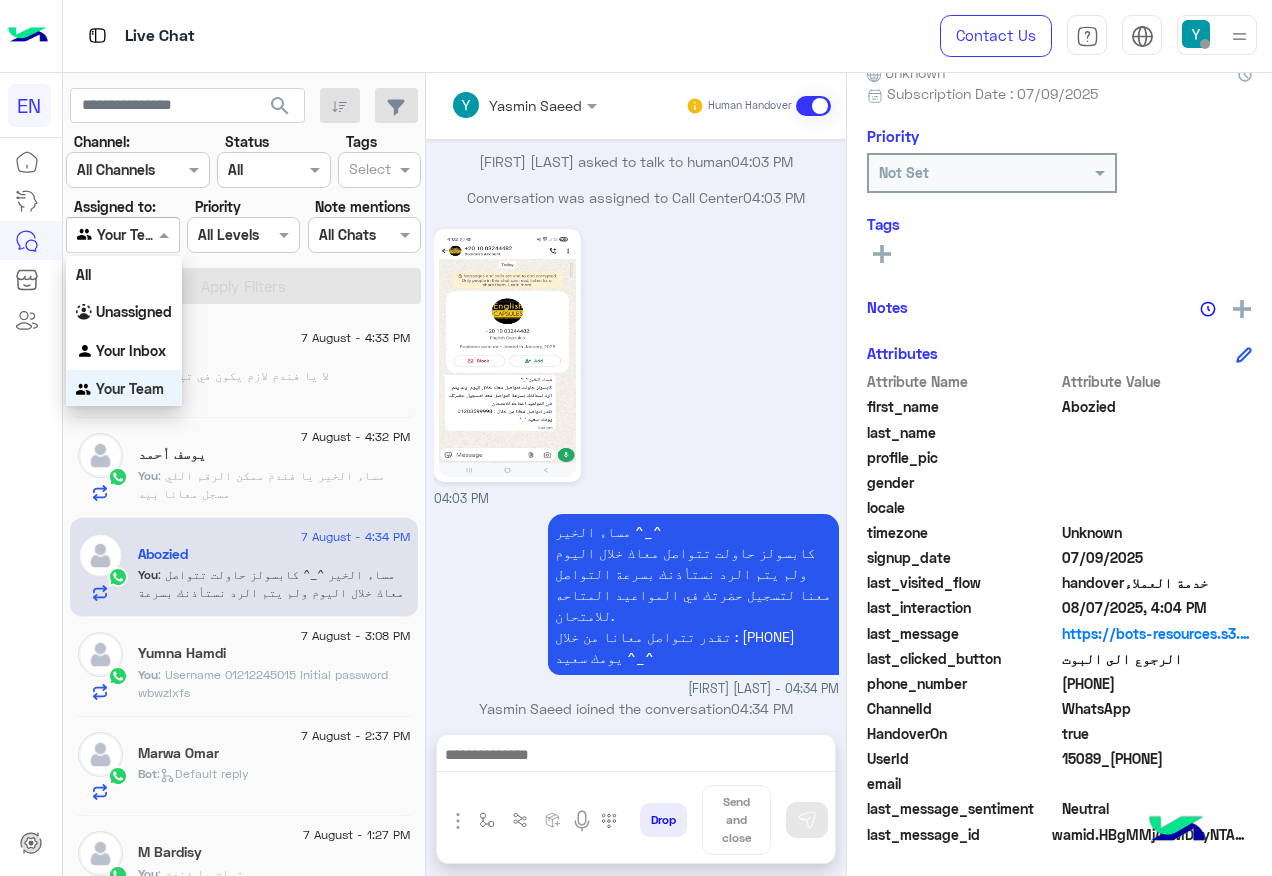 scroll, scrollTop: 1, scrollLeft: 0, axis: vertical 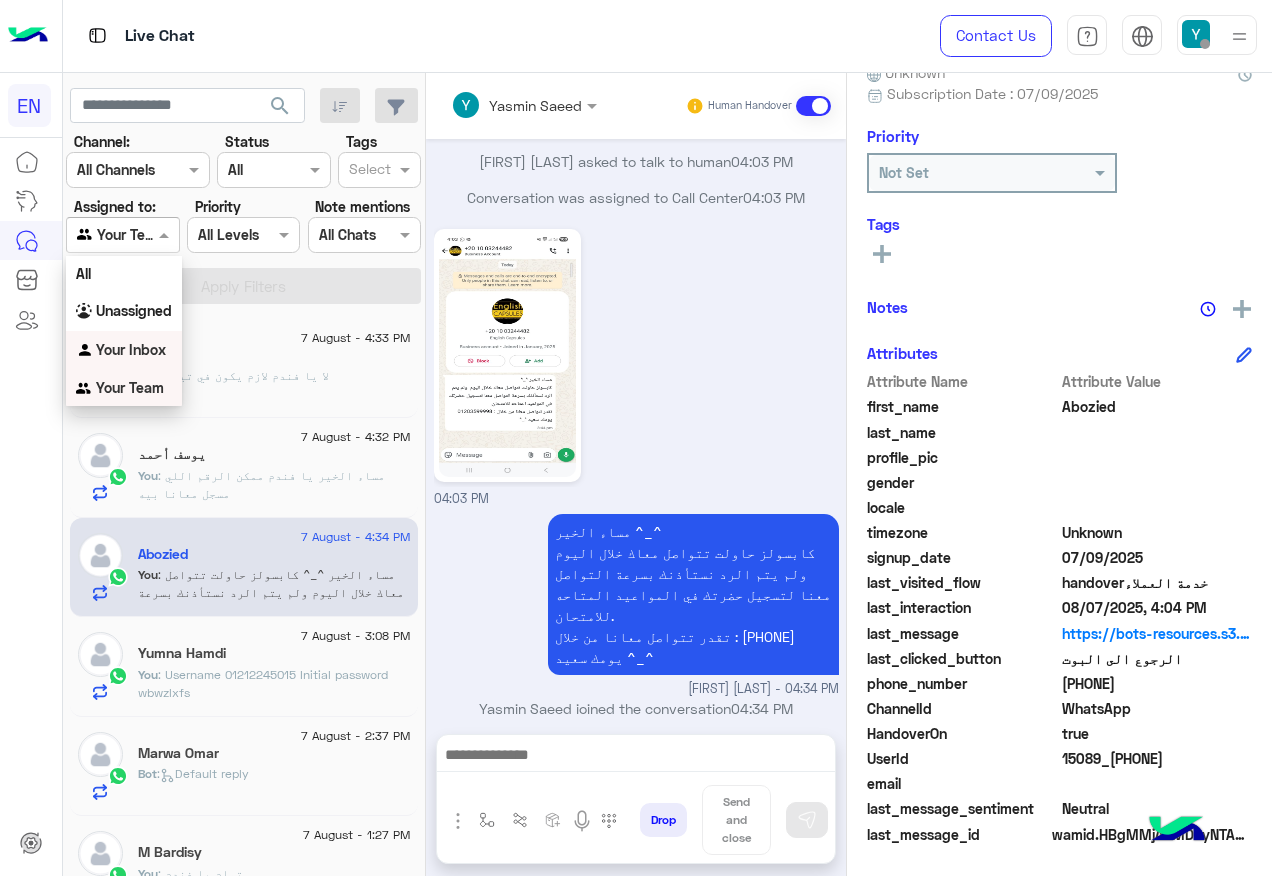 click on "Your Inbox" at bounding box center [124, 350] 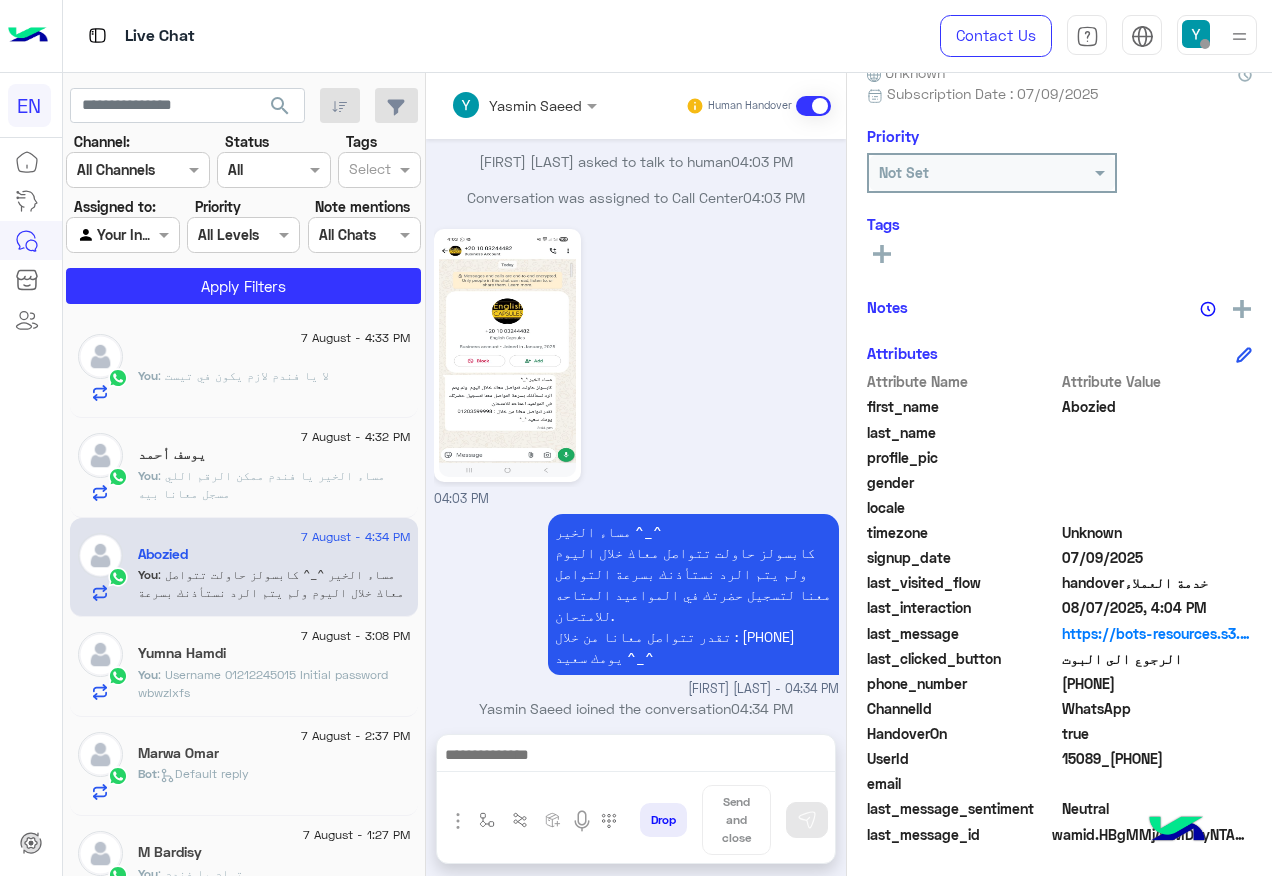 click on "Channel: Channel All Channels Status Channel All Tags Select Assigned to: Agent Filter Your Inbox Priority All Levels All Levels Note mentions Select All Chats Apply Filters" 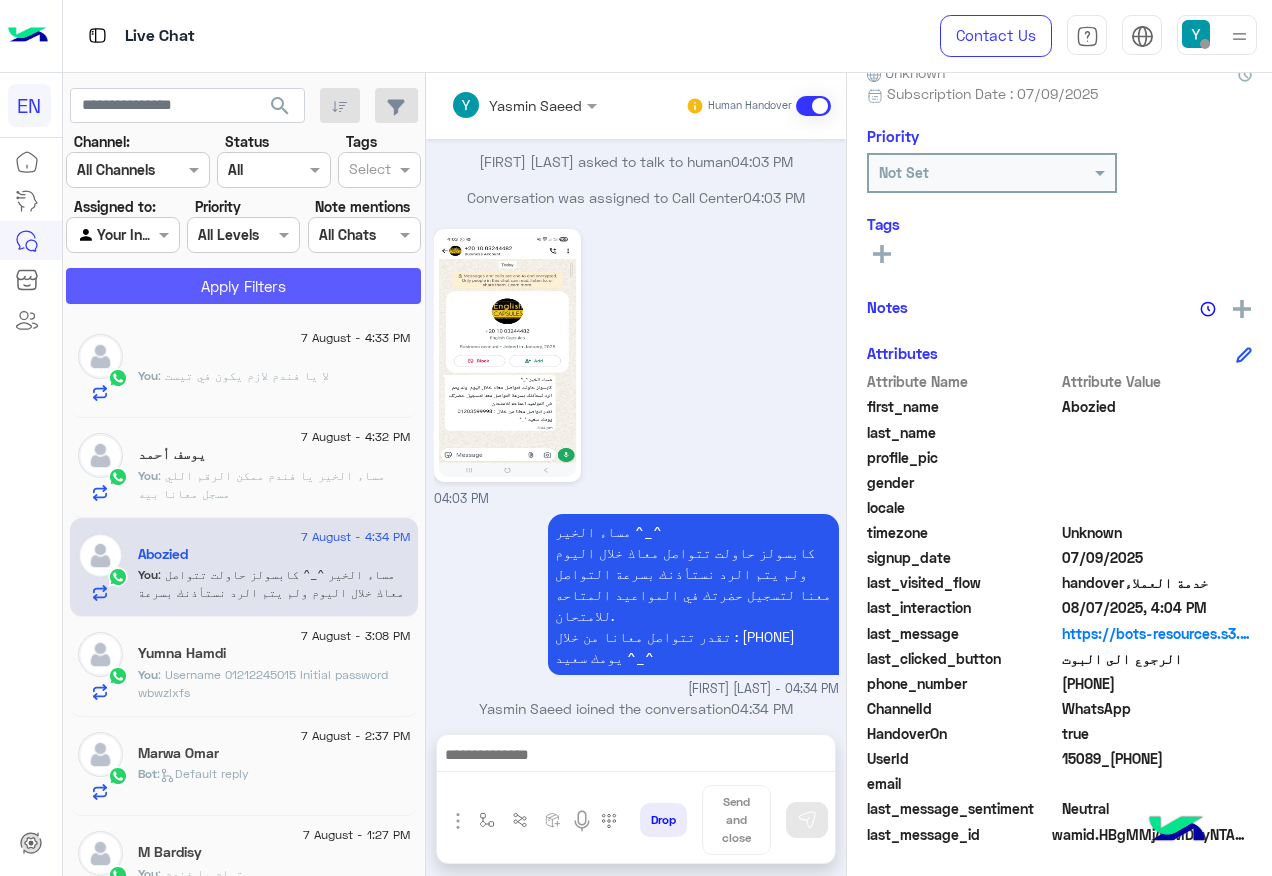 click on "Apply Filters" 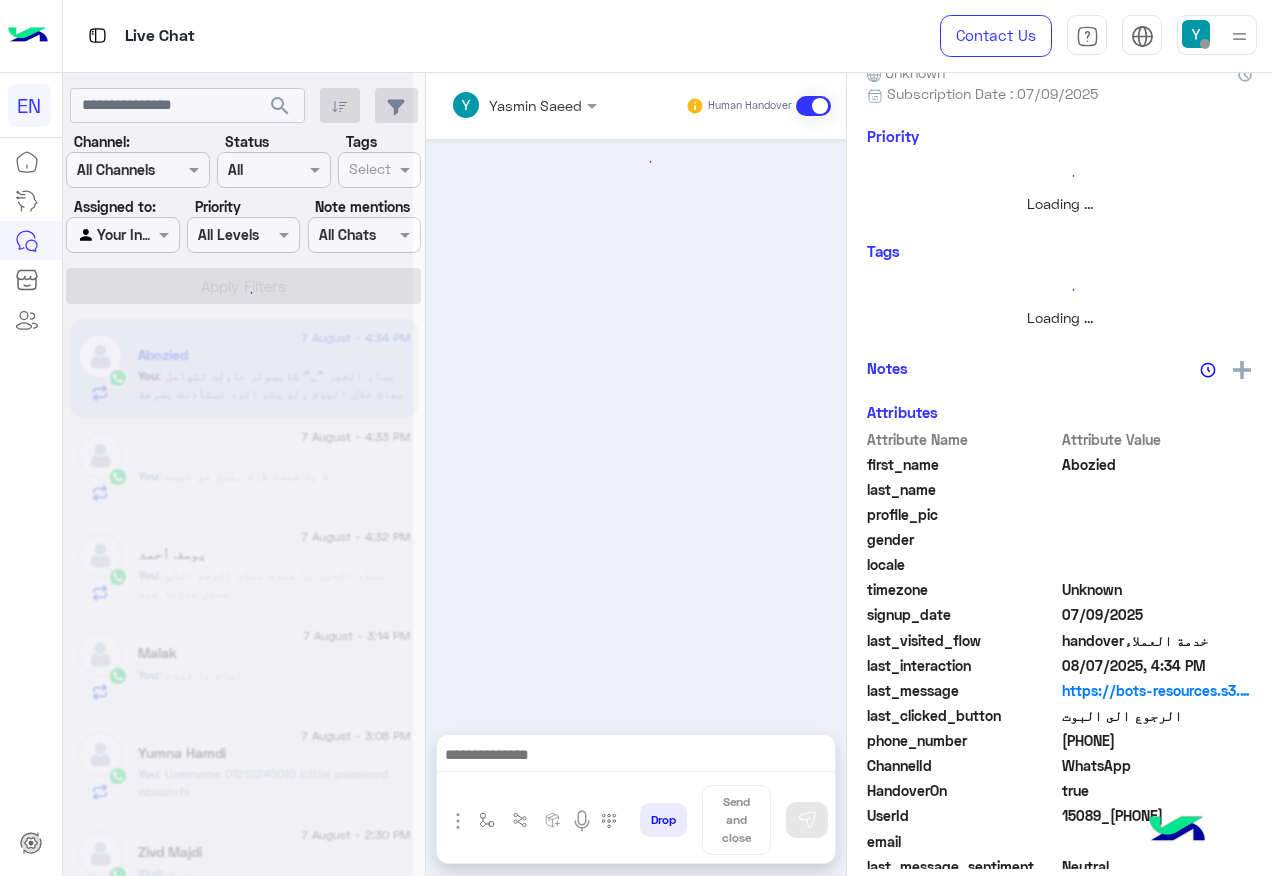 scroll, scrollTop: 0, scrollLeft: 0, axis: both 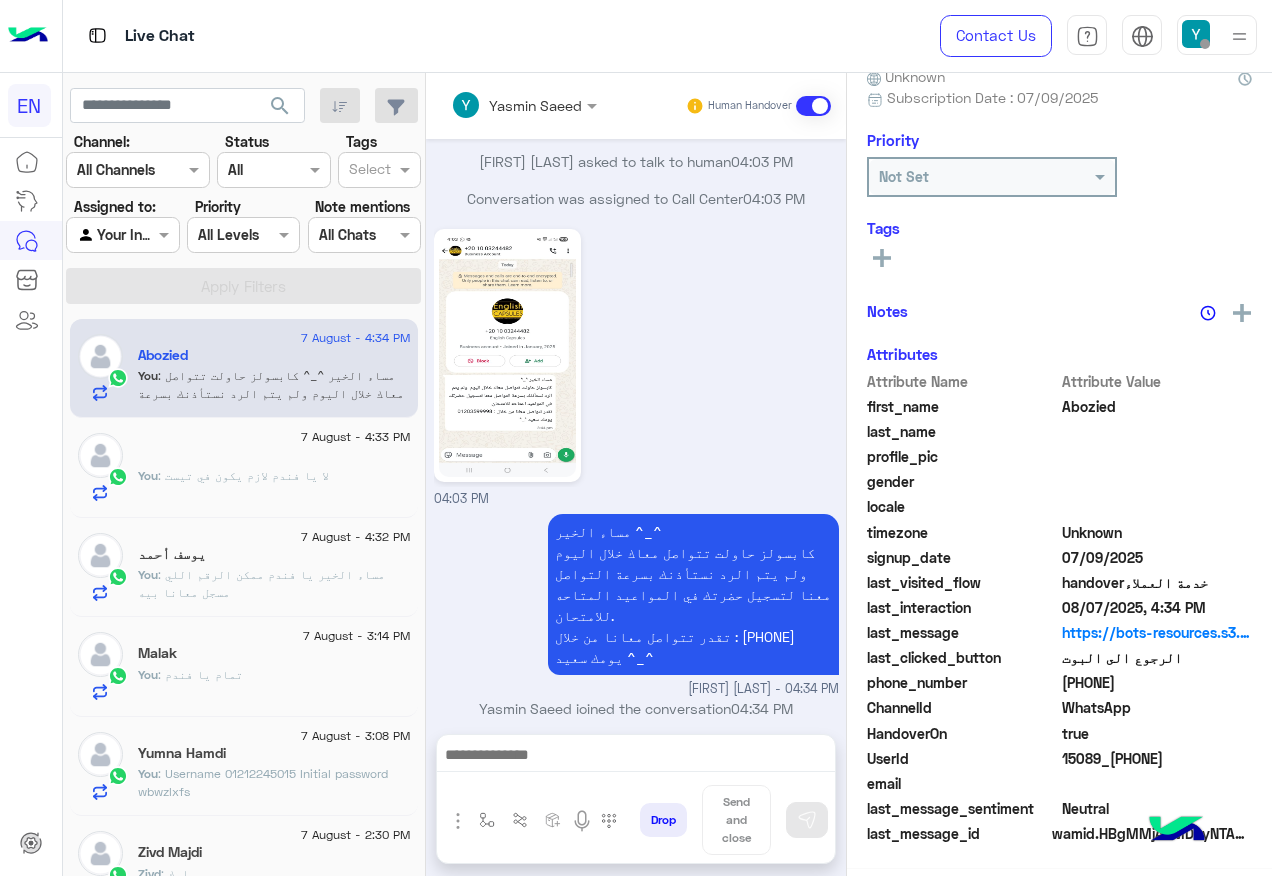 click on "Your Inbox" at bounding box center [115, 235] 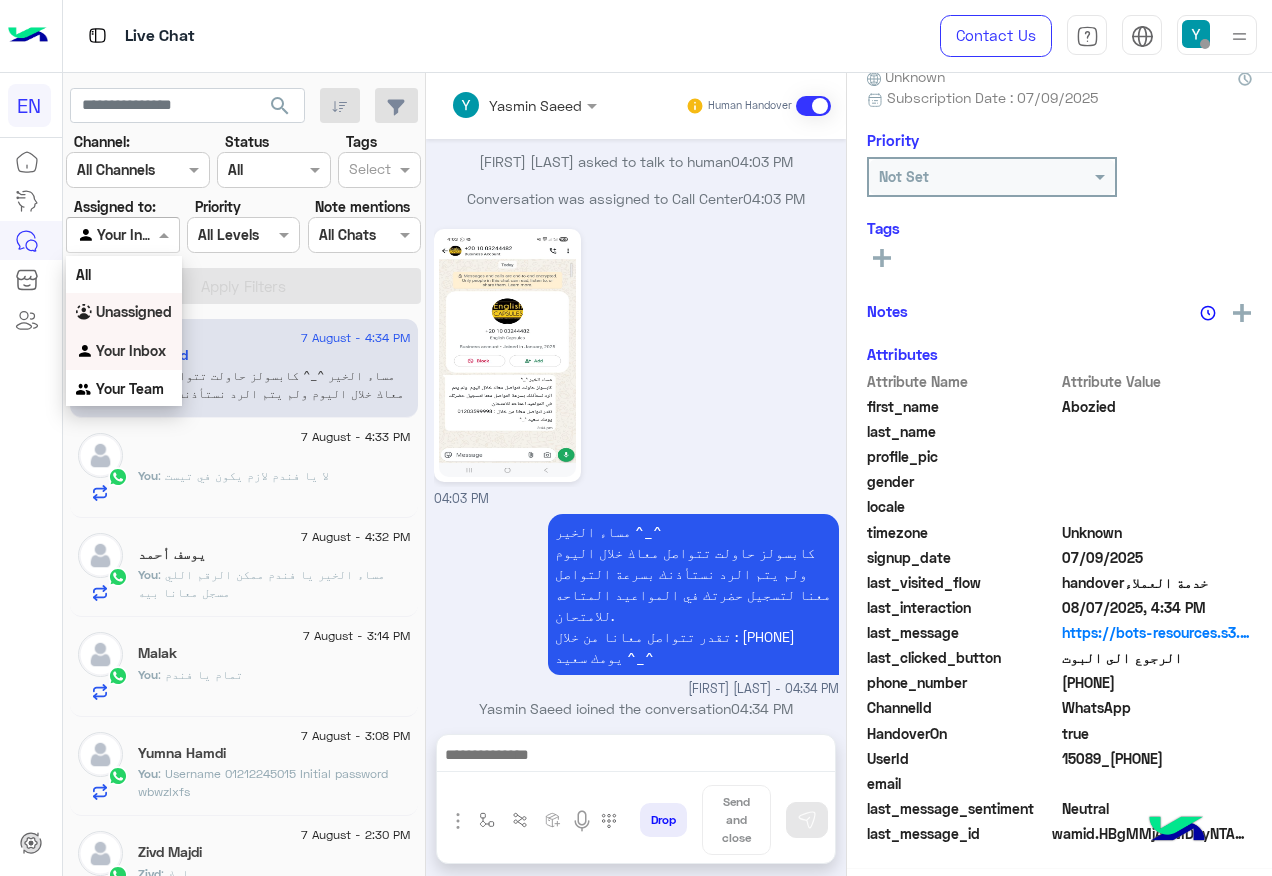 click on "Unassigned" at bounding box center [134, 311] 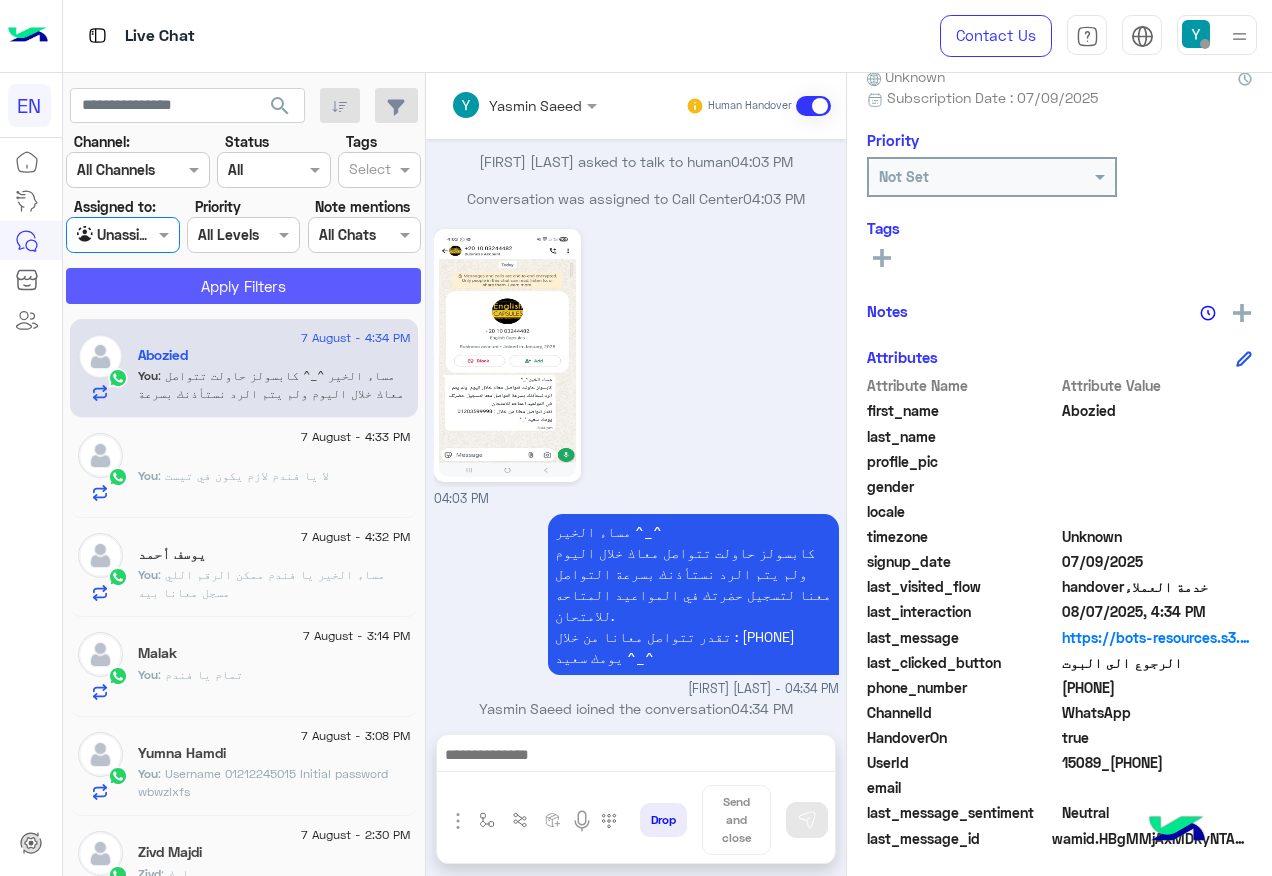 scroll, scrollTop: 201, scrollLeft: 0, axis: vertical 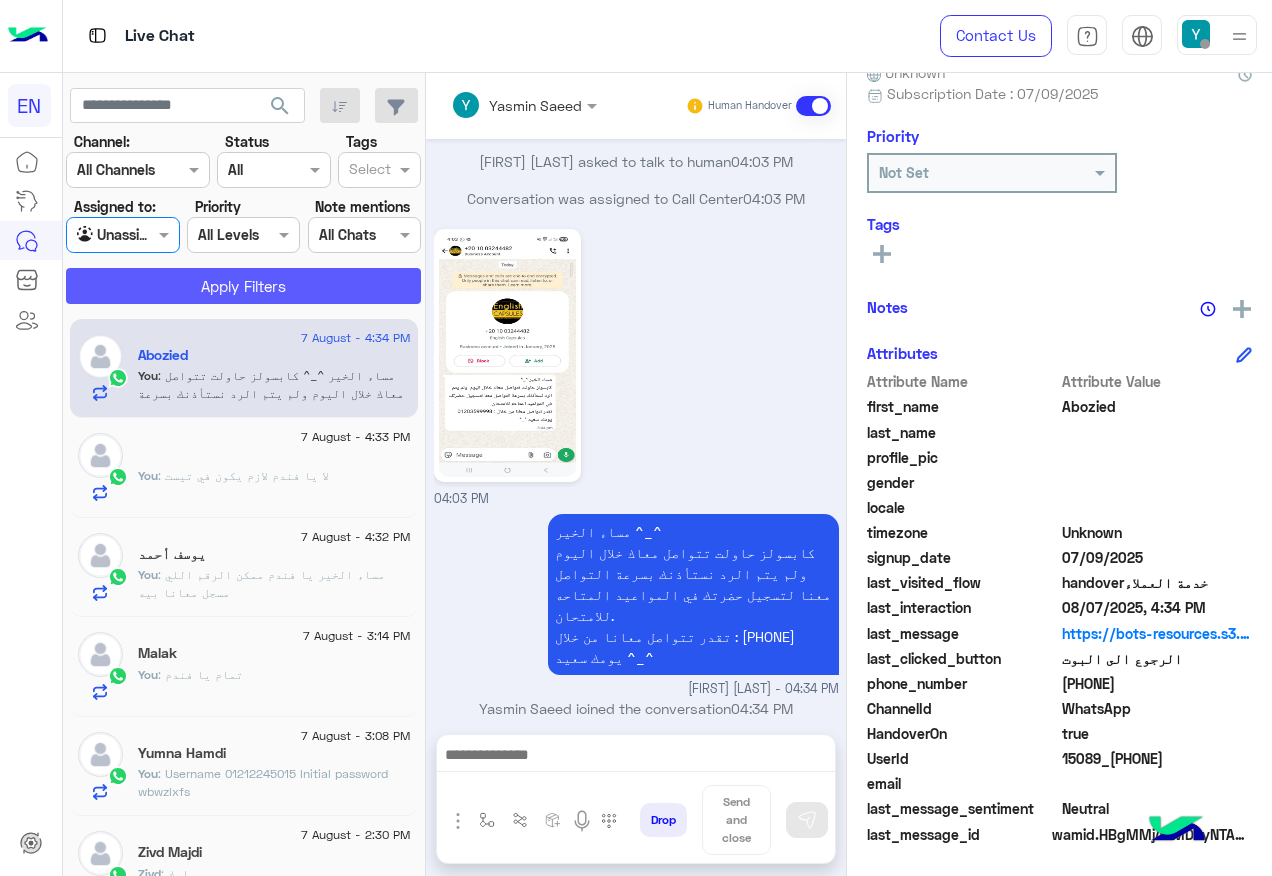 click on "Apply Filters" 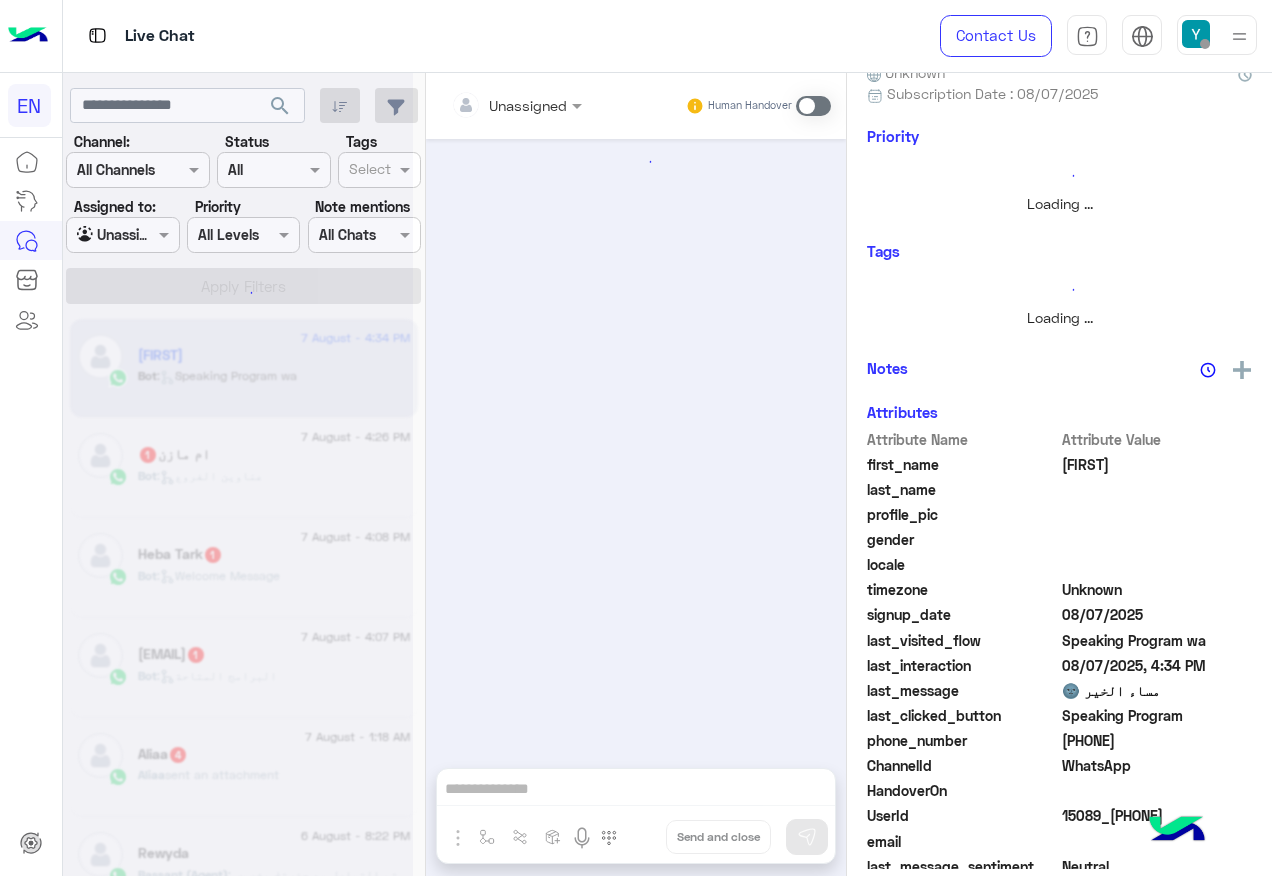 scroll, scrollTop: 0, scrollLeft: 0, axis: both 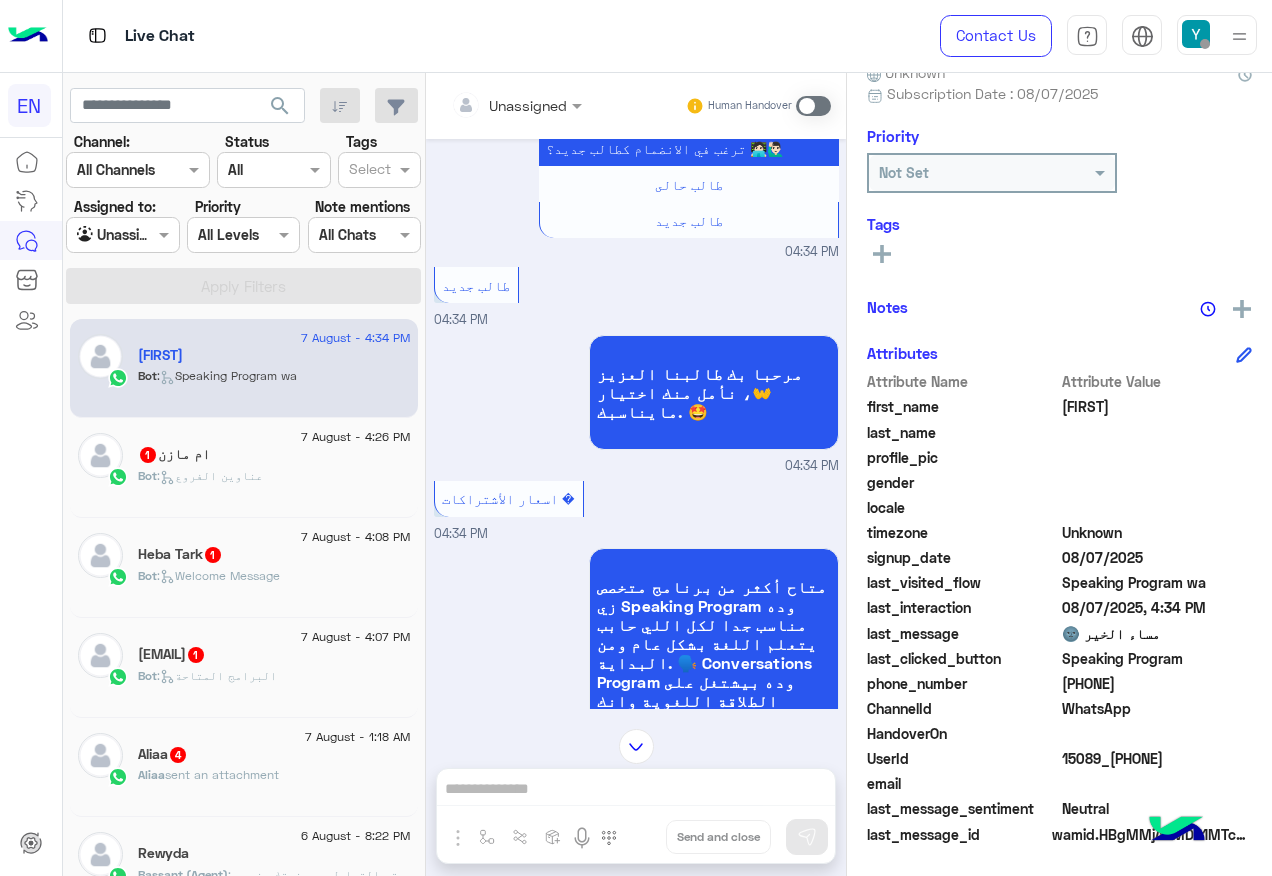 click at bounding box center (491, 105) 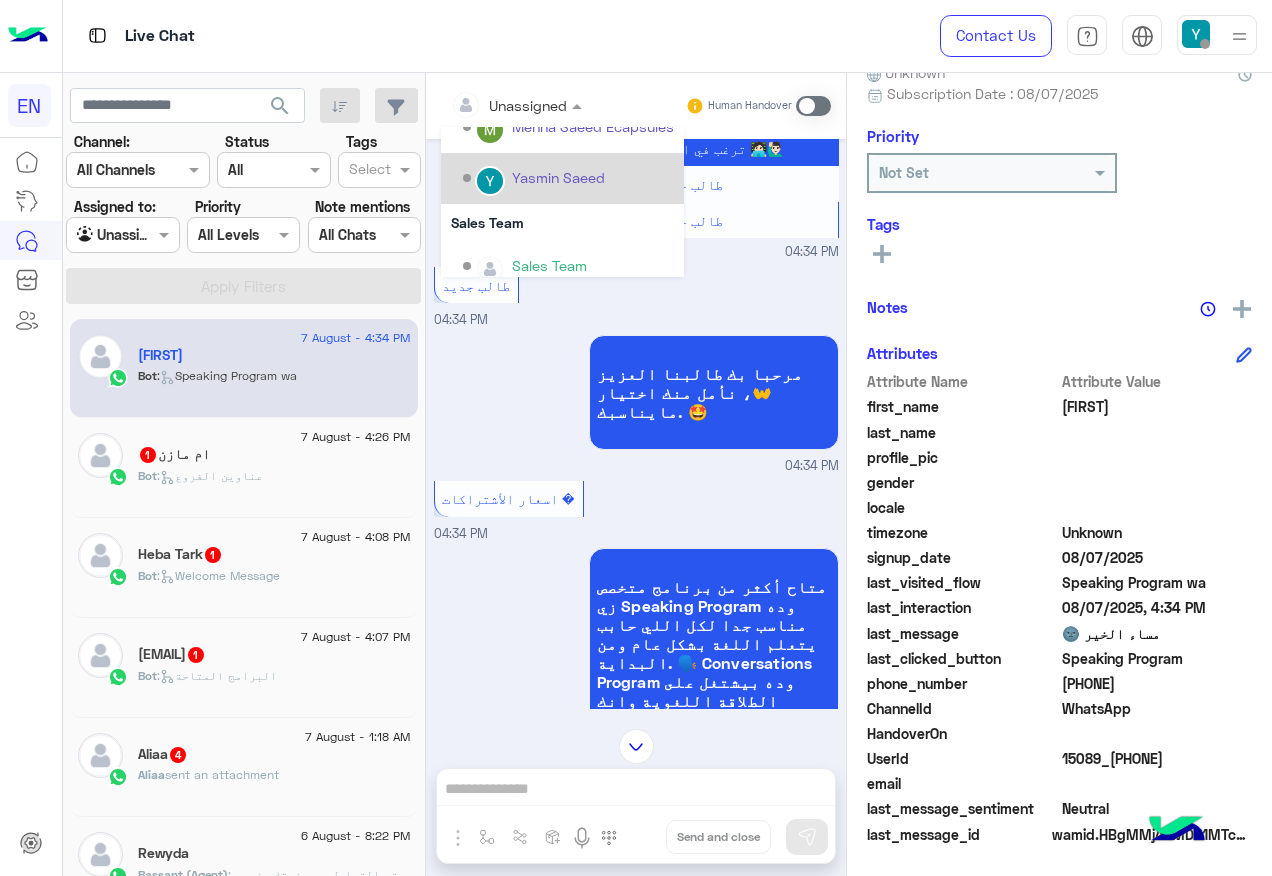 scroll, scrollTop: 332, scrollLeft: 0, axis: vertical 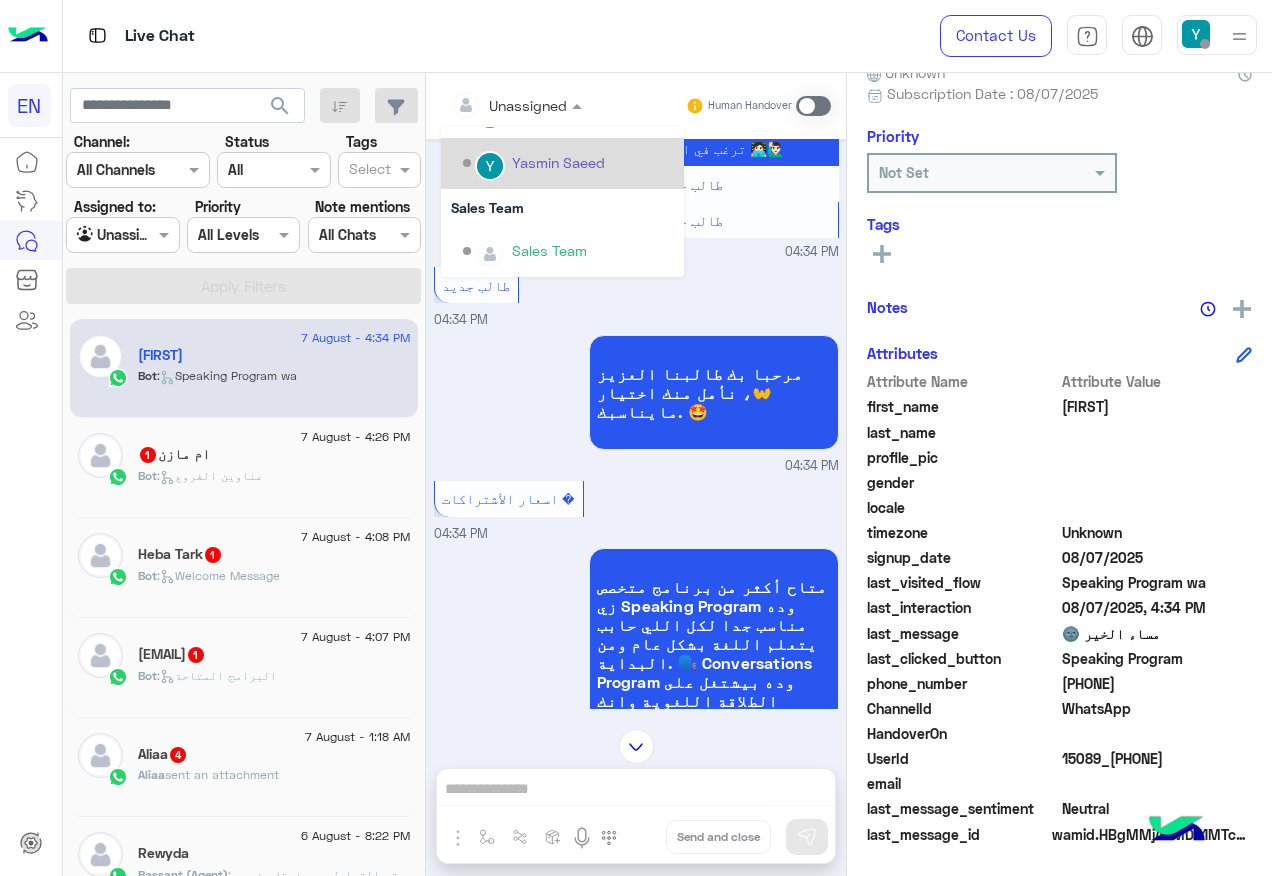 click on "Sales Team" at bounding box center (562, 251) 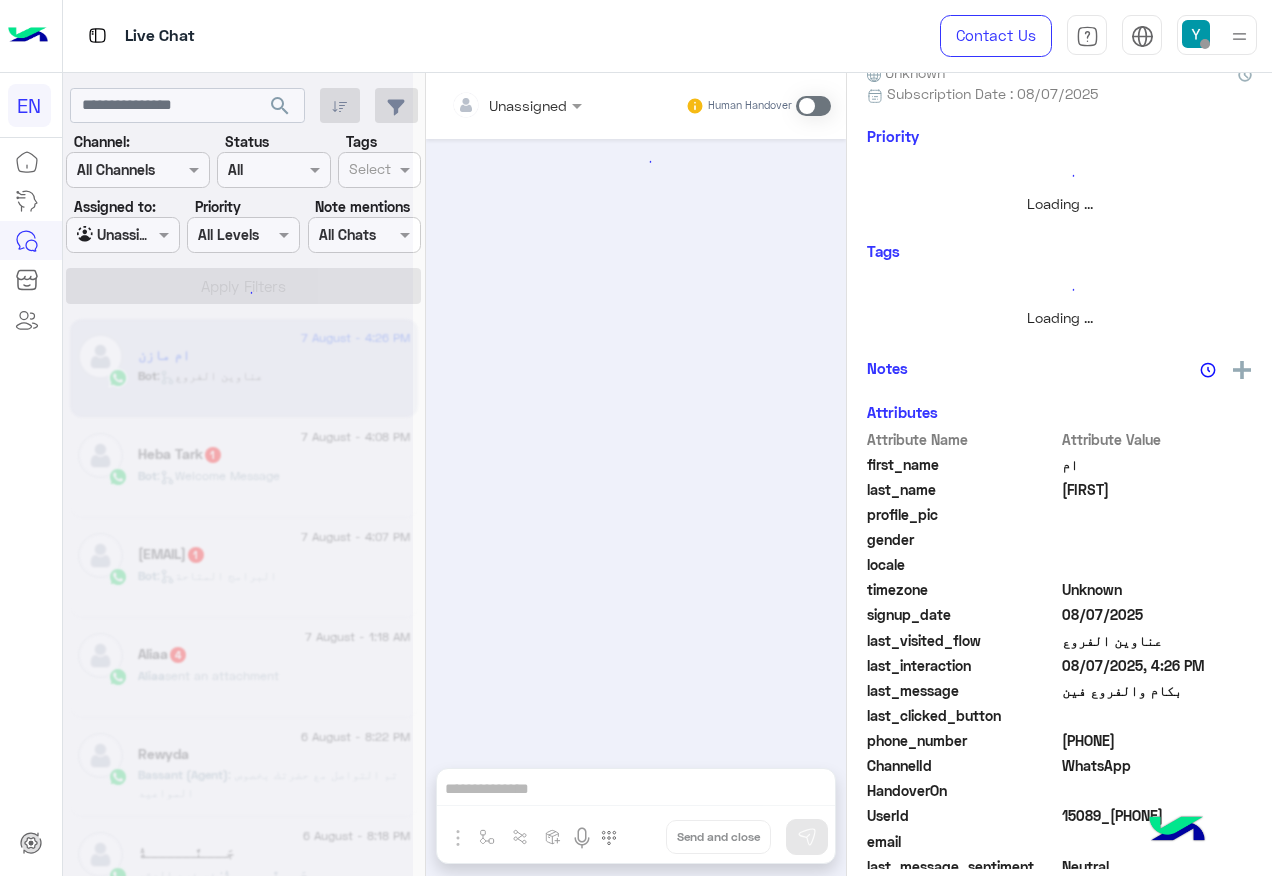 scroll, scrollTop: 5, scrollLeft: 0, axis: vertical 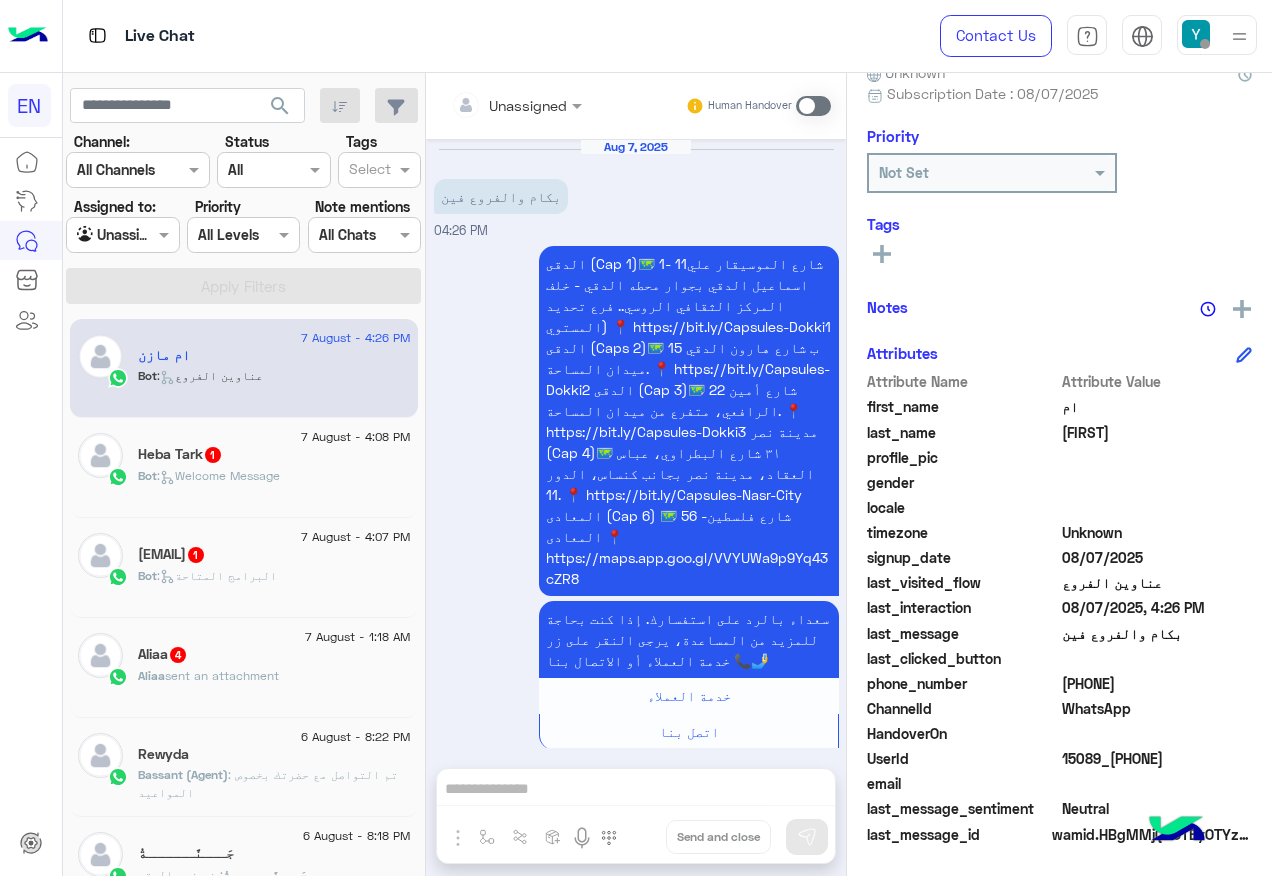 click on "Unassigned" at bounding box center [528, 105] 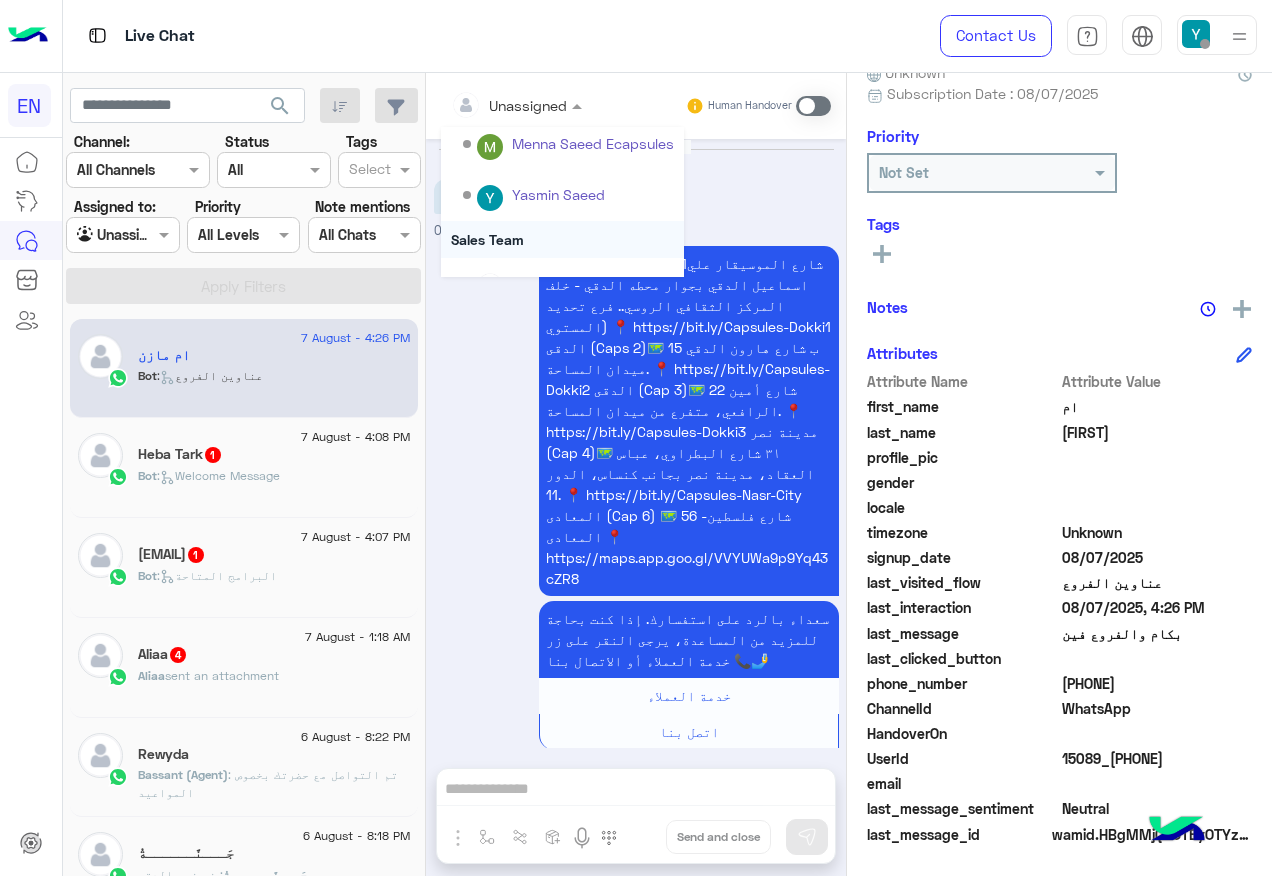 scroll, scrollTop: 332, scrollLeft: 0, axis: vertical 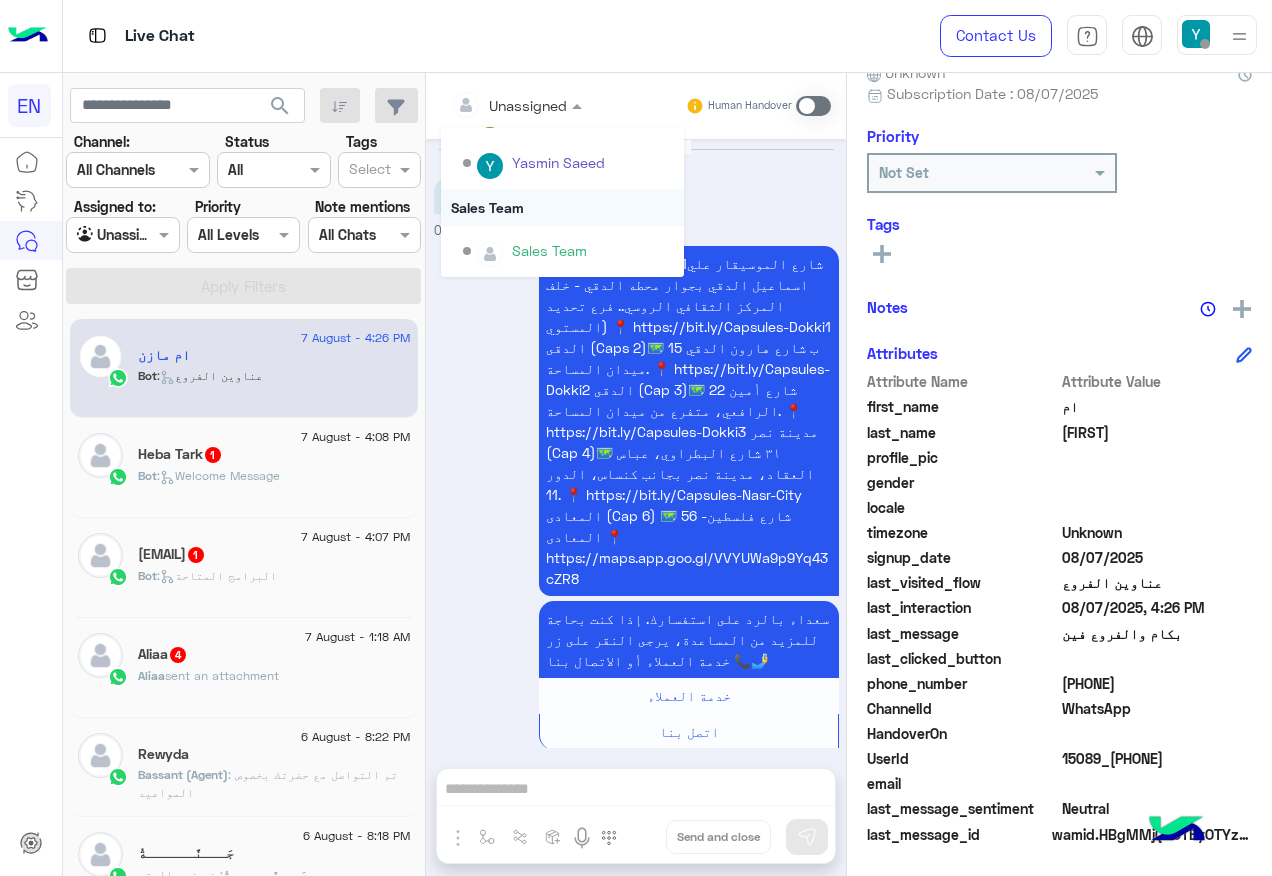 click on "Sales Team" at bounding box center [549, 250] 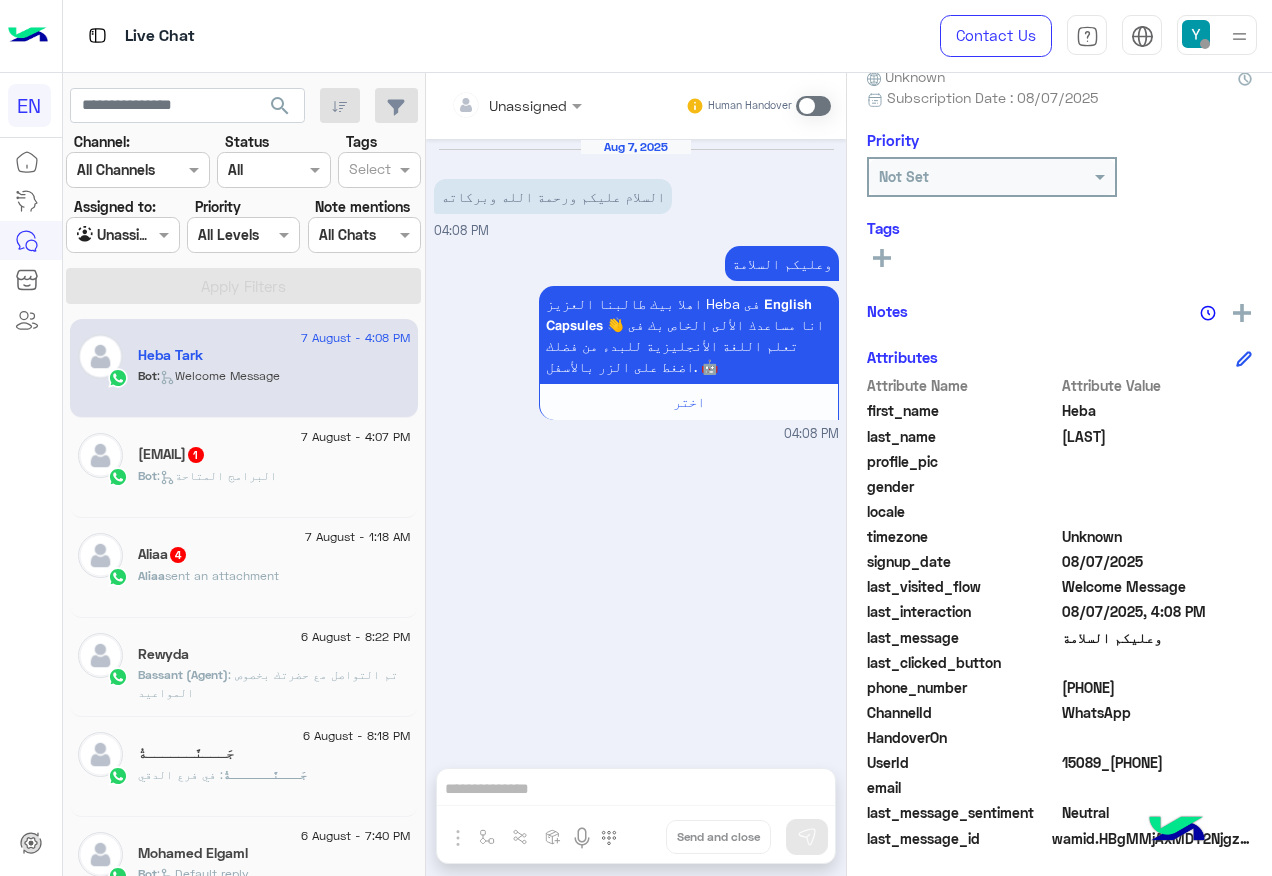 scroll, scrollTop: 201, scrollLeft: 0, axis: vertical 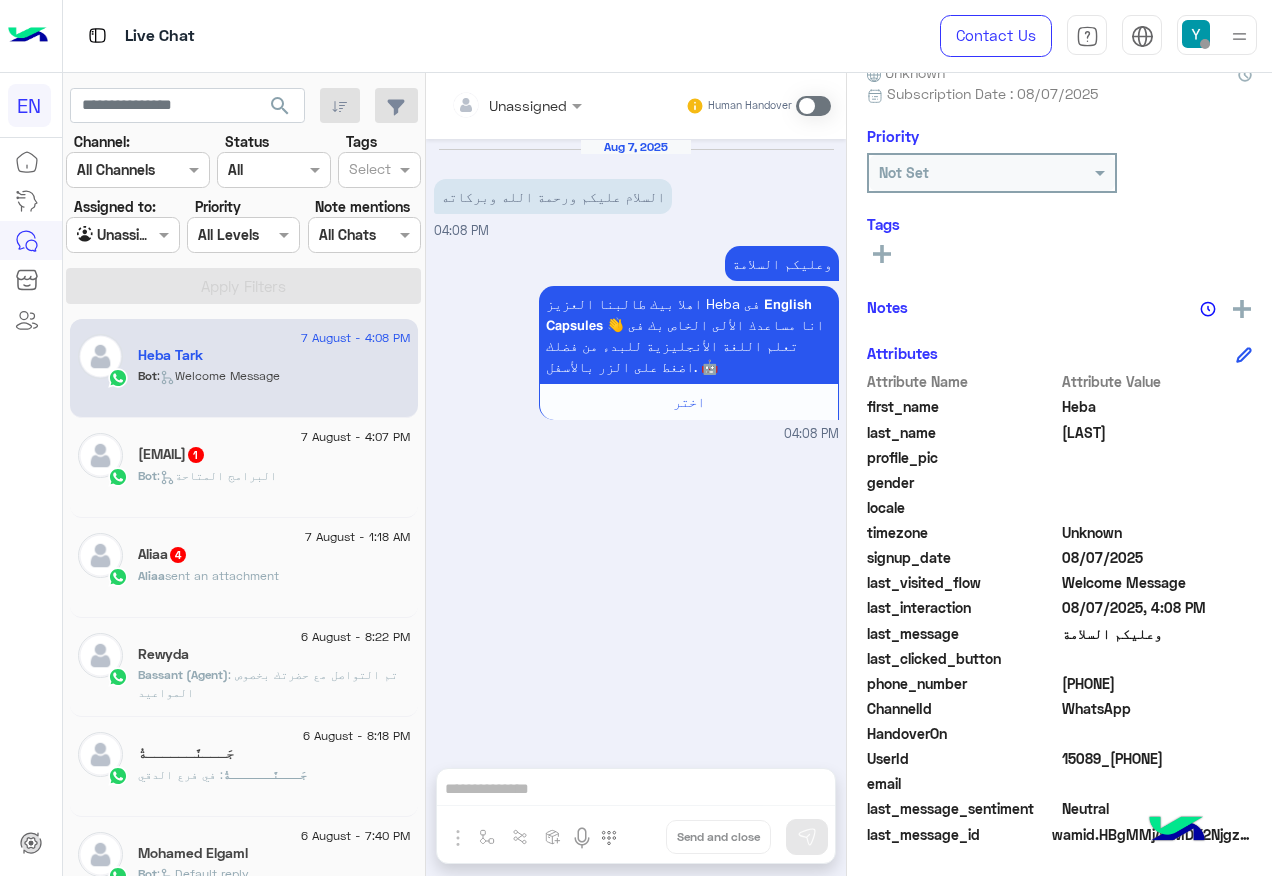 click at bounding box center (813, 106) 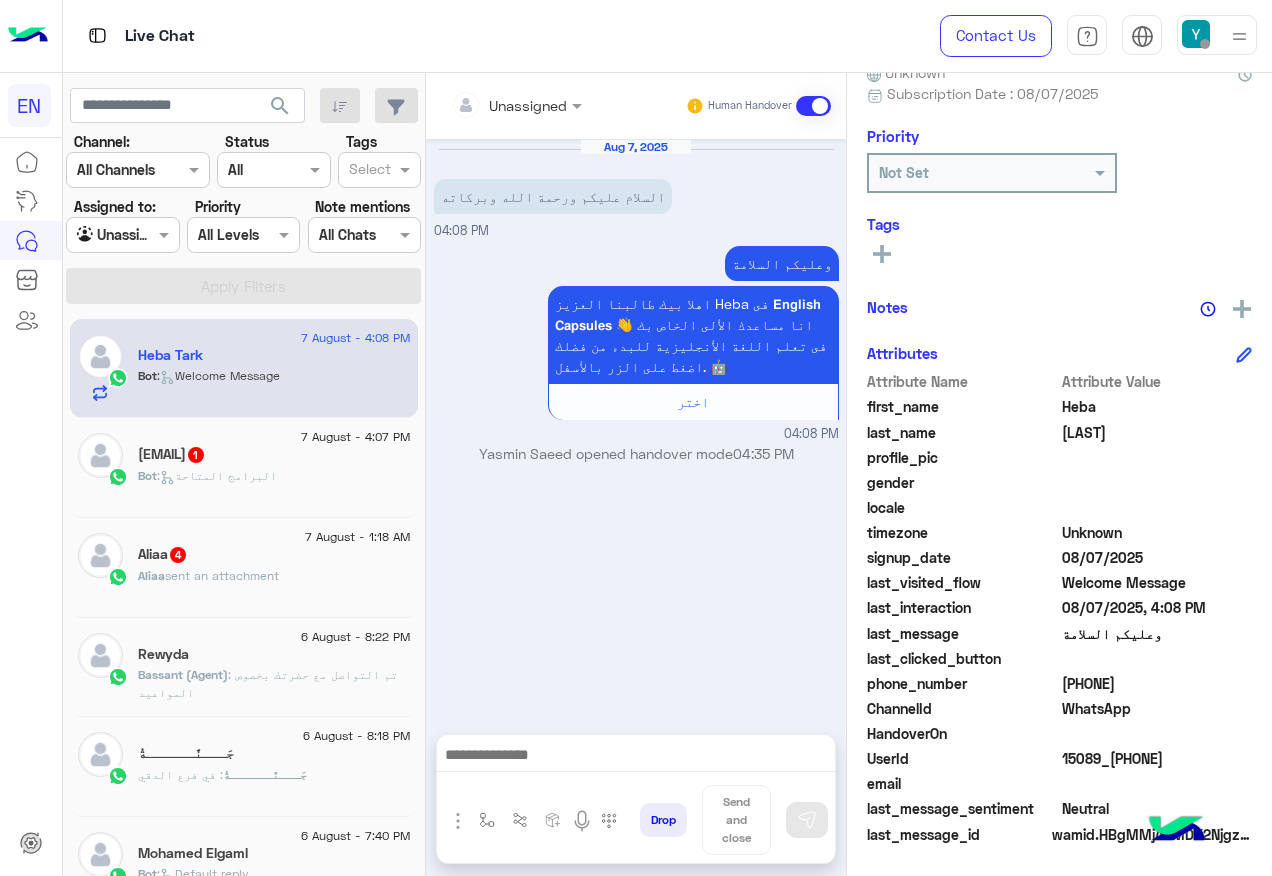 click at bounding box center (636, 757) 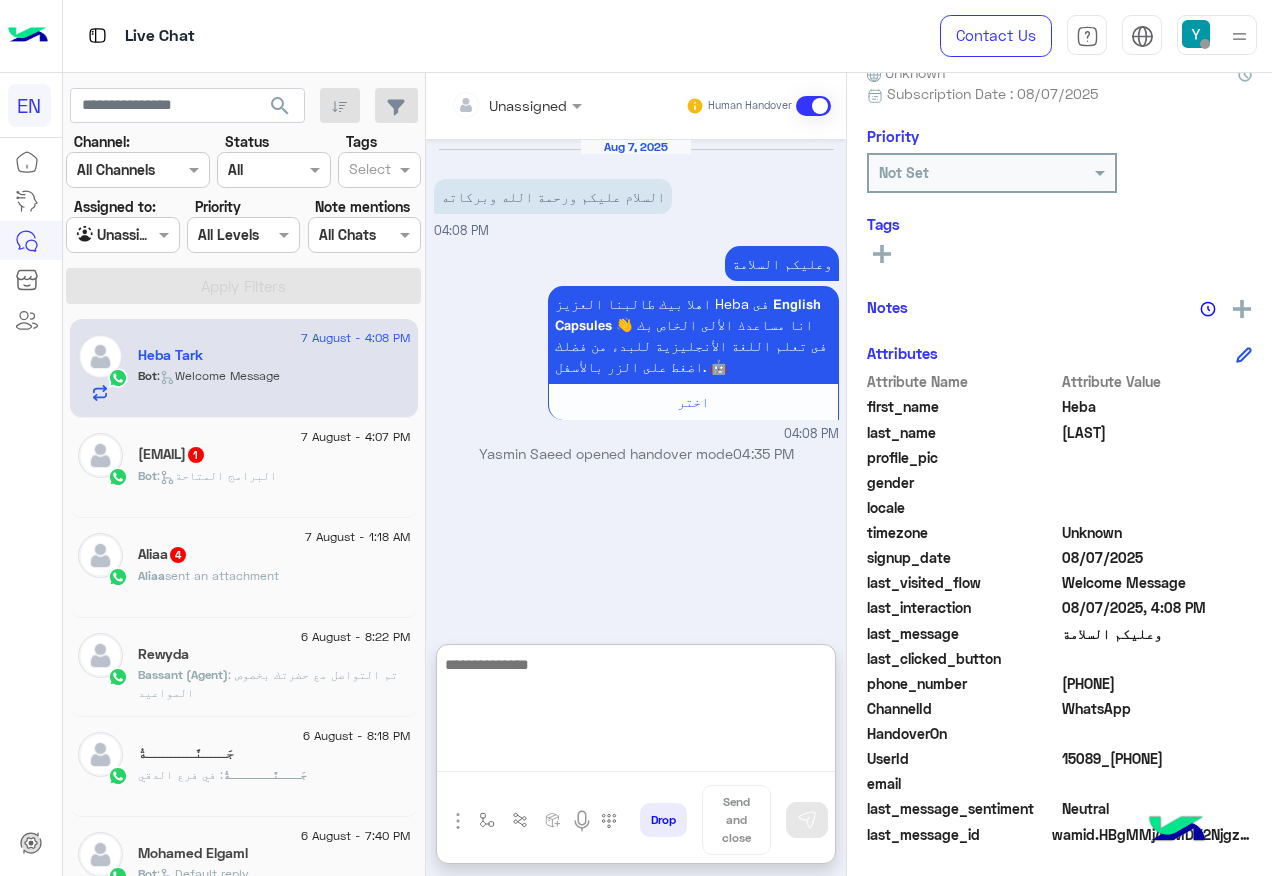 click at bounding box center (636, 712) 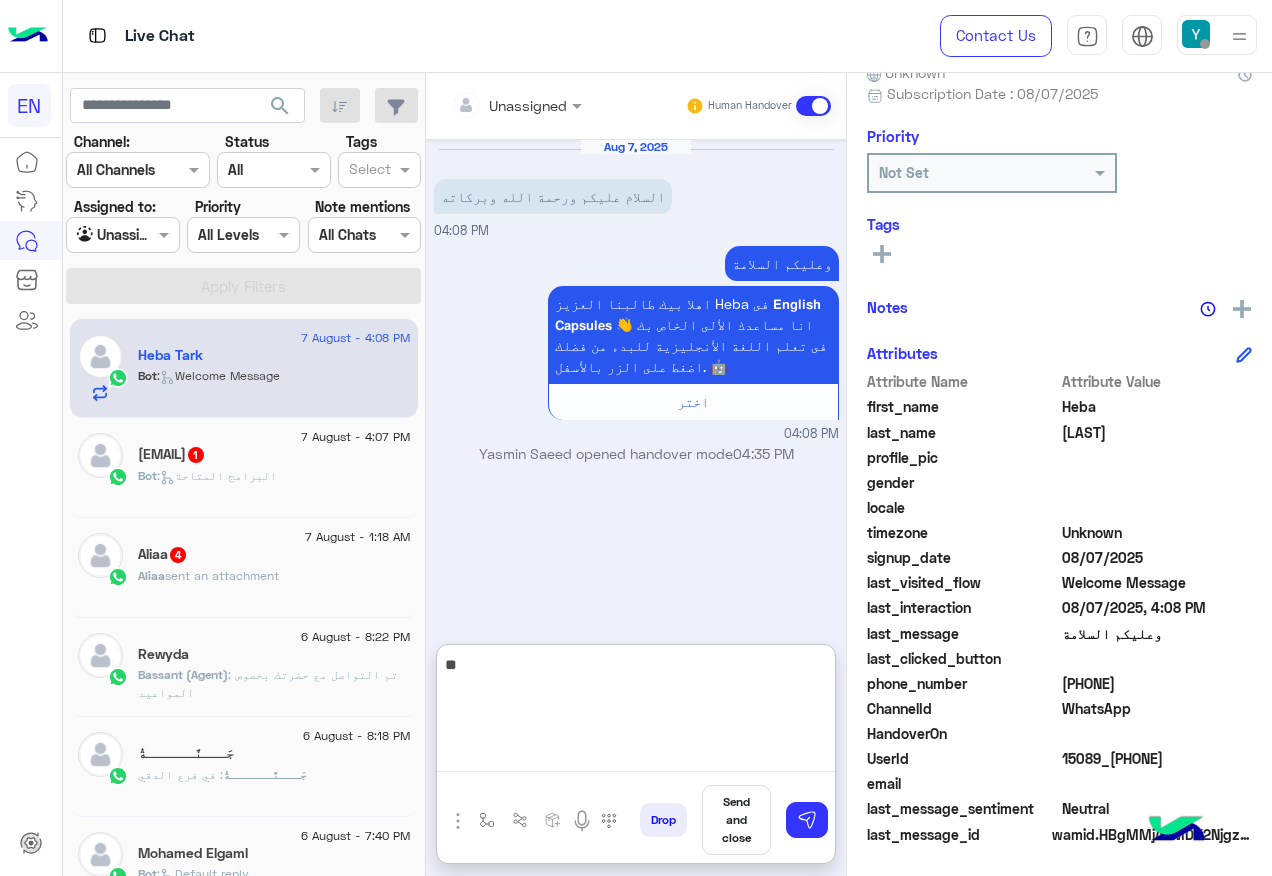 type on "*" 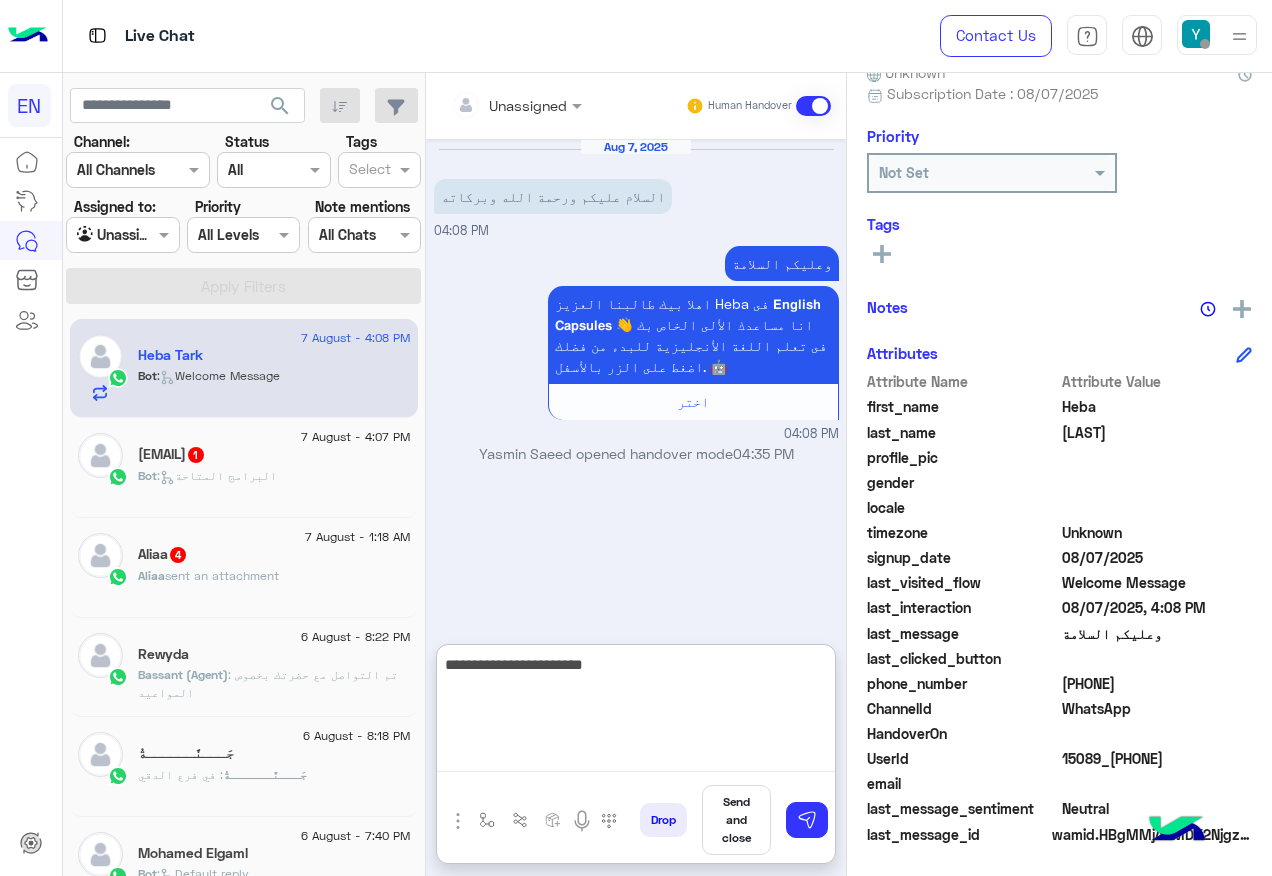 type on "**********" 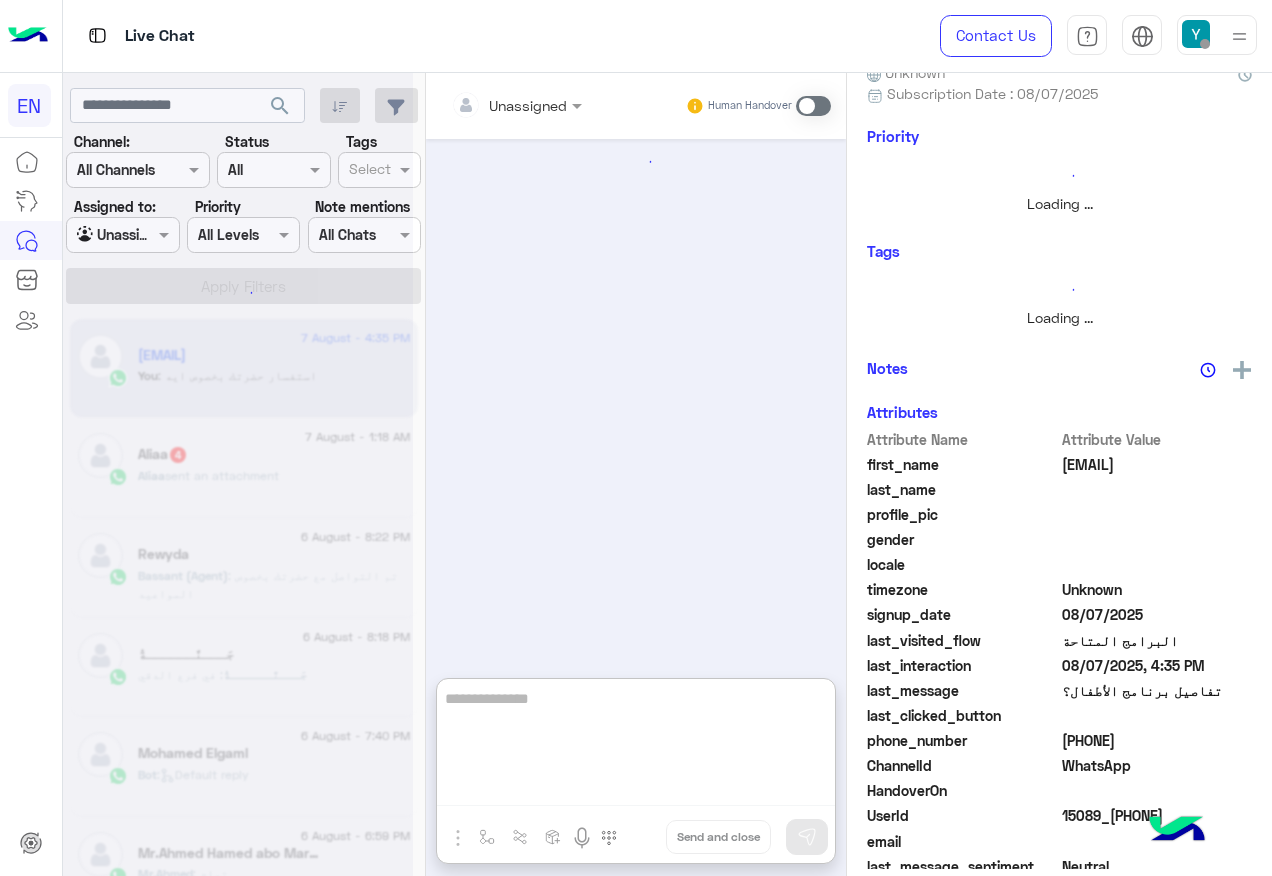 scroll, scrollTop: 197, scrollLeft: 0, axis: vertical 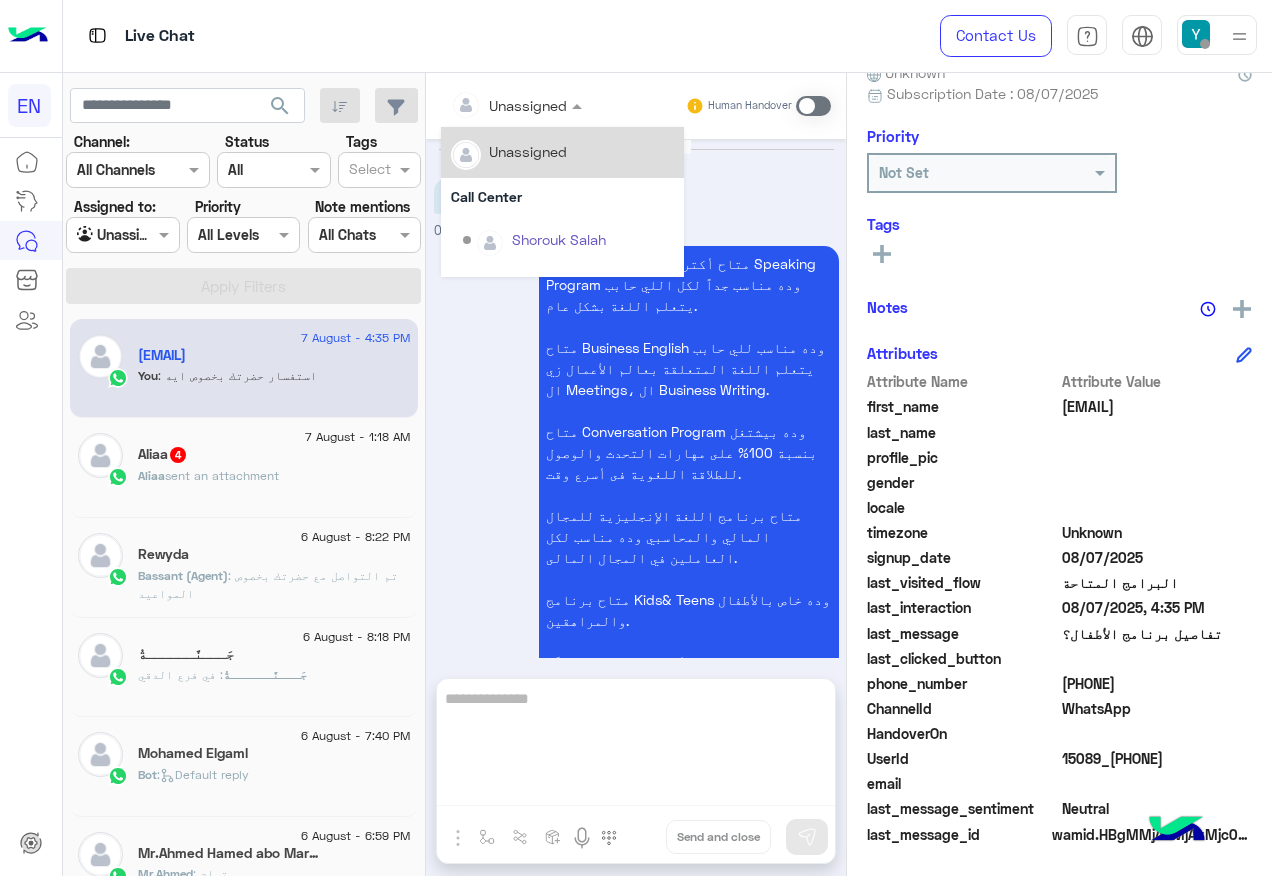 click at bounding box center [516, 104] 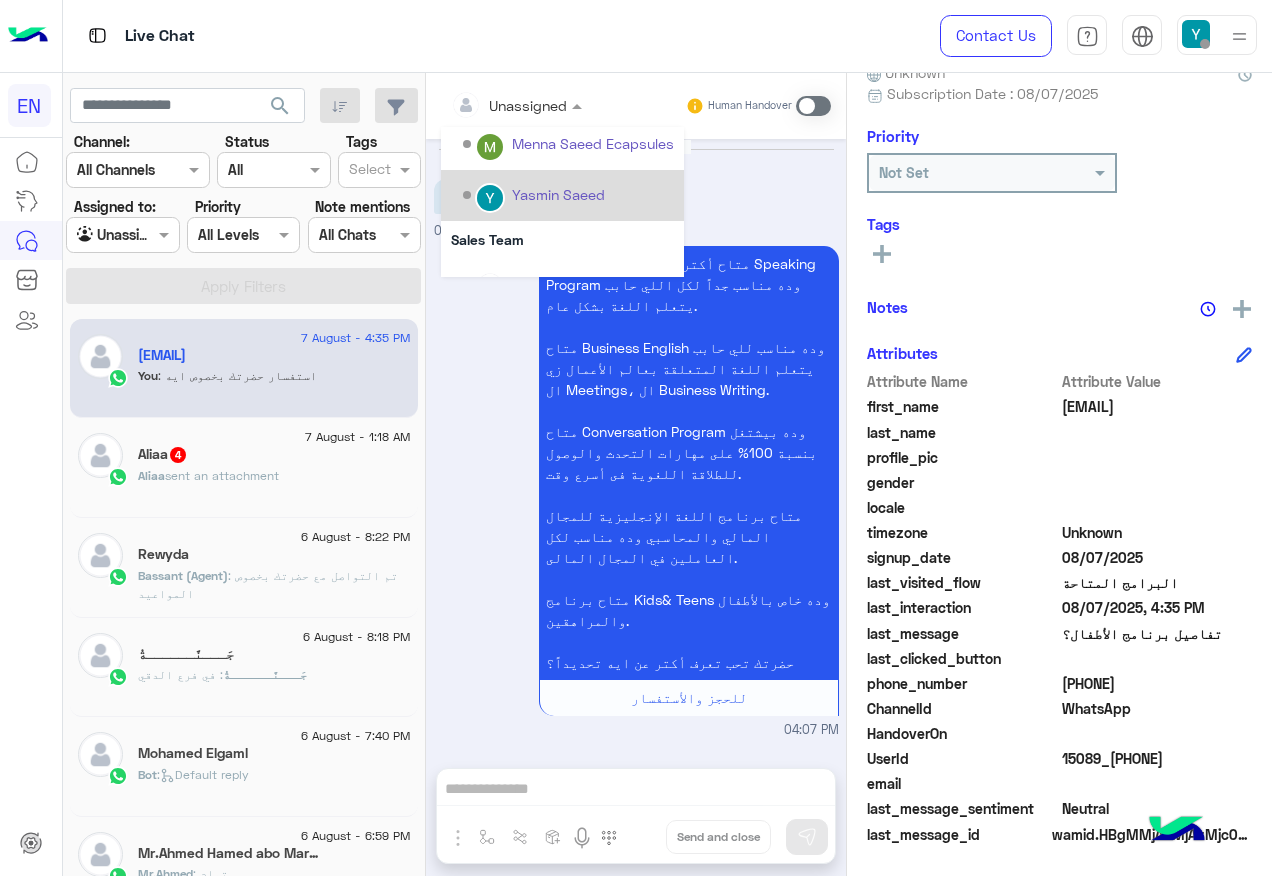 scroll, scrollTop: 332, scrollLeft: 0, axis: vertical 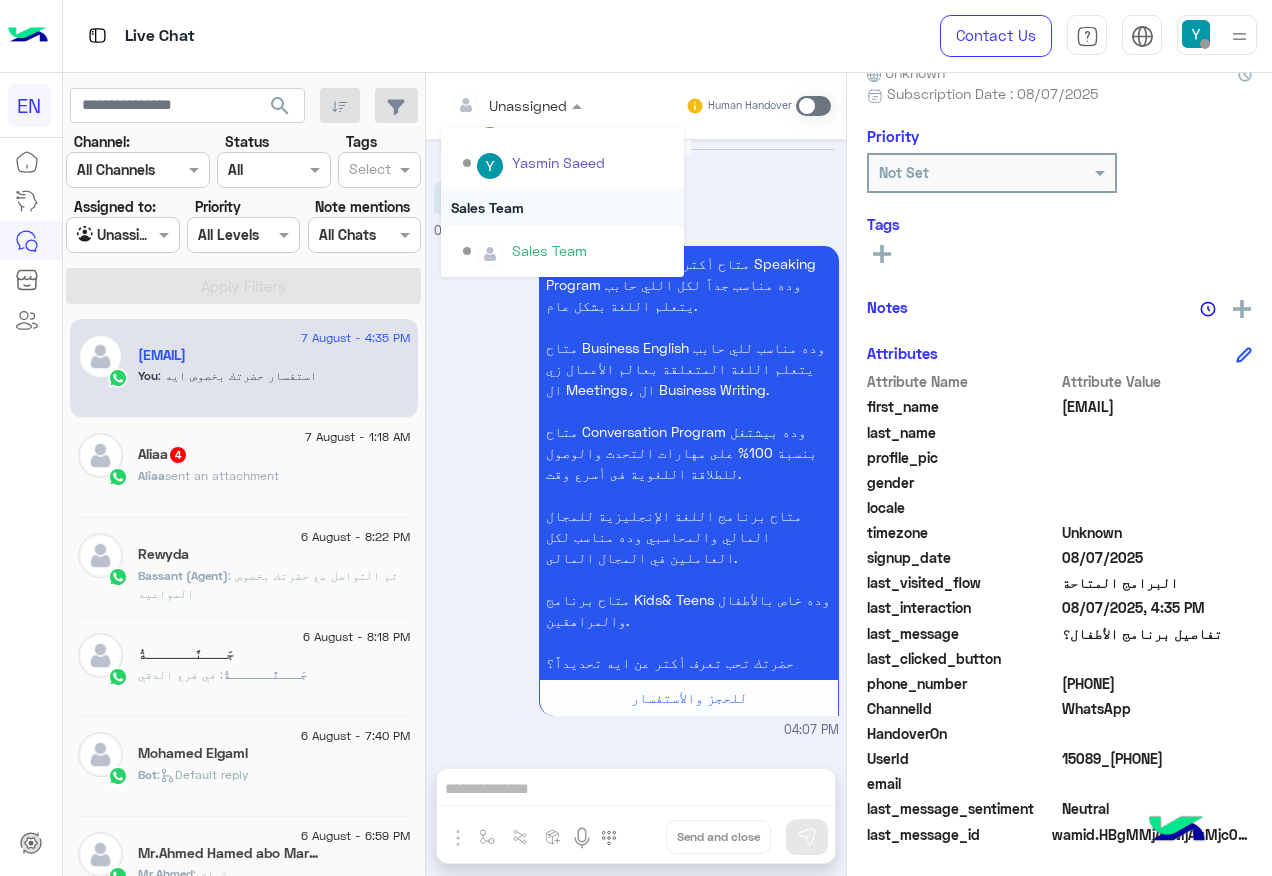 click on "Sales Team" at bounding box center [562, 207] 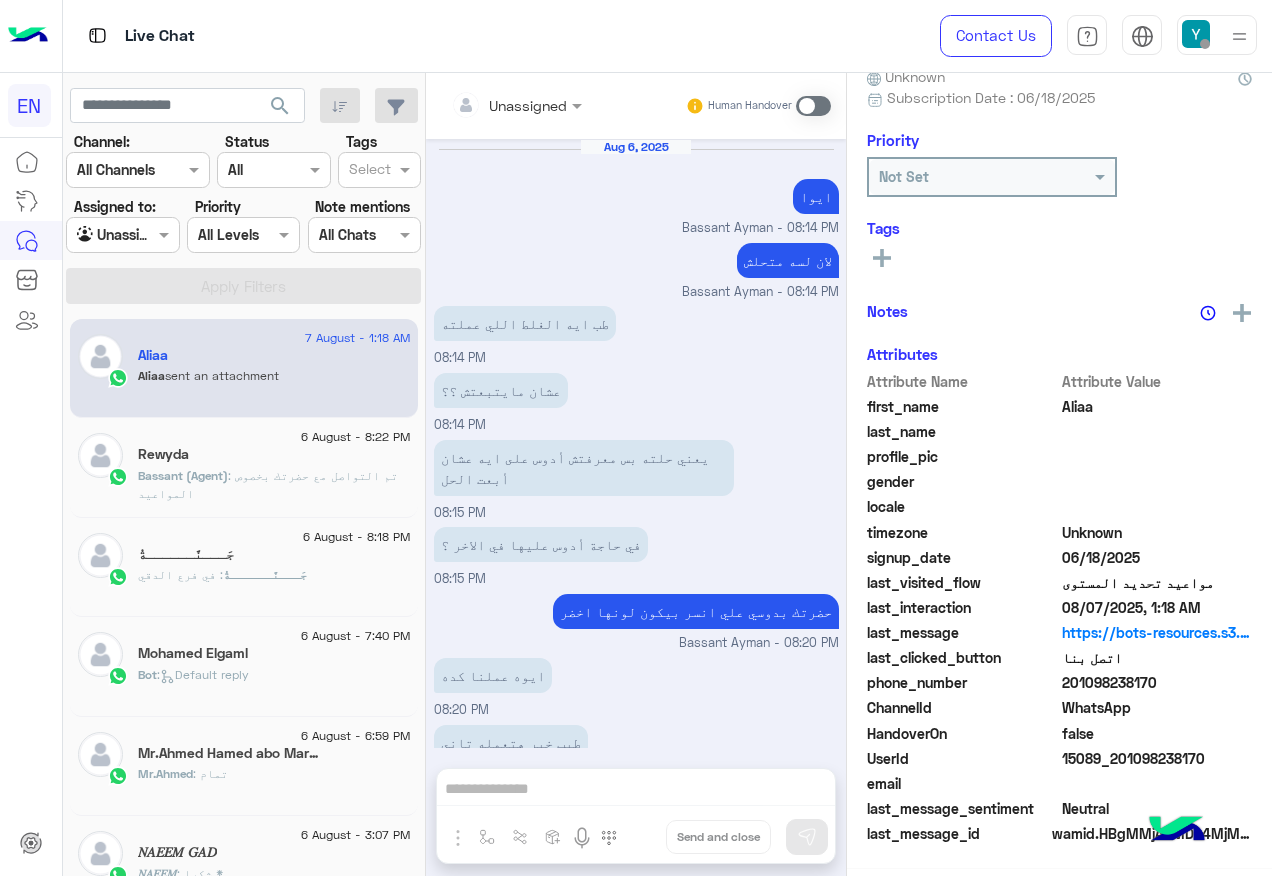 scroll, scrollTop: 197, scrollLeft: 0, axis: vertical 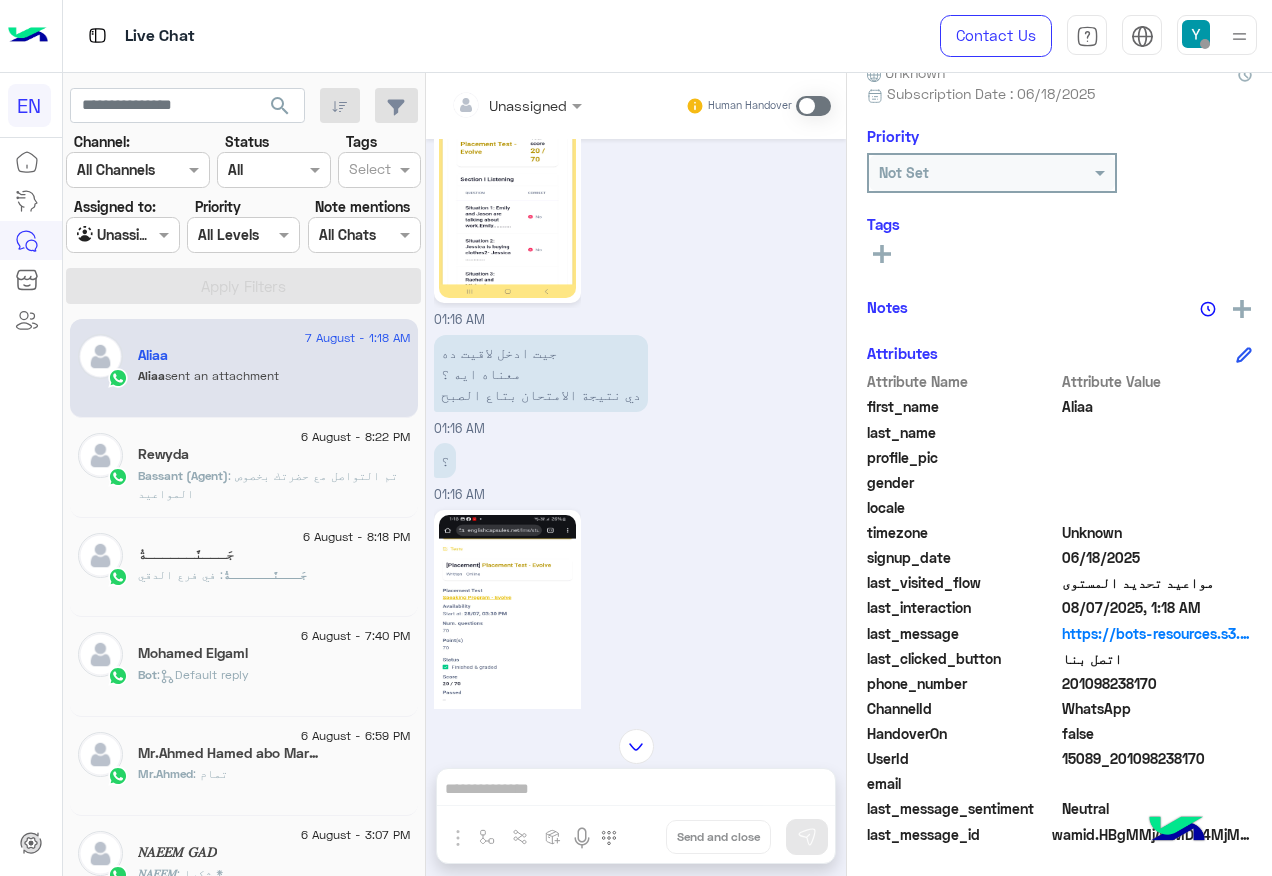 click 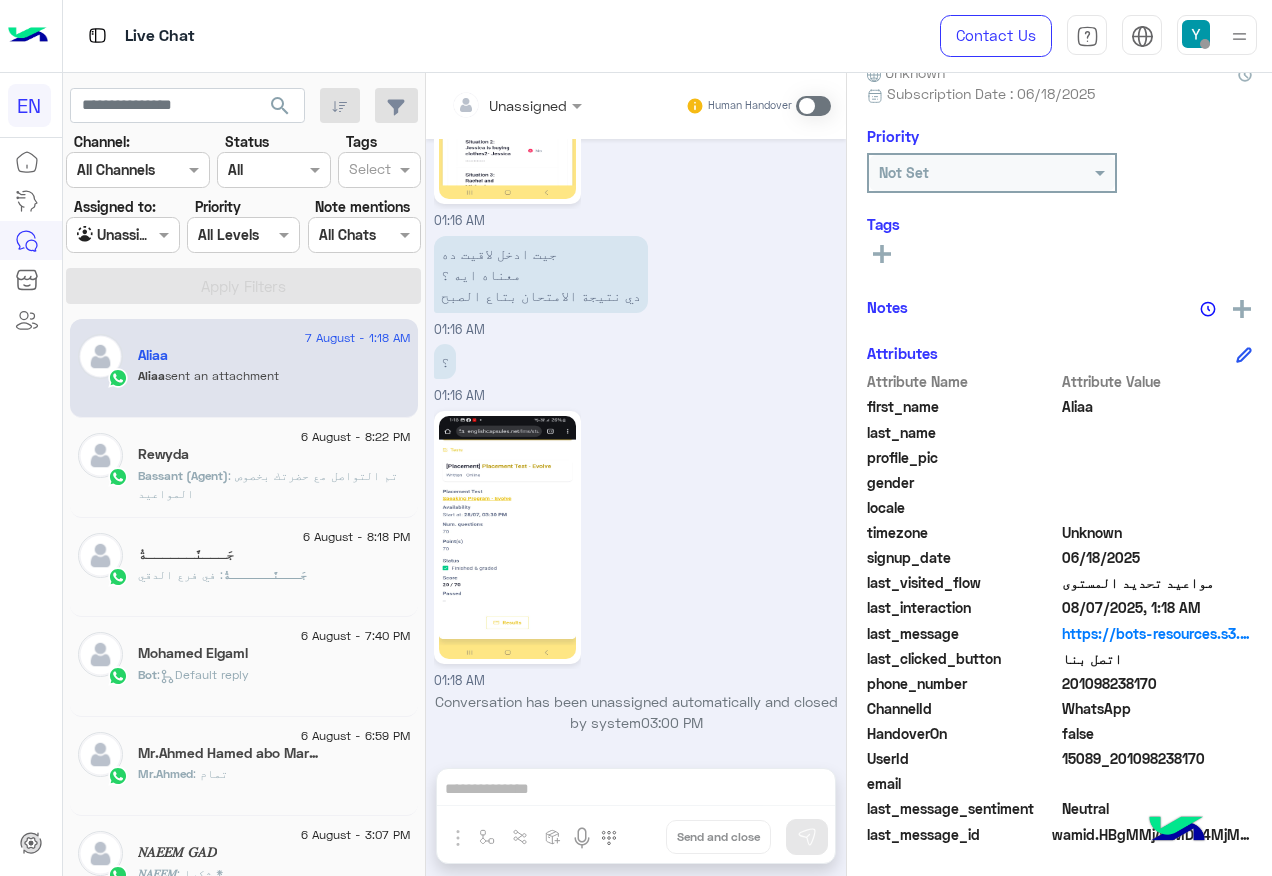 click on "201098238170" 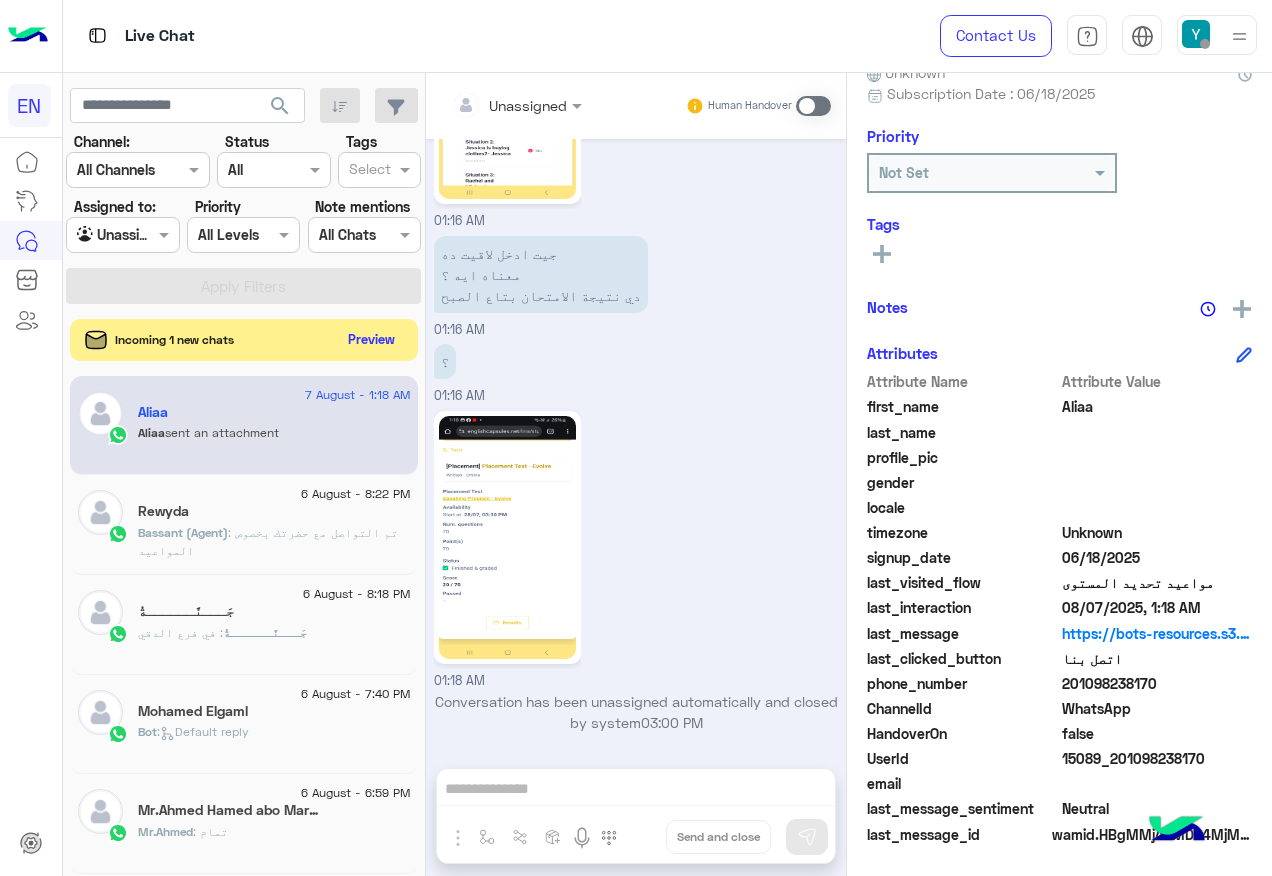 click on "Preview" 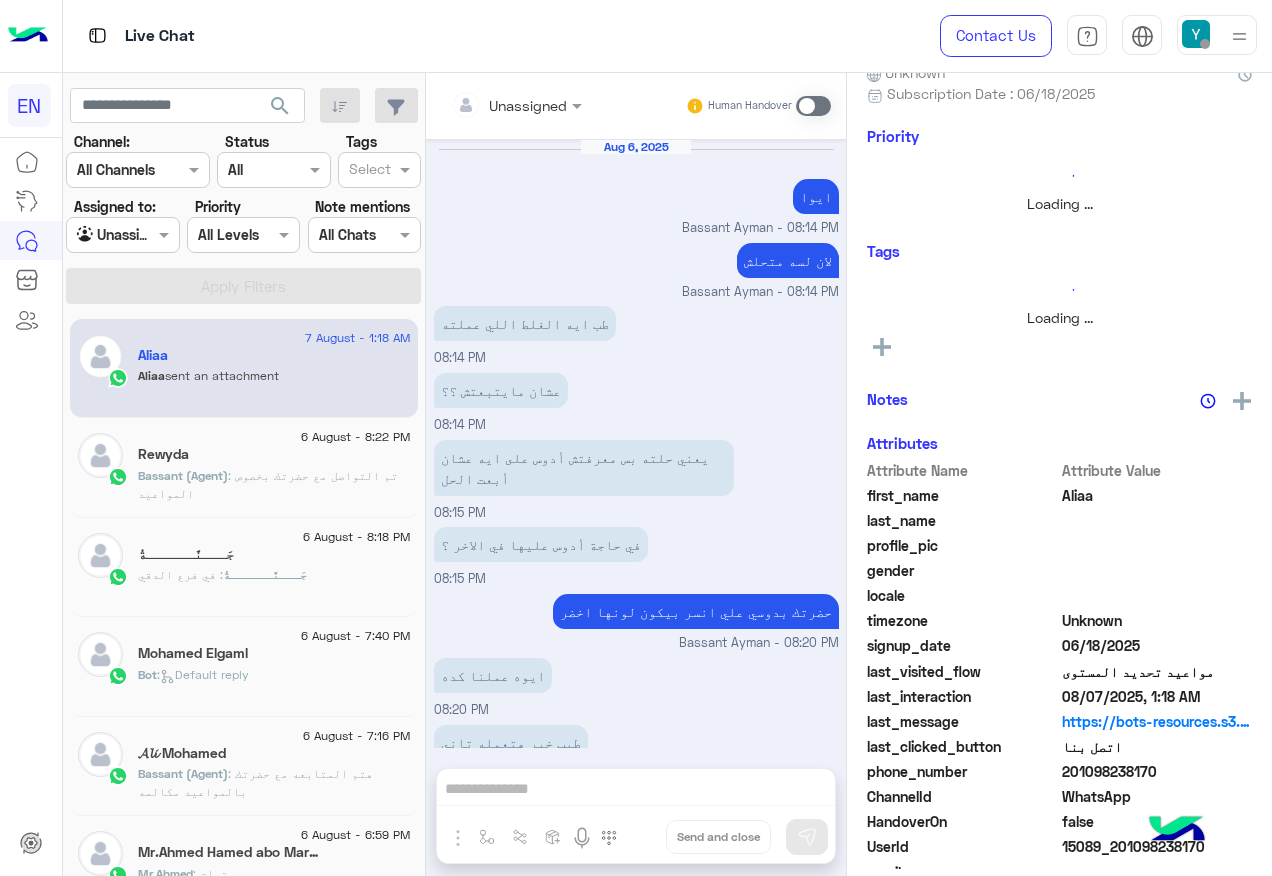 scroll, scrollTop: 1313, scrollLeft: 0, axis: vertical 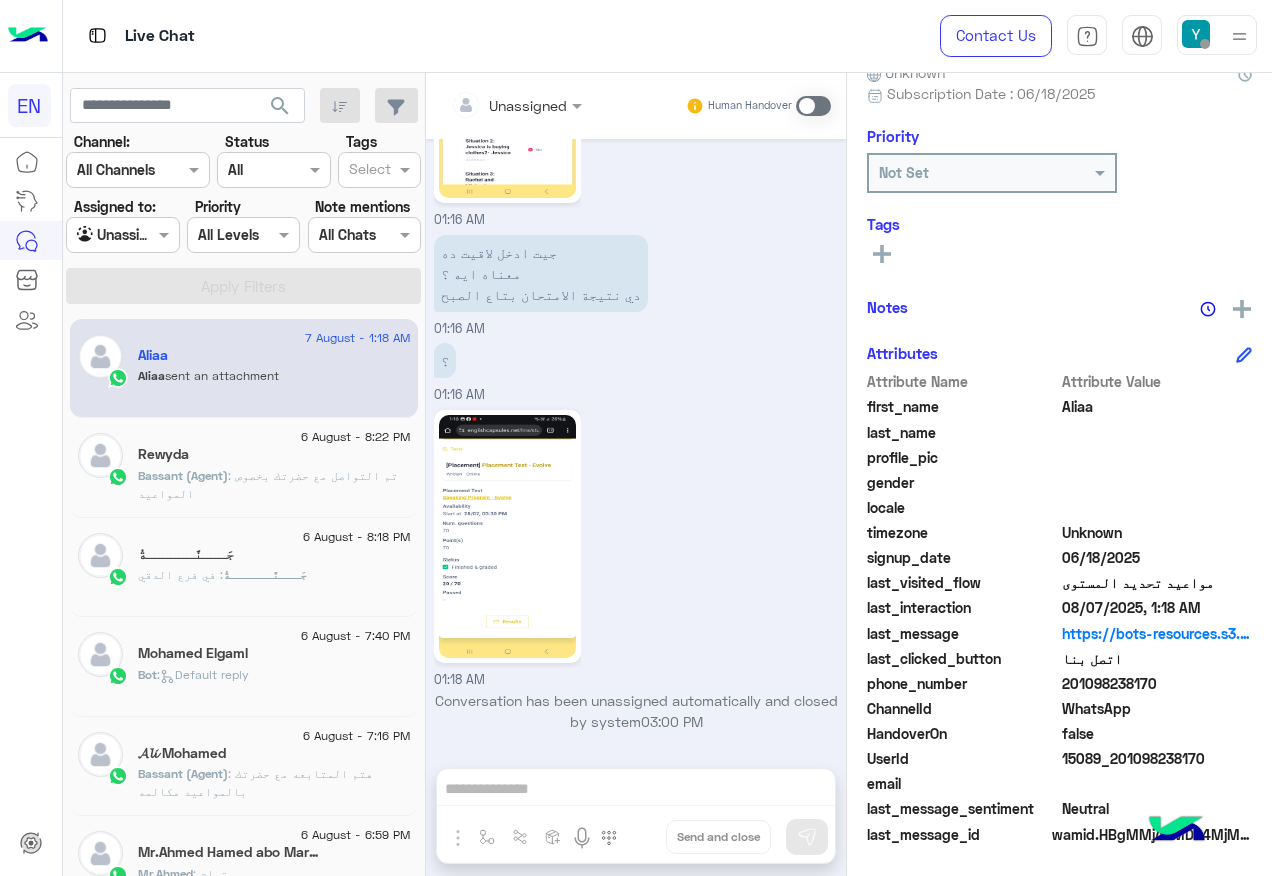 click at bounding box center [122, 234] 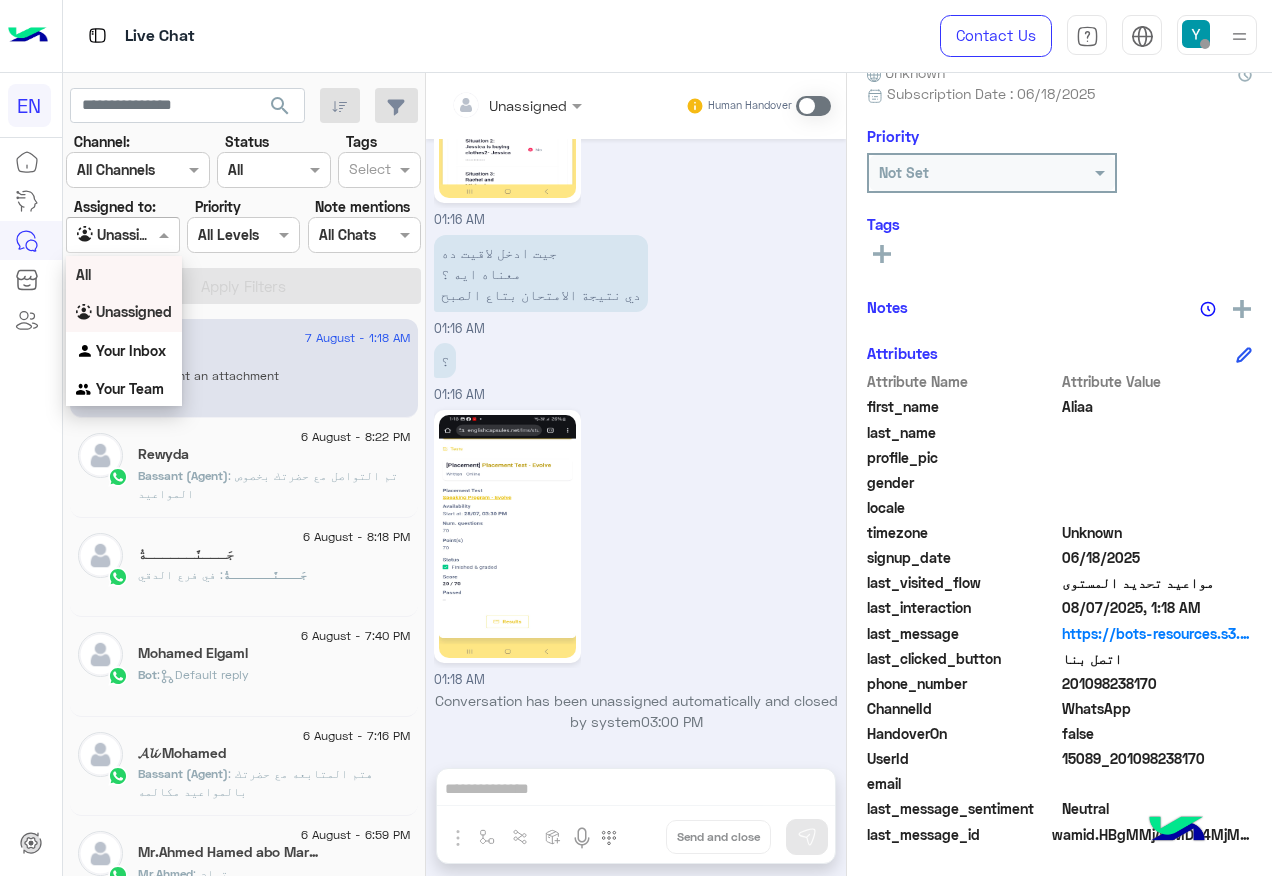 click on "All" at bounding box center [124, 274] 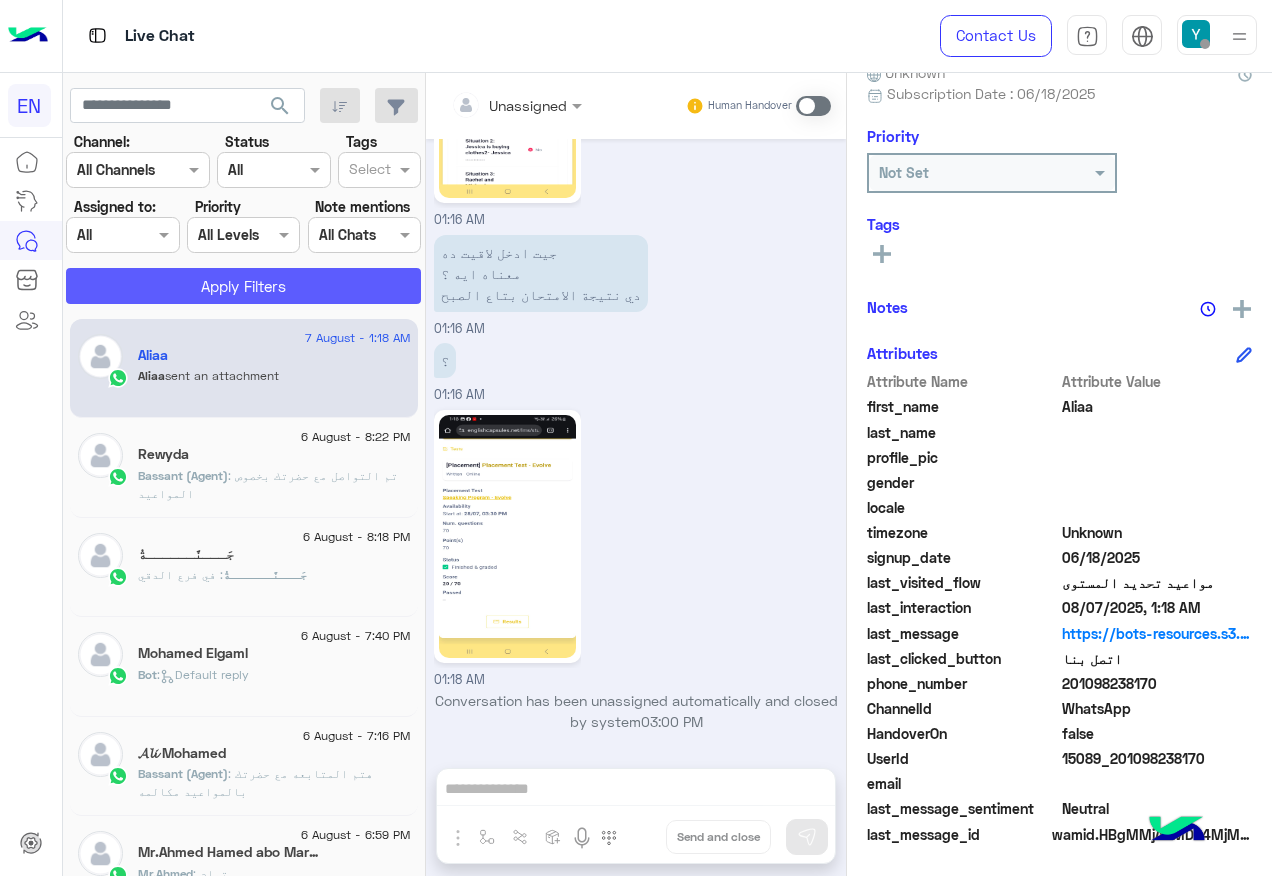 click on "Apply Filters" 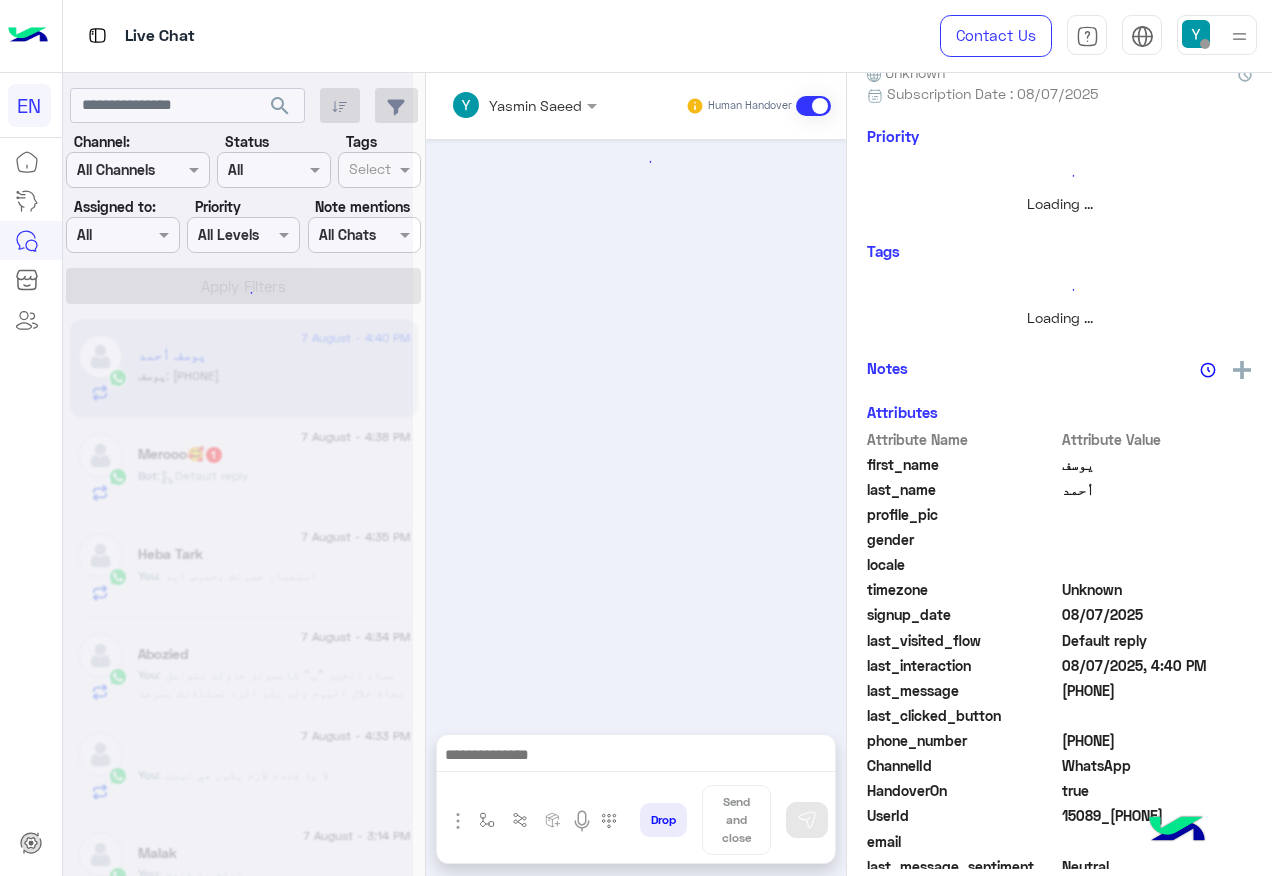 scroll, scrollTop: 0, scrollLeft: 0, axis: both 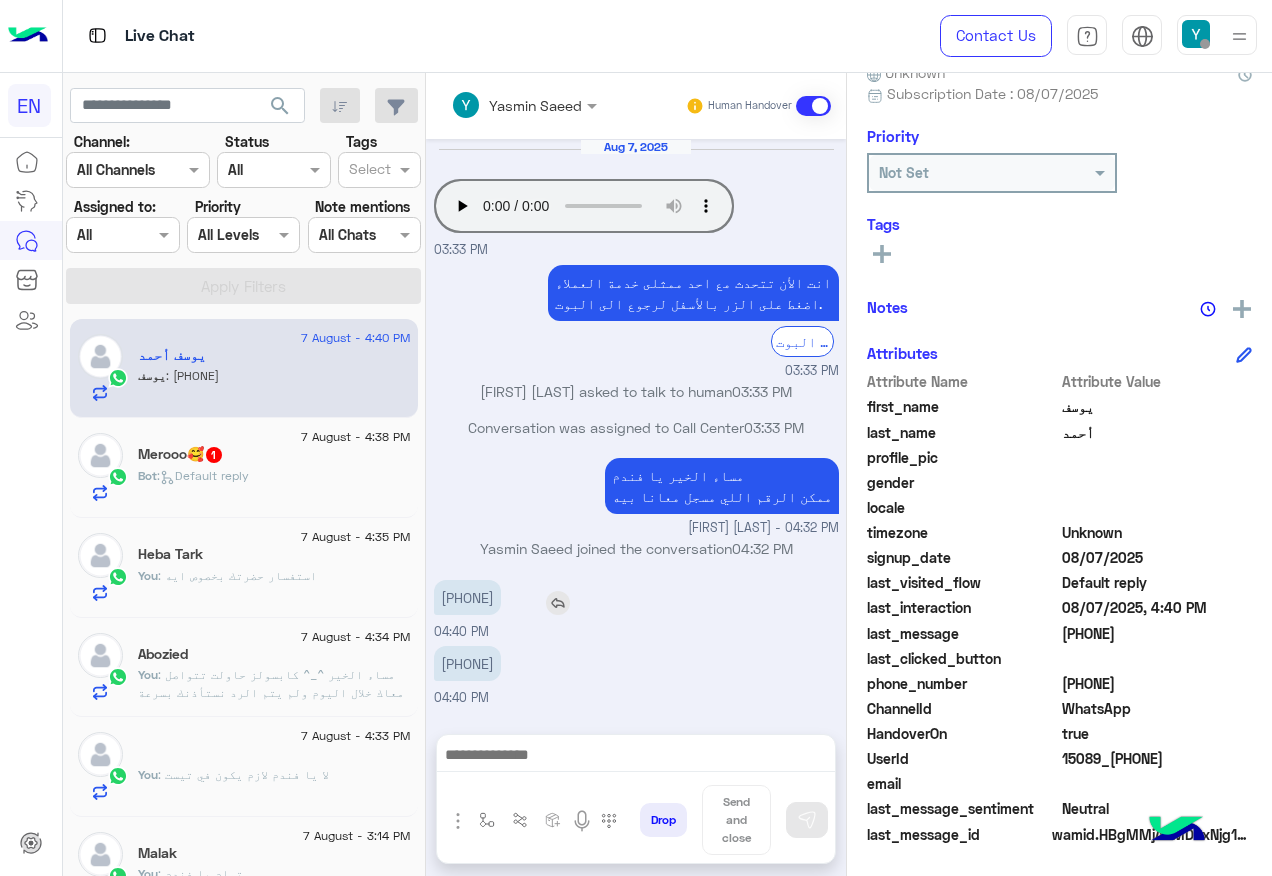 click on "‭[PHONE]‬" at bounding box center [467, 597] 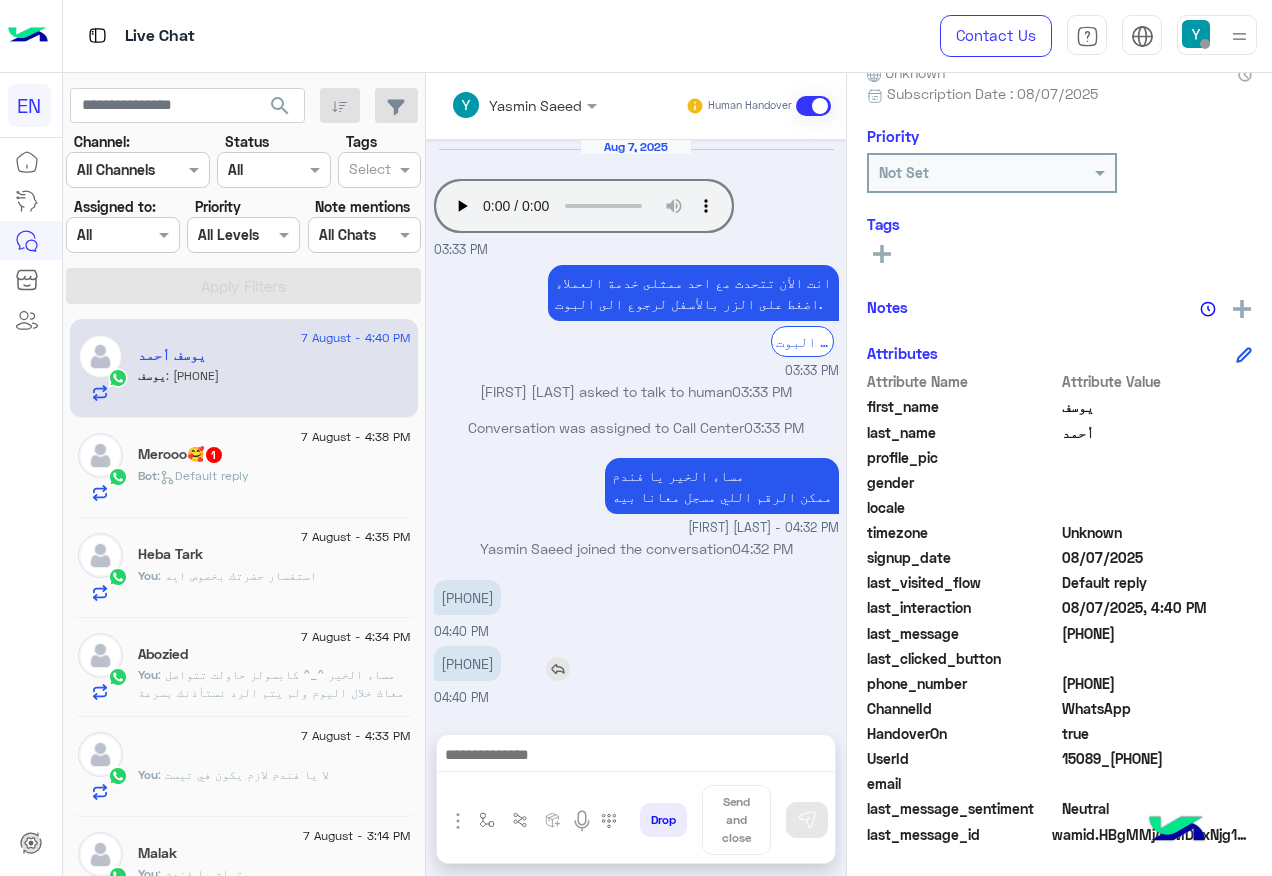 drag, startPoint x: 438, startPoint y: 667, endPoint x: 534, endPoint y: 667, distance: 96 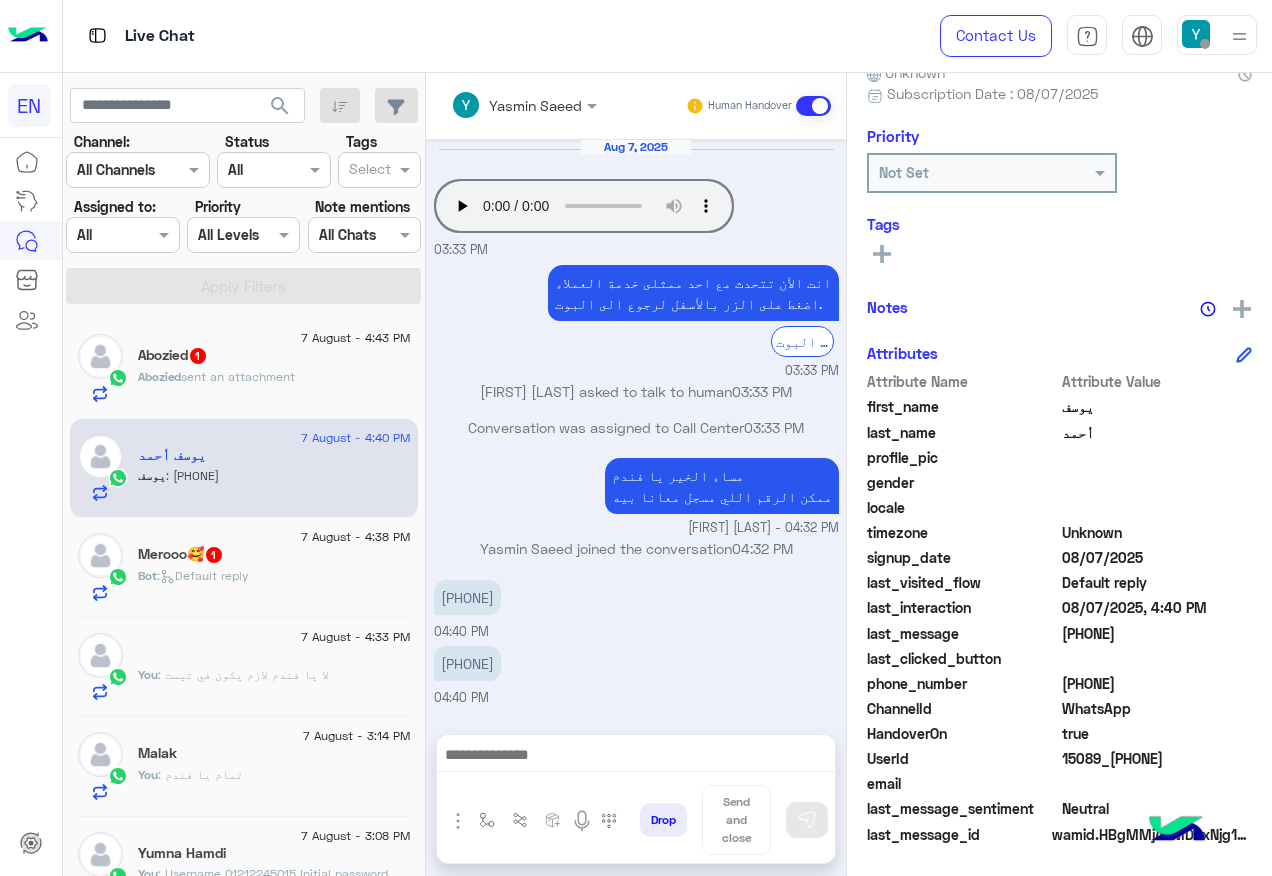 click on "010 97176997   04:40 PM" at bounding box center (636, 674) 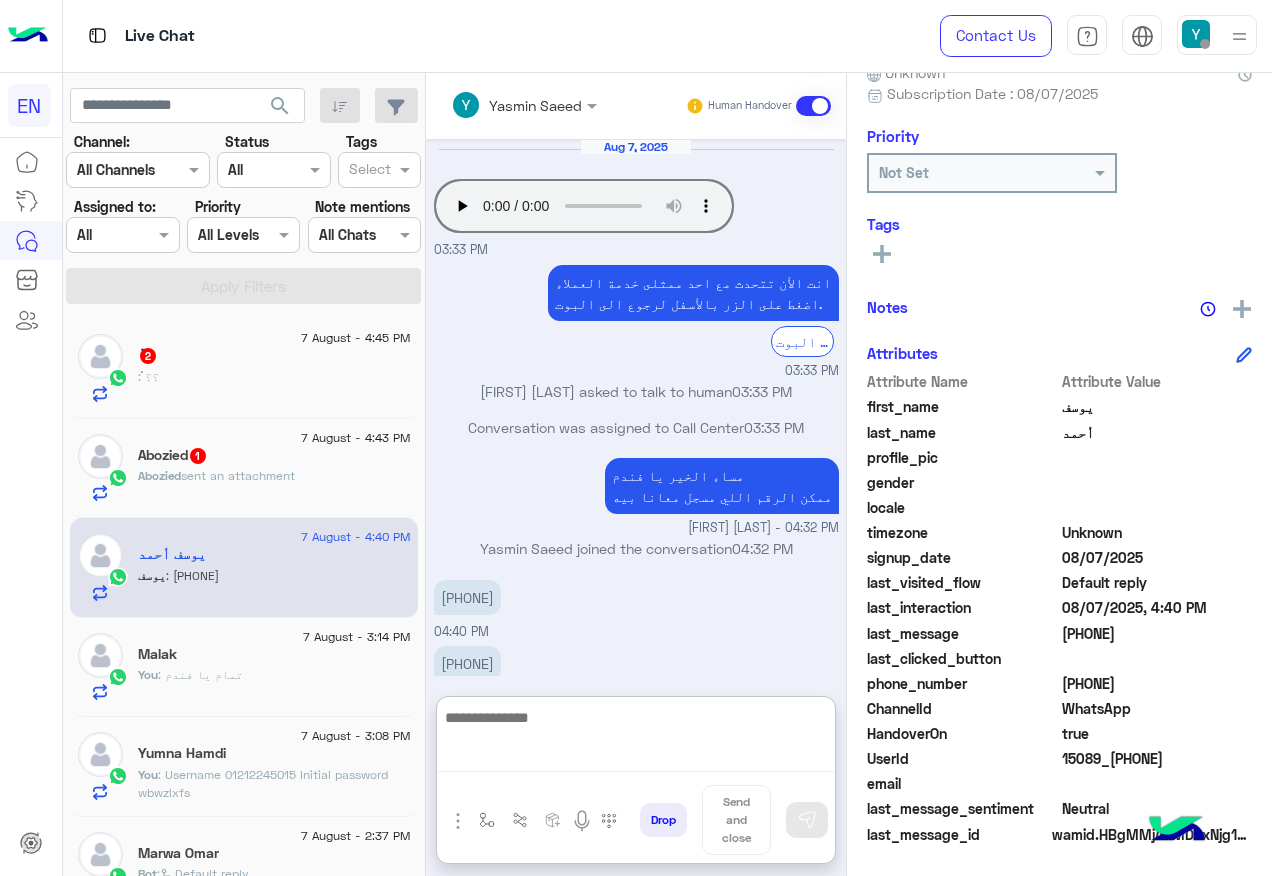 click at bounding box center [636, 738] 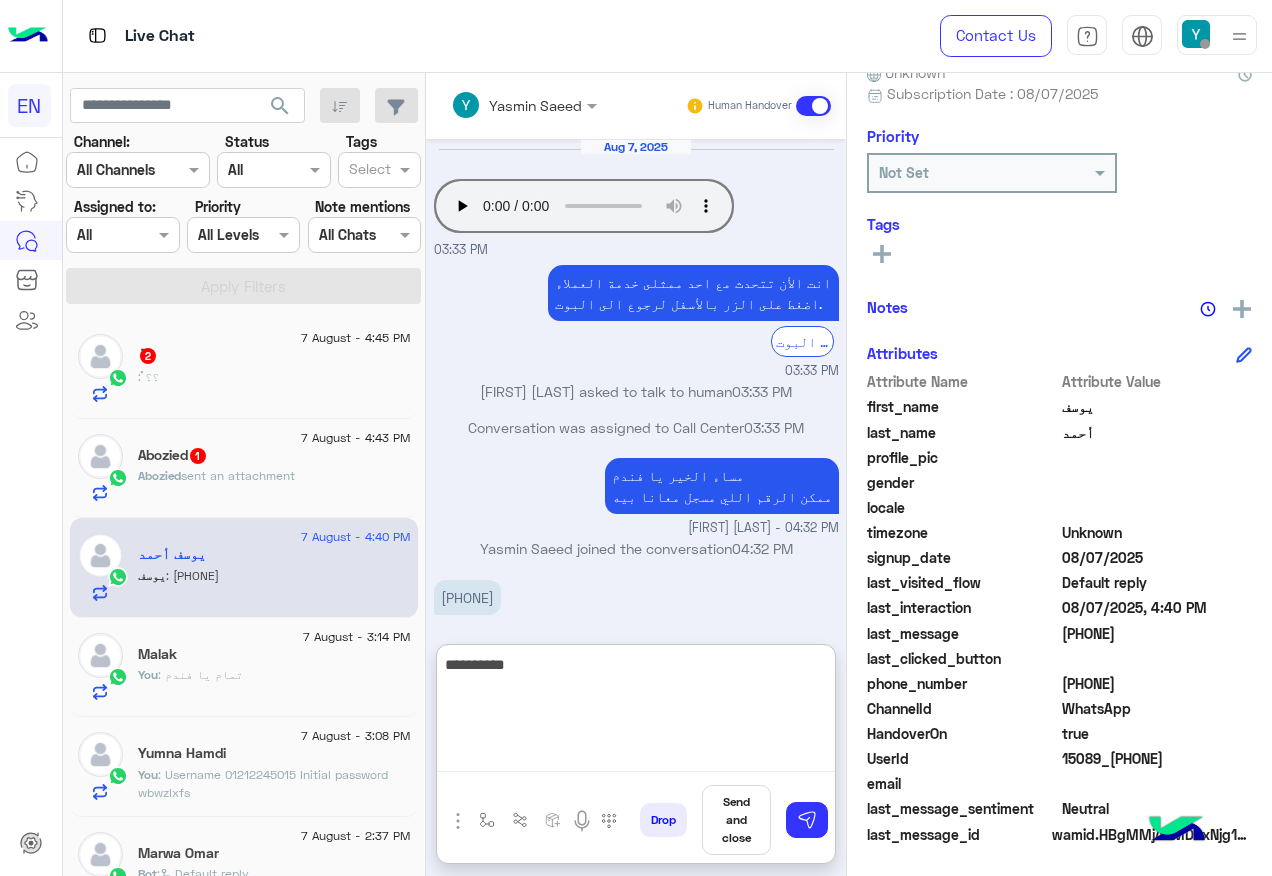 type on "**********" 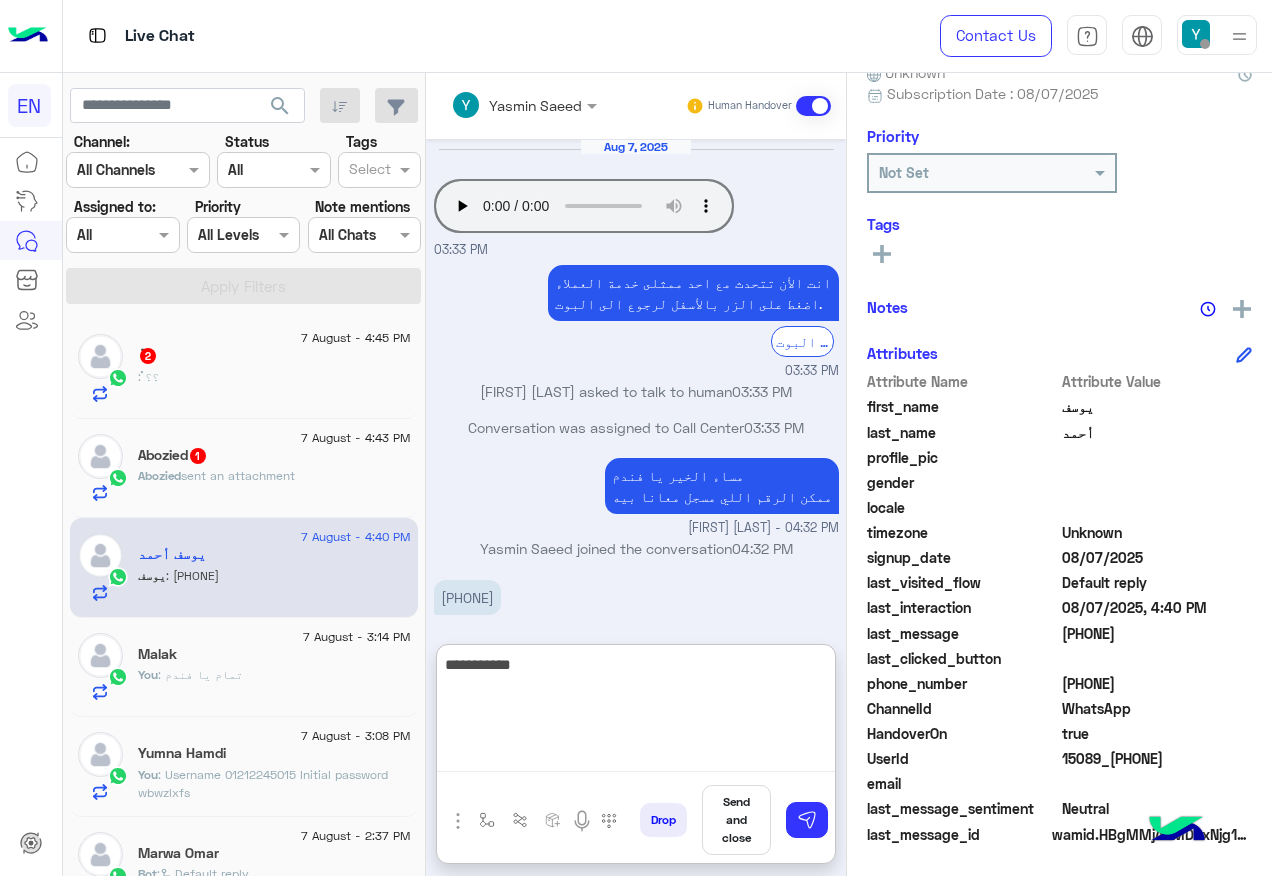 type 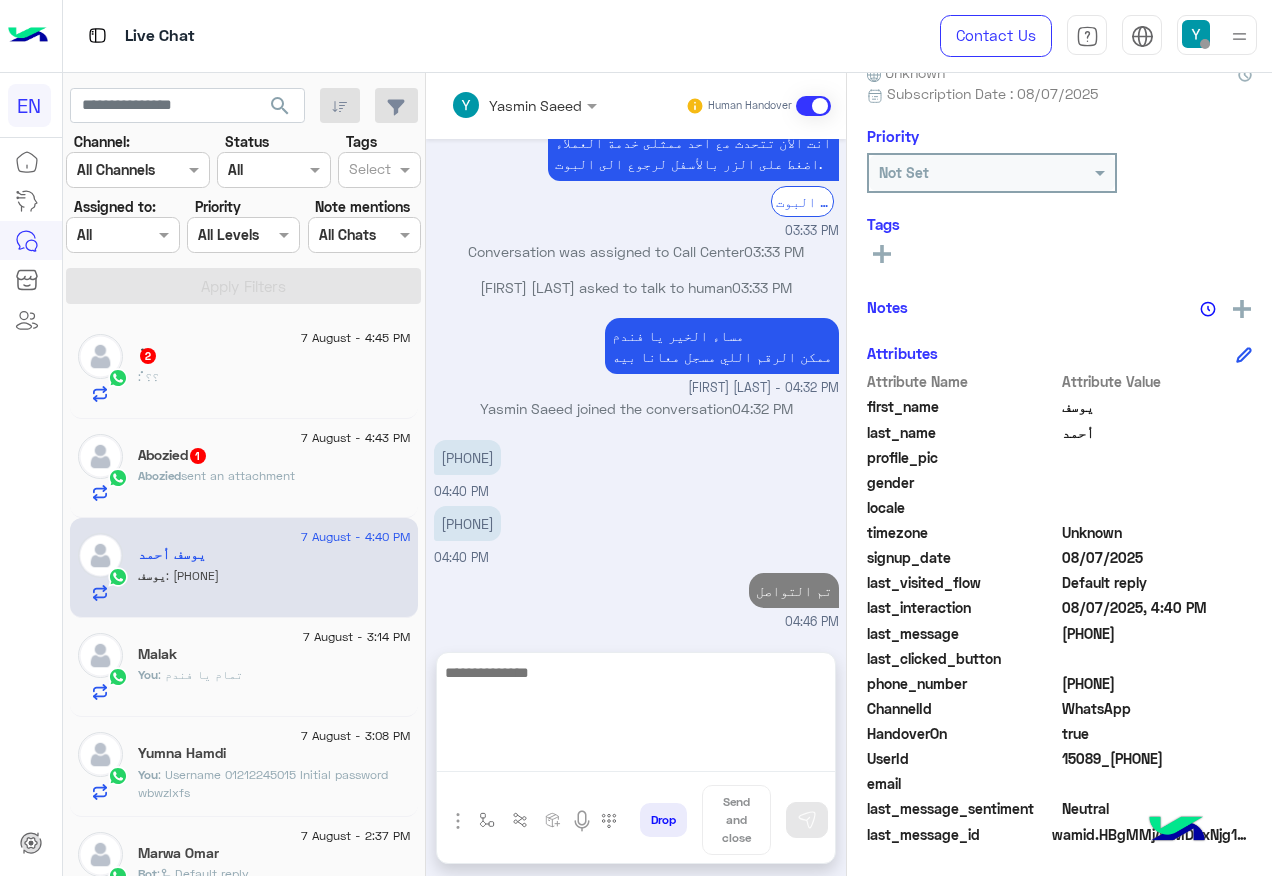 scroll, scrollTop: 58, scrollLeft: 0, axis: vertical 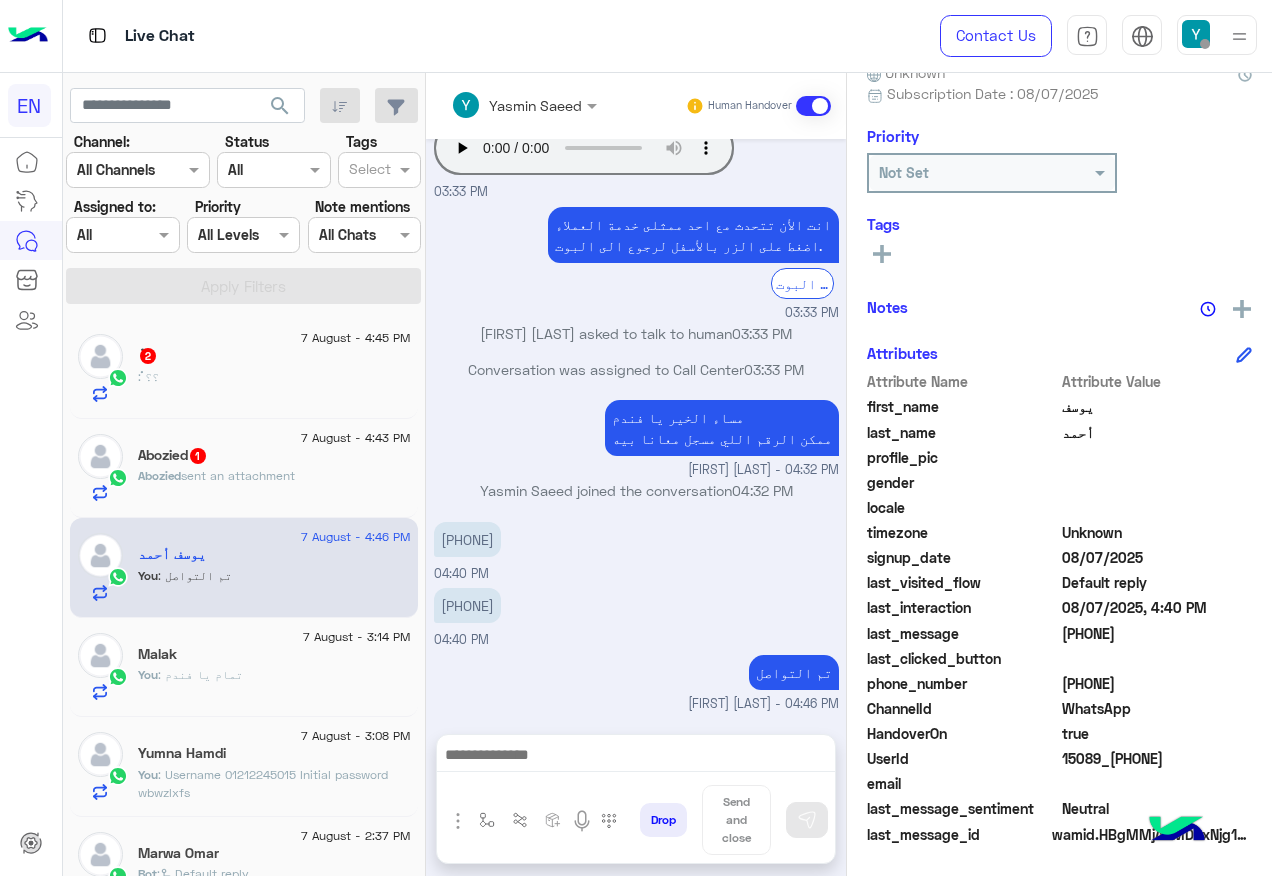 click on "Abozied  sent an attachment" 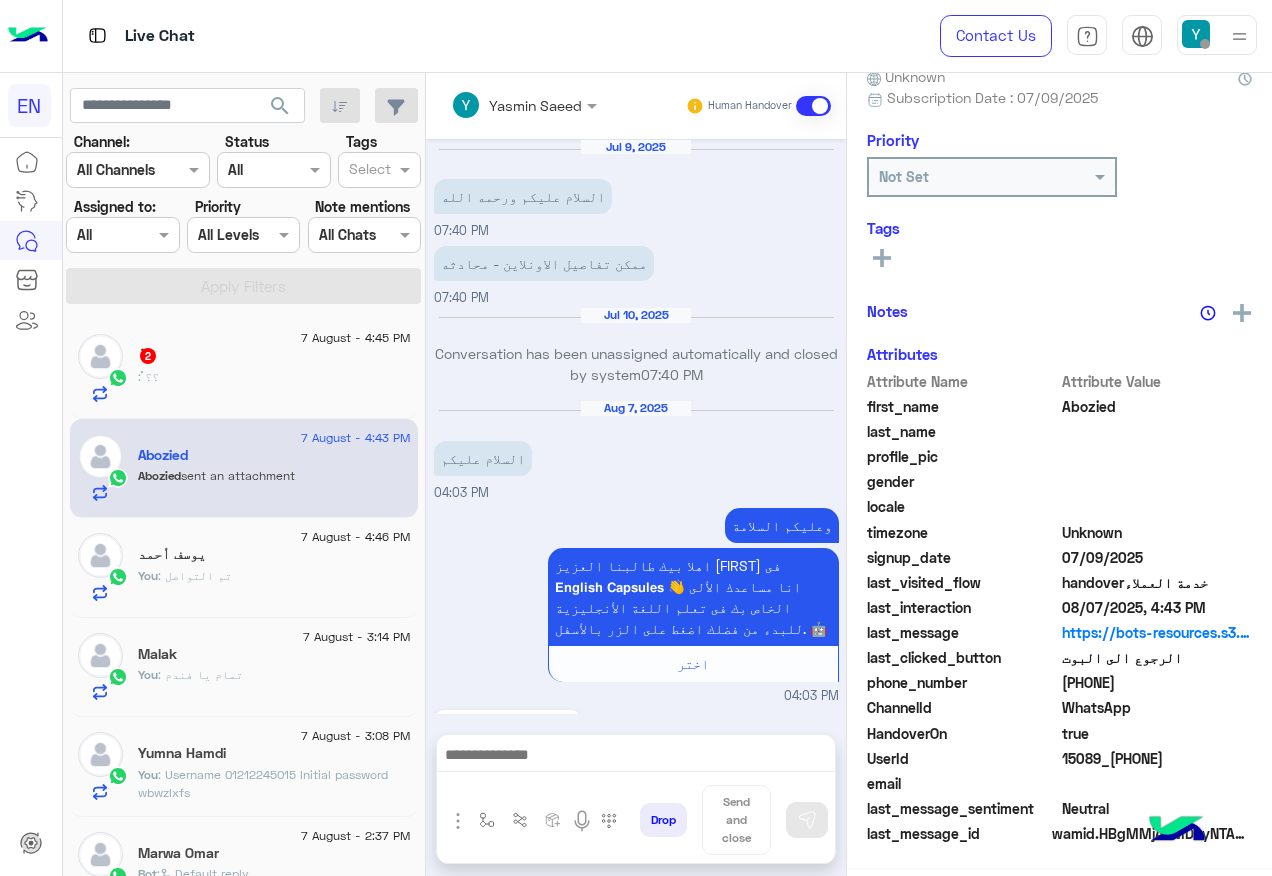 scroll, scrollTop: 1487, scrollLeft: 0, axis: vertical 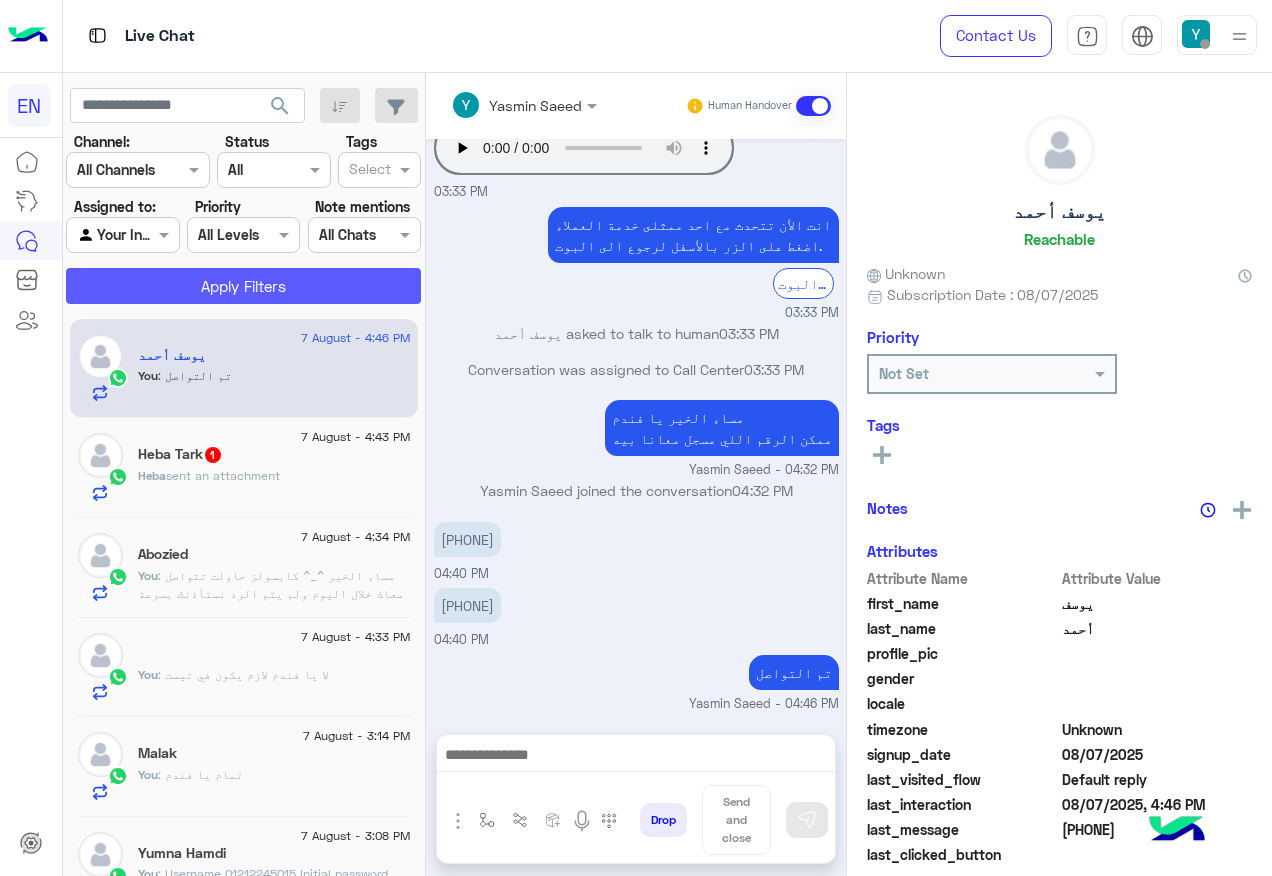 click on "Apply Filters" 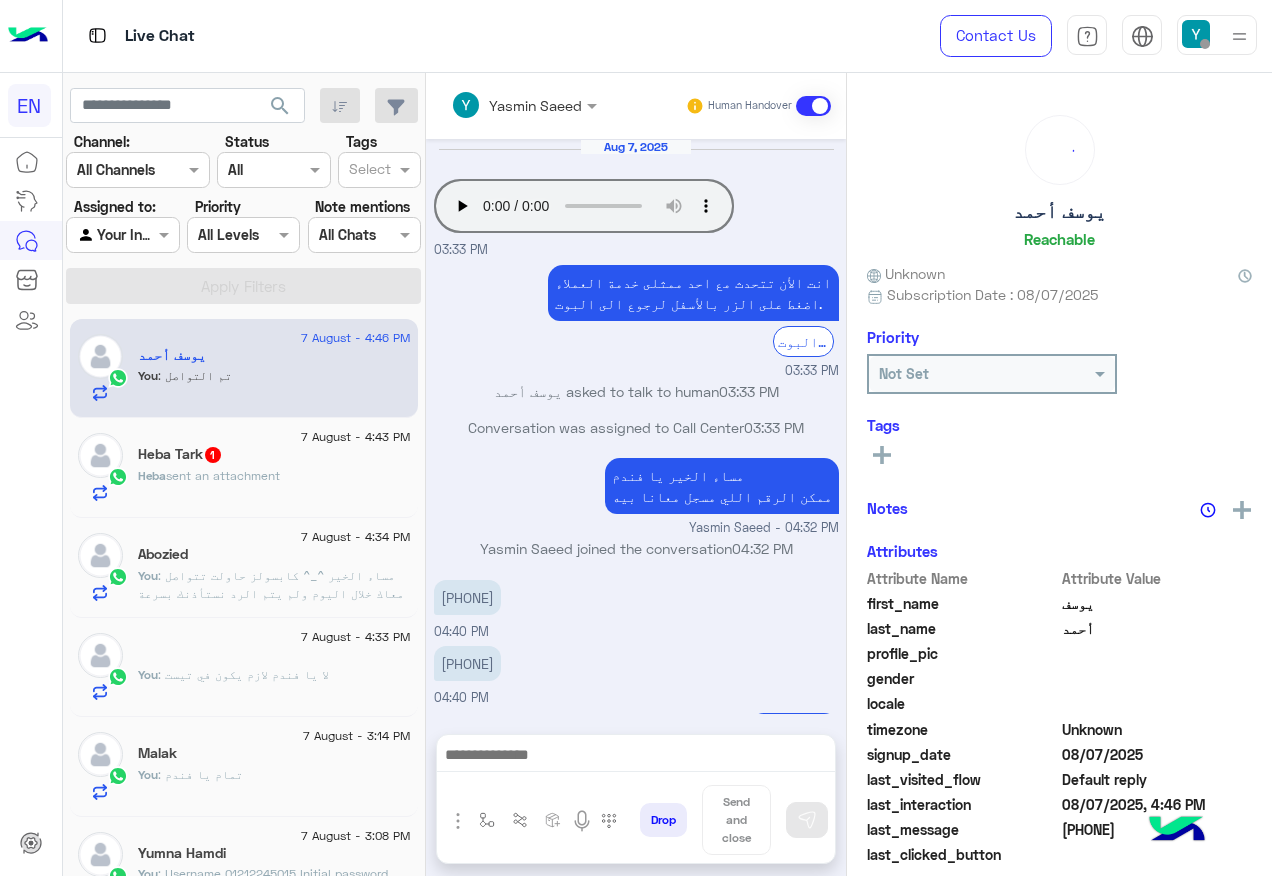 scroll, scrollTop: 58, scrollLeft: 0, axis: vertical 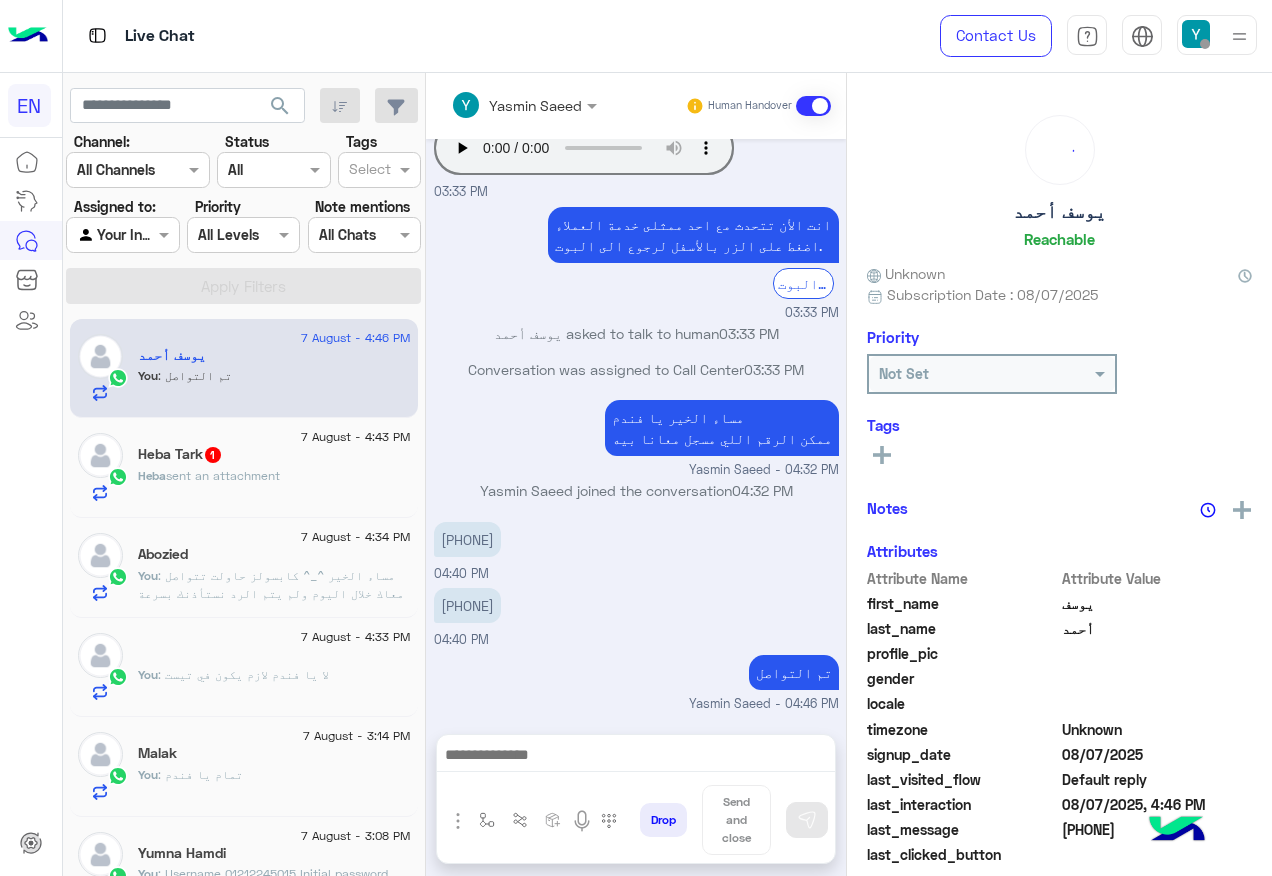 click on "Heba Tark  1" 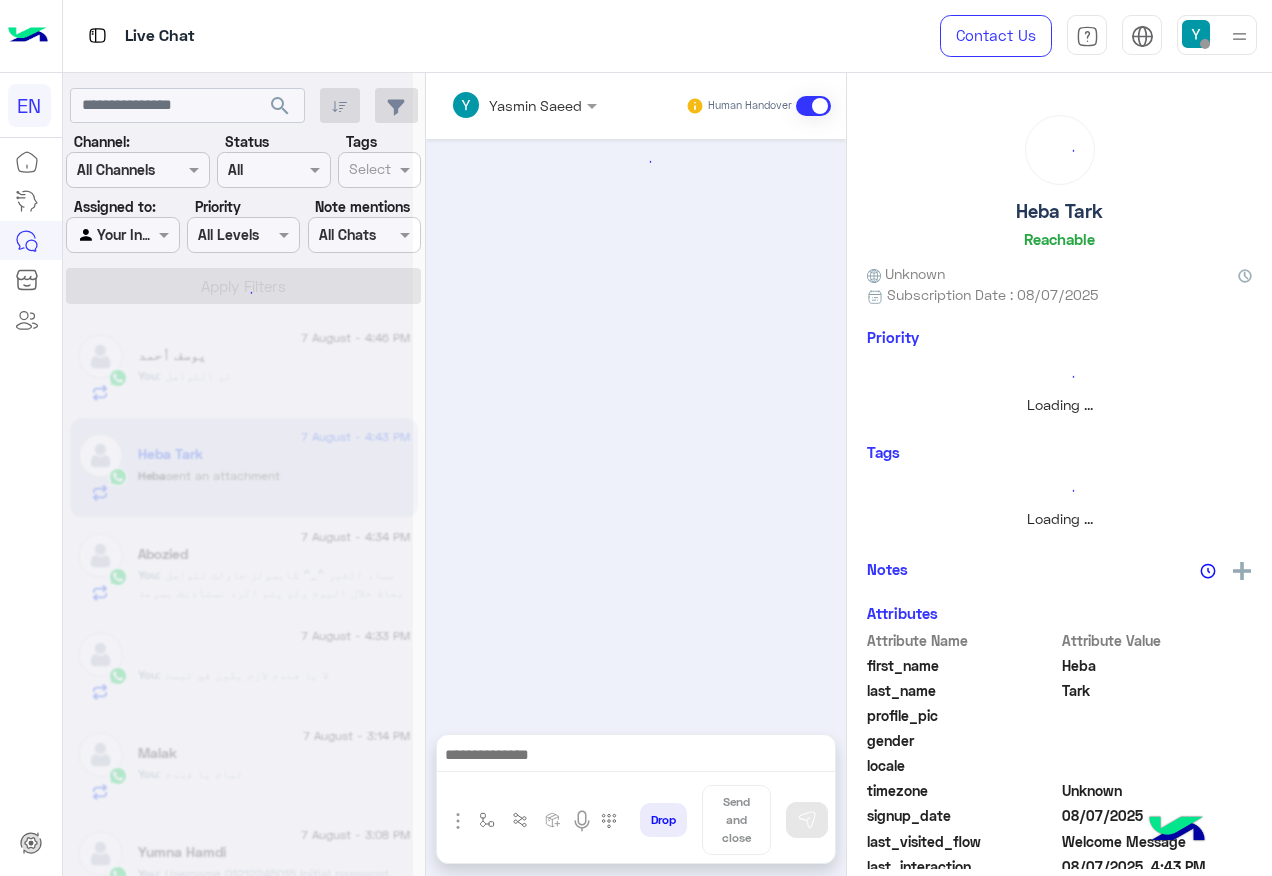 scroll, scrollTop: 0, scrollLeft: 0, axis: both 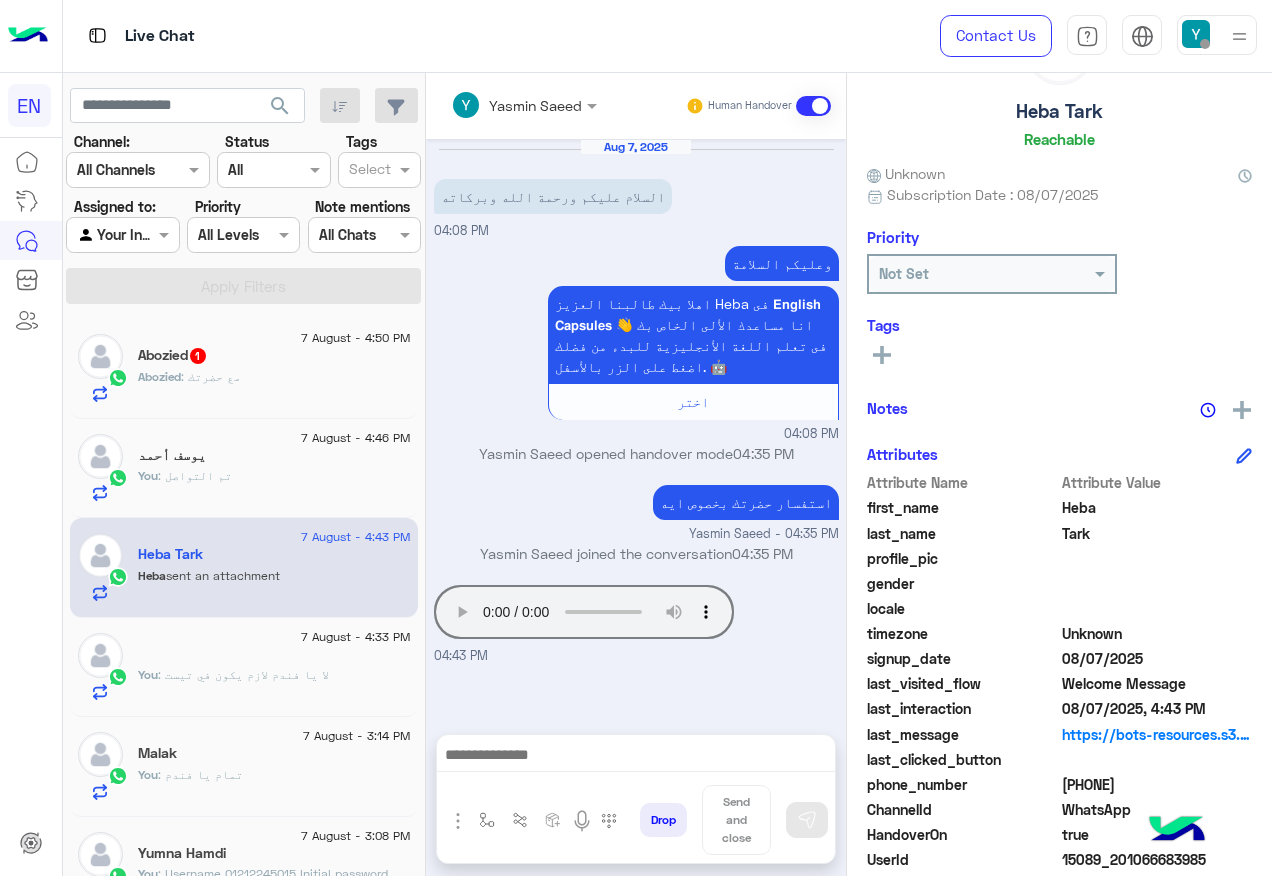 click on "[PHONE]" 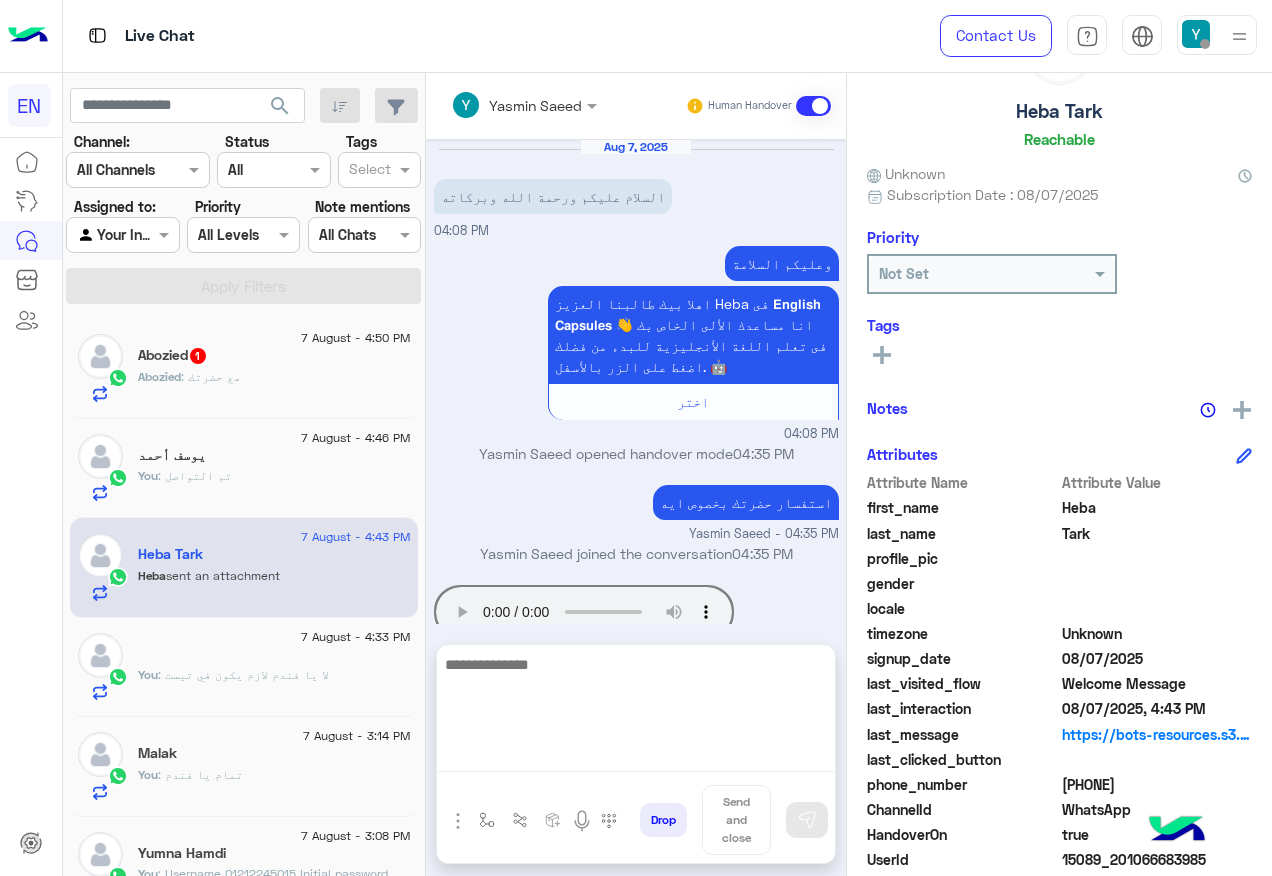 click at bounding box center [636, 712] 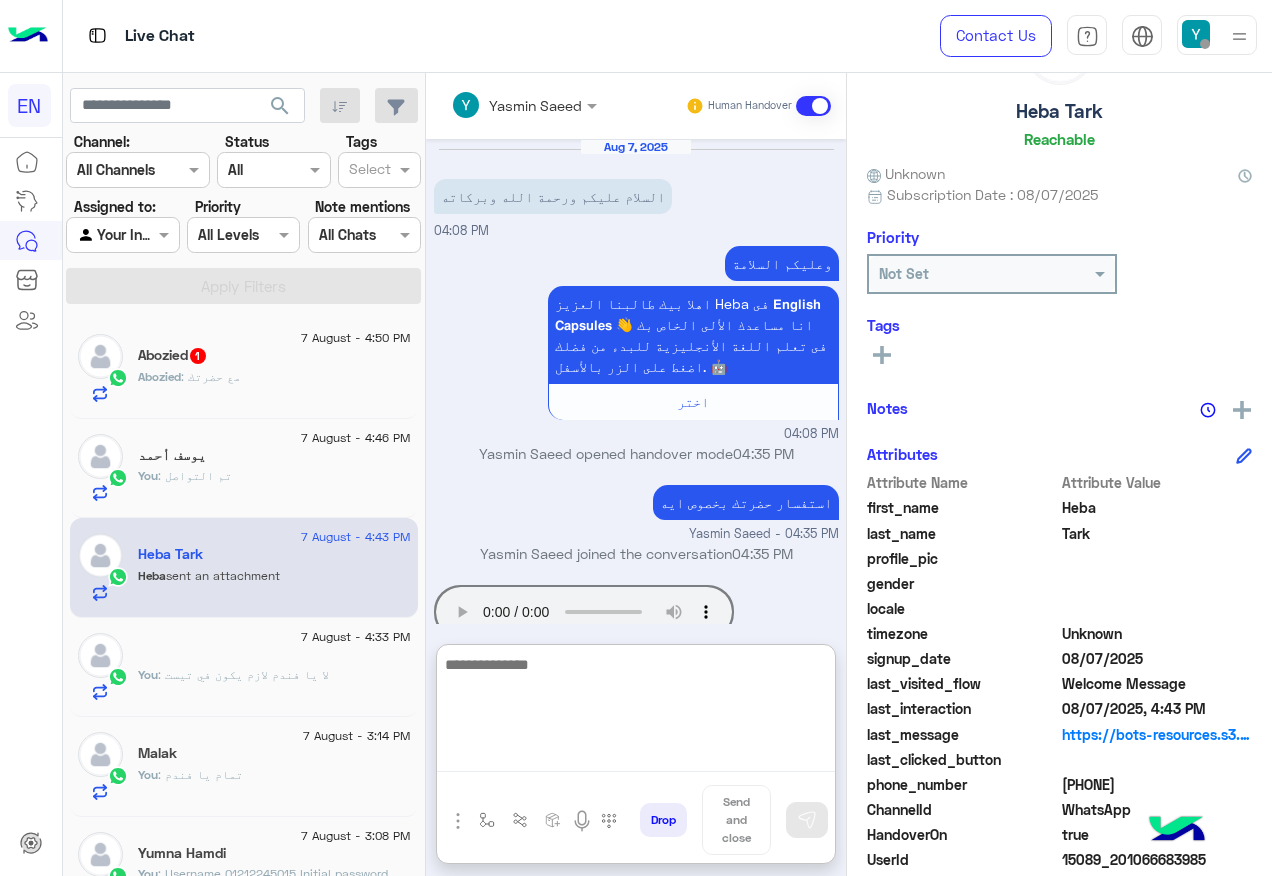 scroll, scrollTop: 41, scrollLeft: 0, axis: vertical 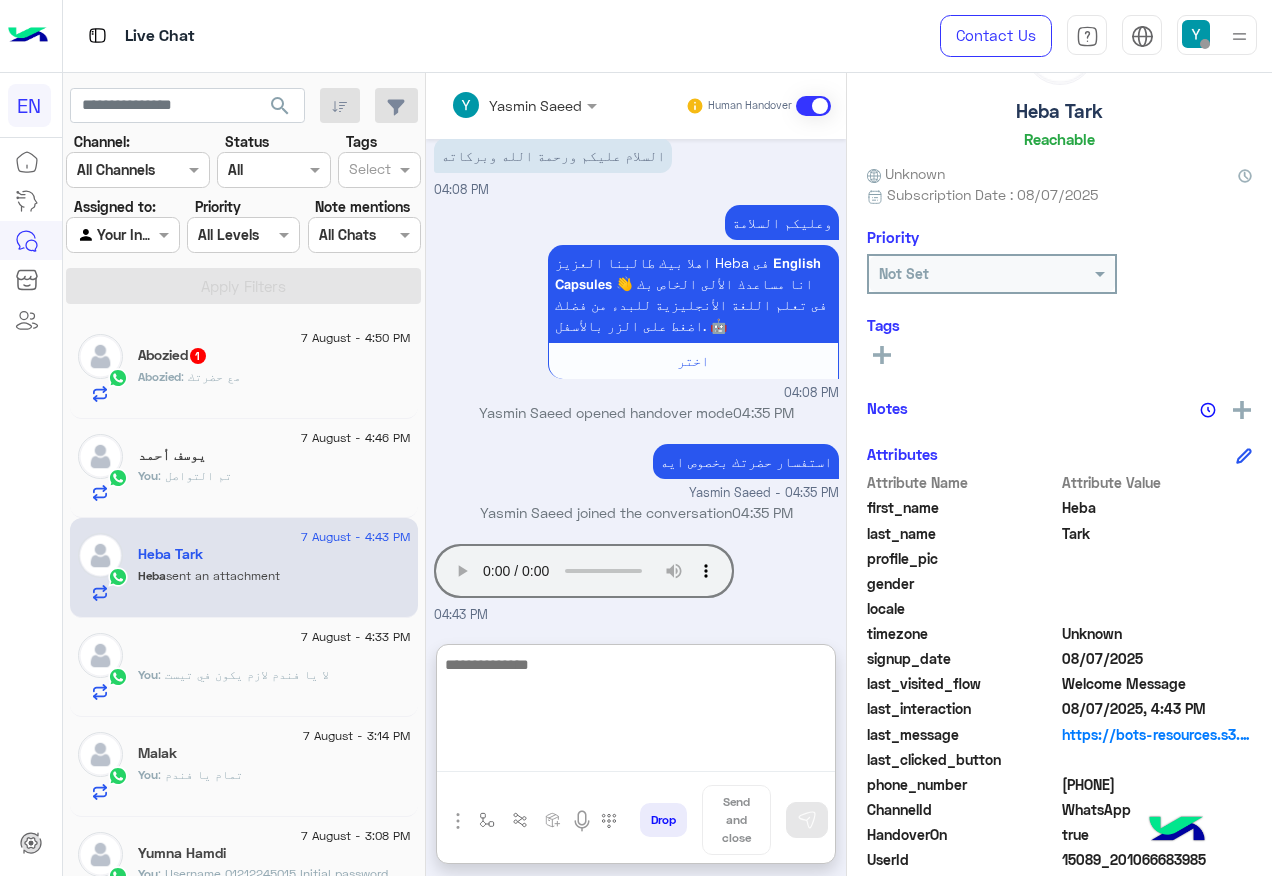 click at bounding box center (636, 712) 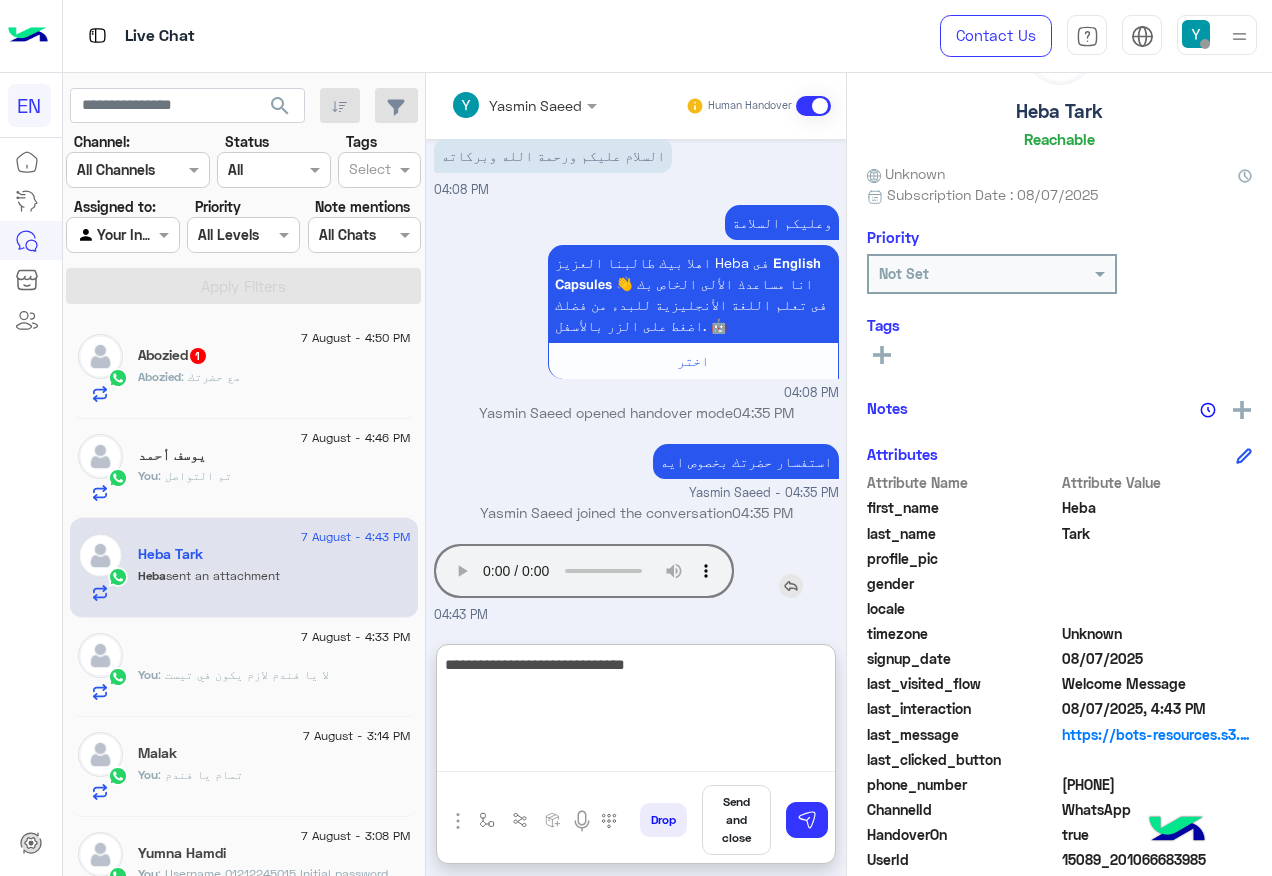 type on "**********" 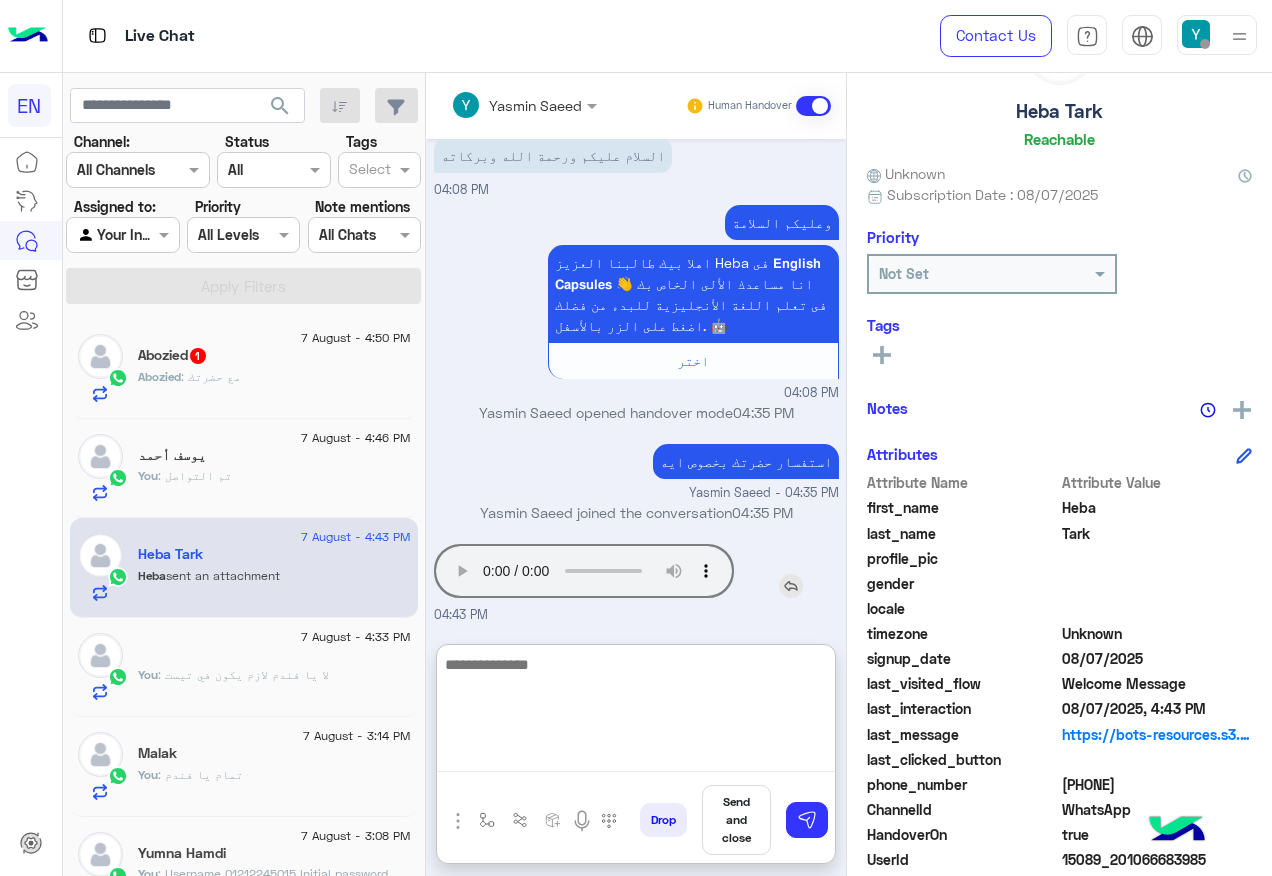 scroll, scrollTop: 106, scrollLeft: 0, axis: vertical 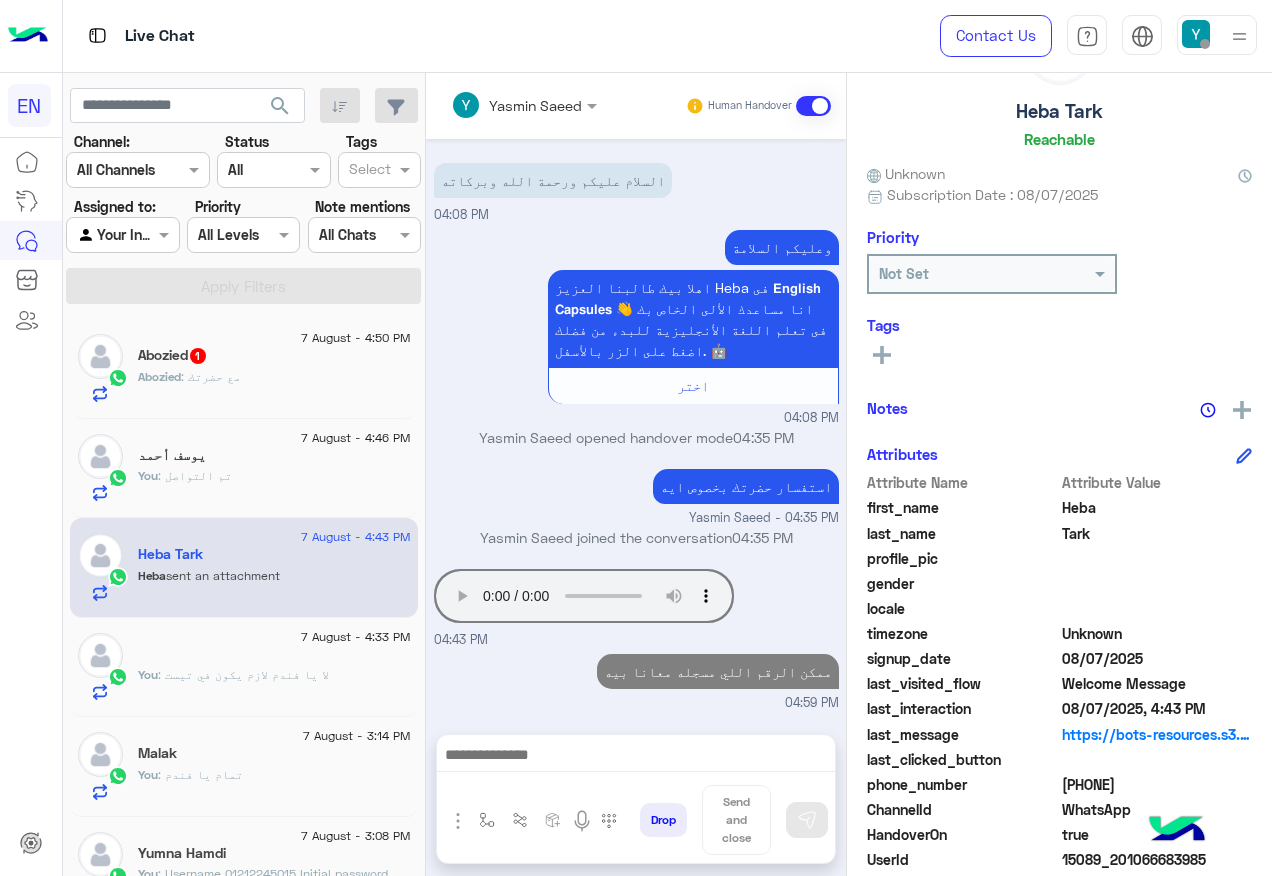 click on "7 August - 4:50 PM" 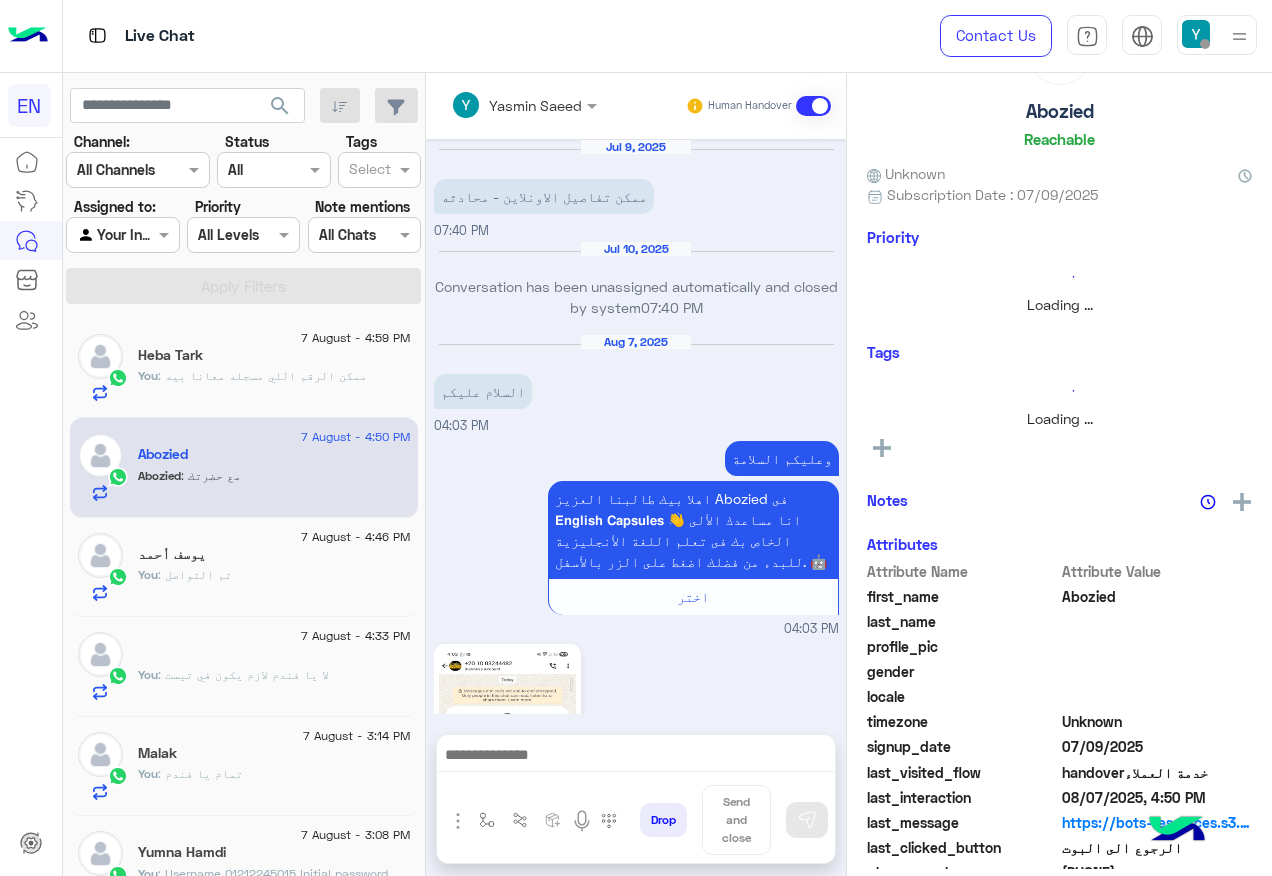 scroll, scrollTop: 1487, scrollLeft: 0, axis: vertical 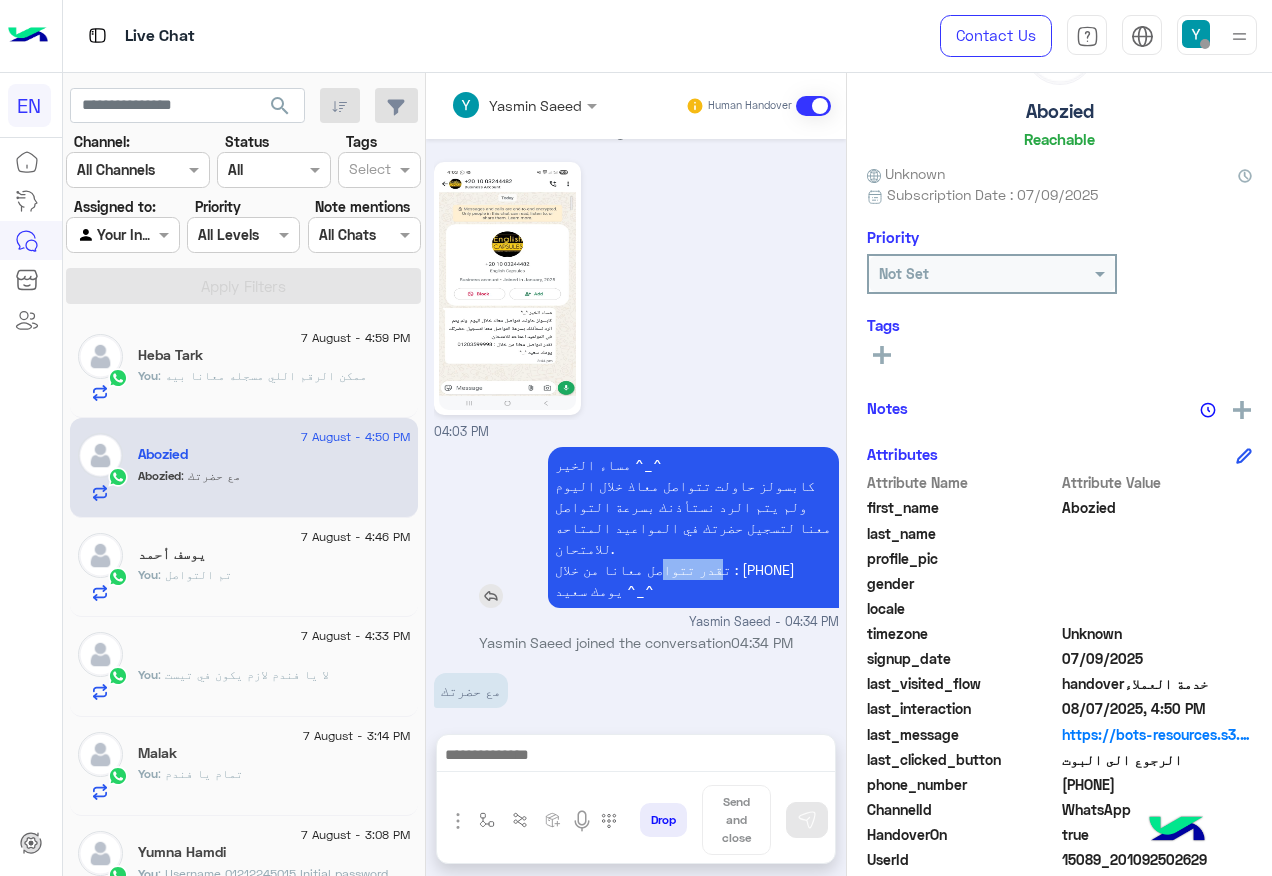 drag, startPoint x: 810, startPoint y: 544, endPoint x: 765, endPoint y: 549, distance: 45.276924 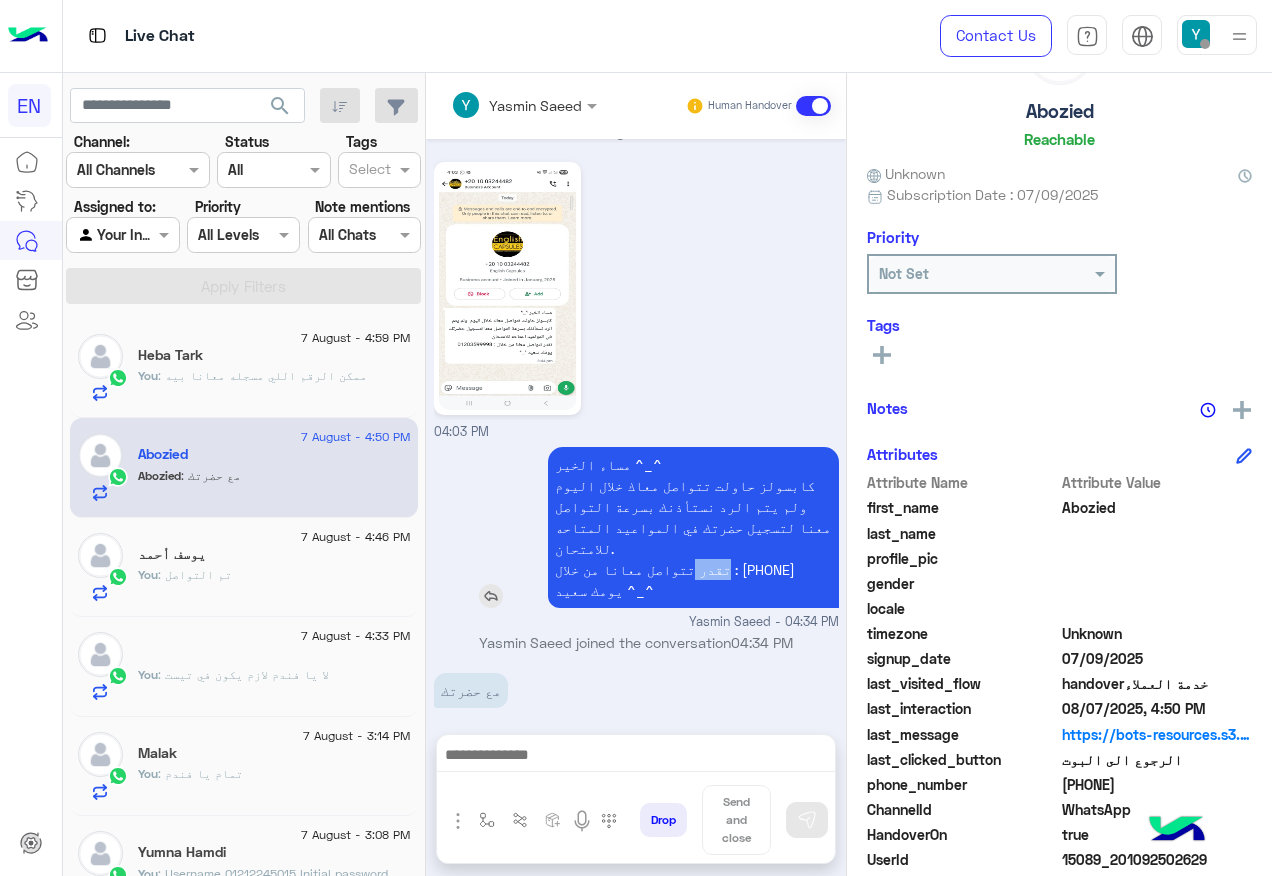 click on "مساء الخير ^_^ كابسولز حاولت تتواصل معاك خلال اليوم  ولم يتم الرد نستأذنك بسرعة التواصل معنا لتسجيل حضرتك في المواعيد المتاحه للامتحان. تقدر تتواصل معانا من خلال : [PHONE] يومك سعيد ^_^" at bounding box center [693, 527] 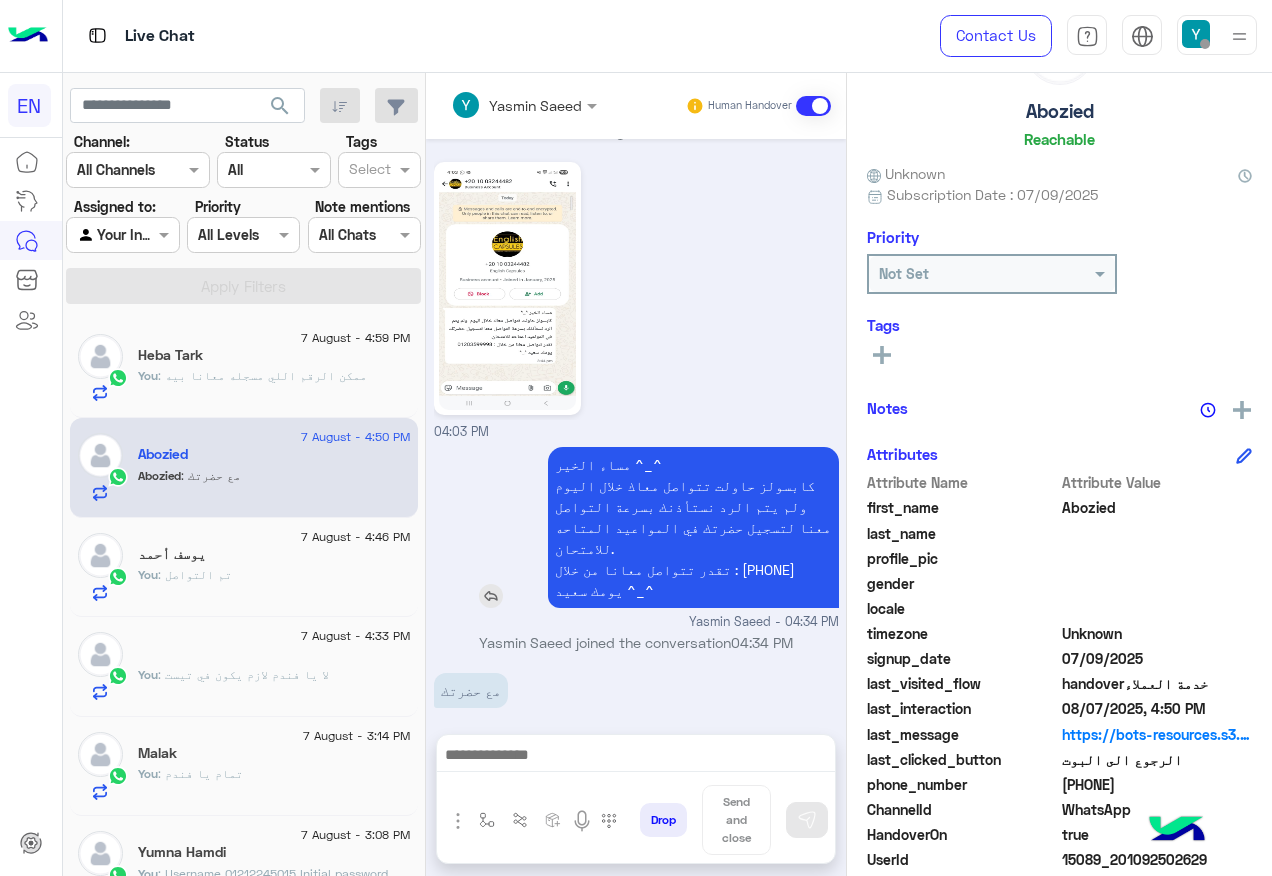 drag, startPoint x: 803, startPoint y: 549, endPoint x: 820, endPoint y: 550, distance: 17.029387 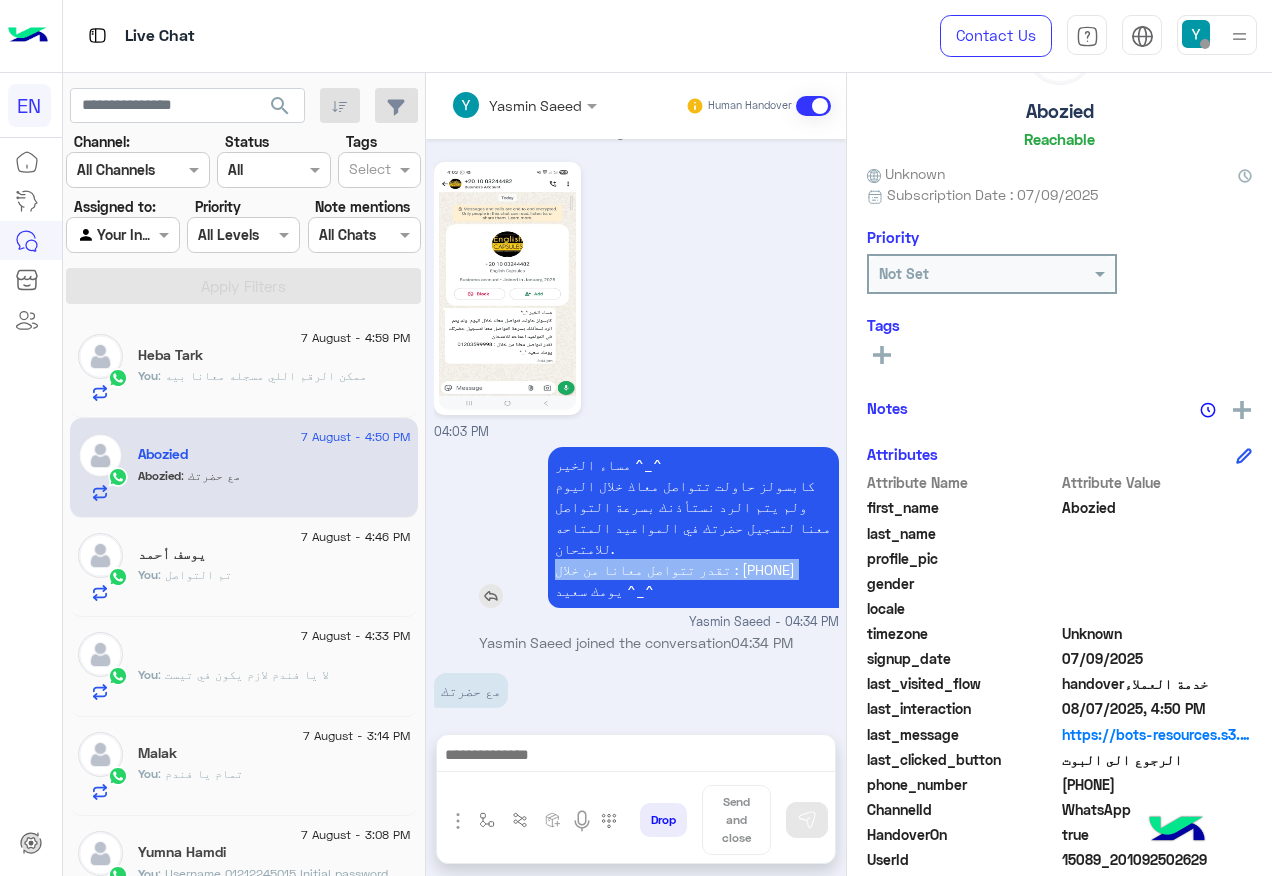 drag, startPoint x: 735, startPoint y: 553, endPoint x: 800, endPoint y: 555, distance: 65.03076 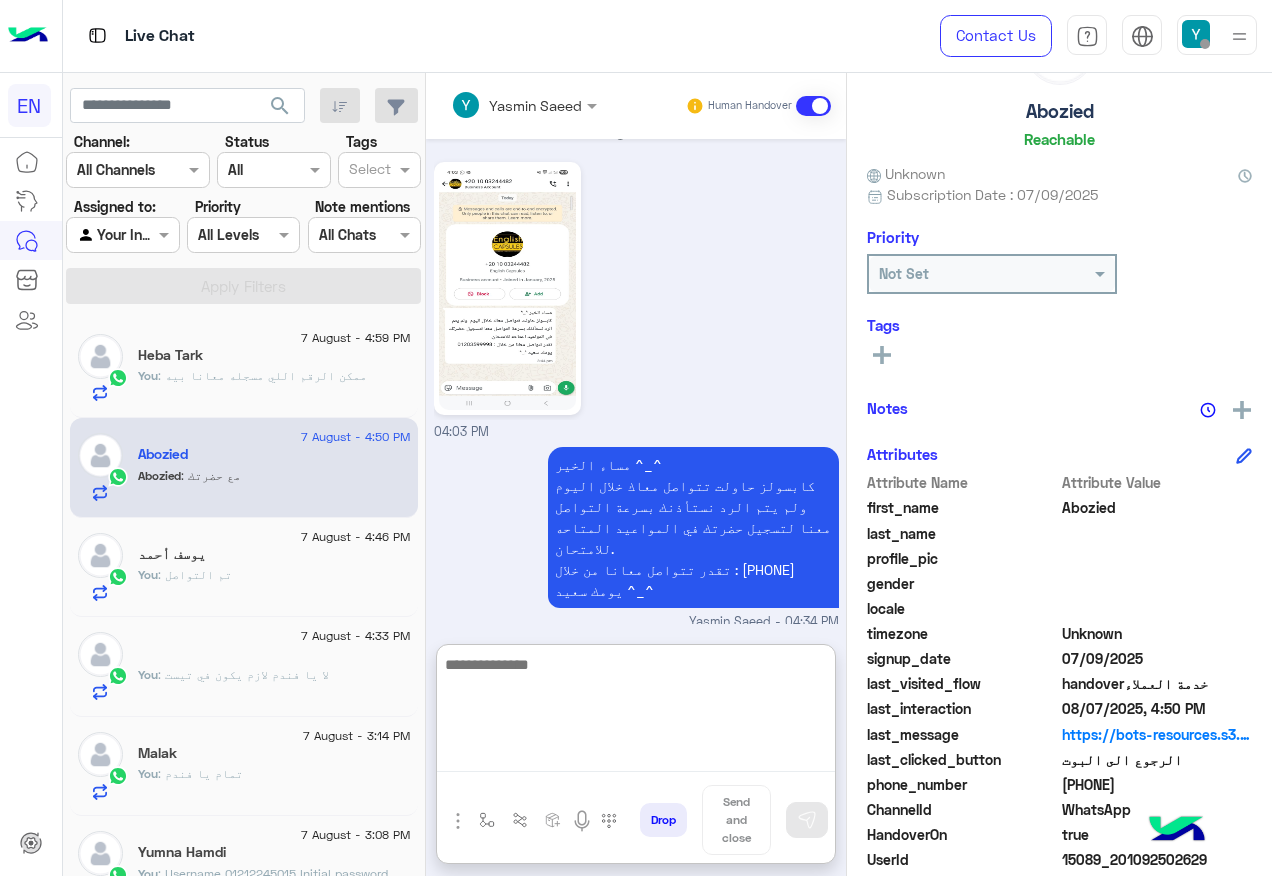 click at bounding box center (636, 712) 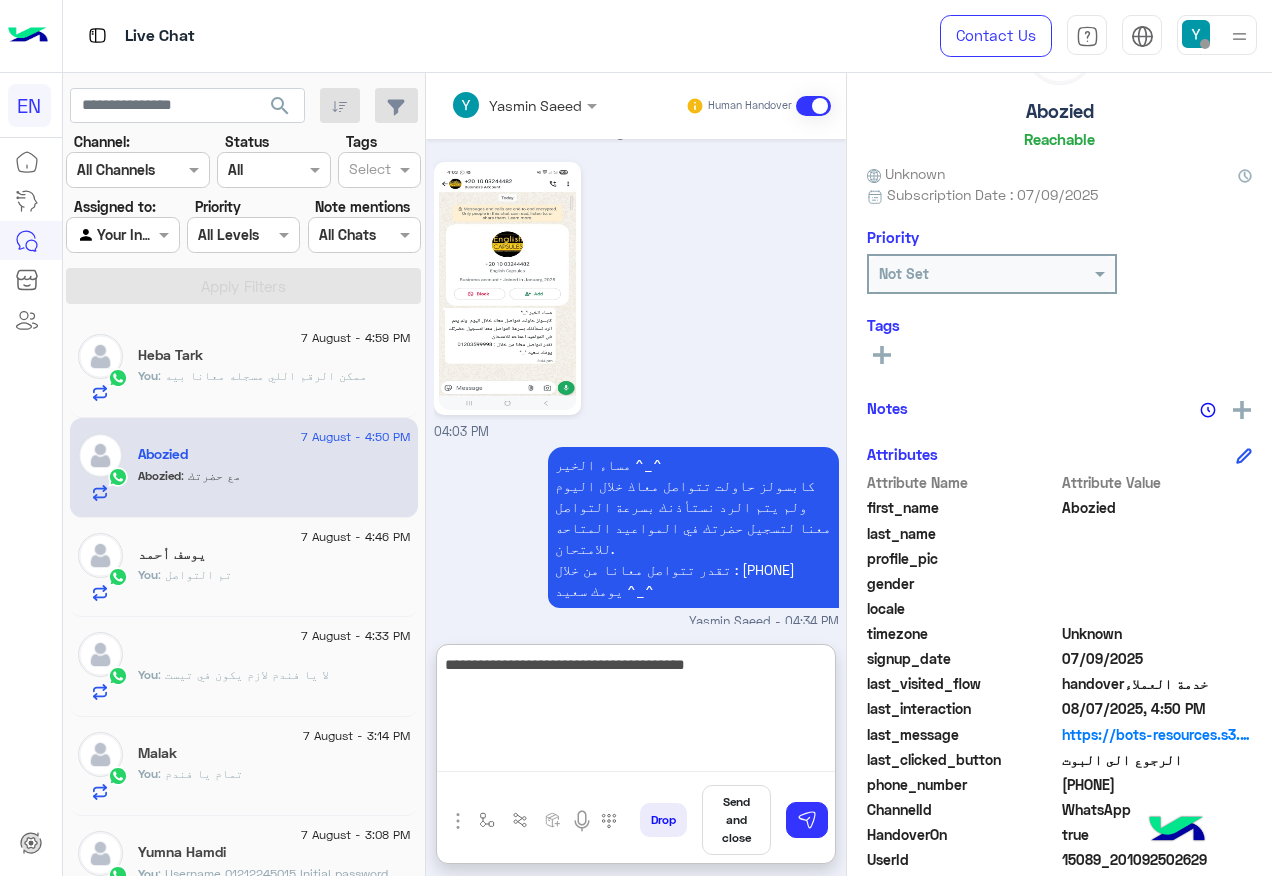 click on "**********" at bounding box center [636, 712] 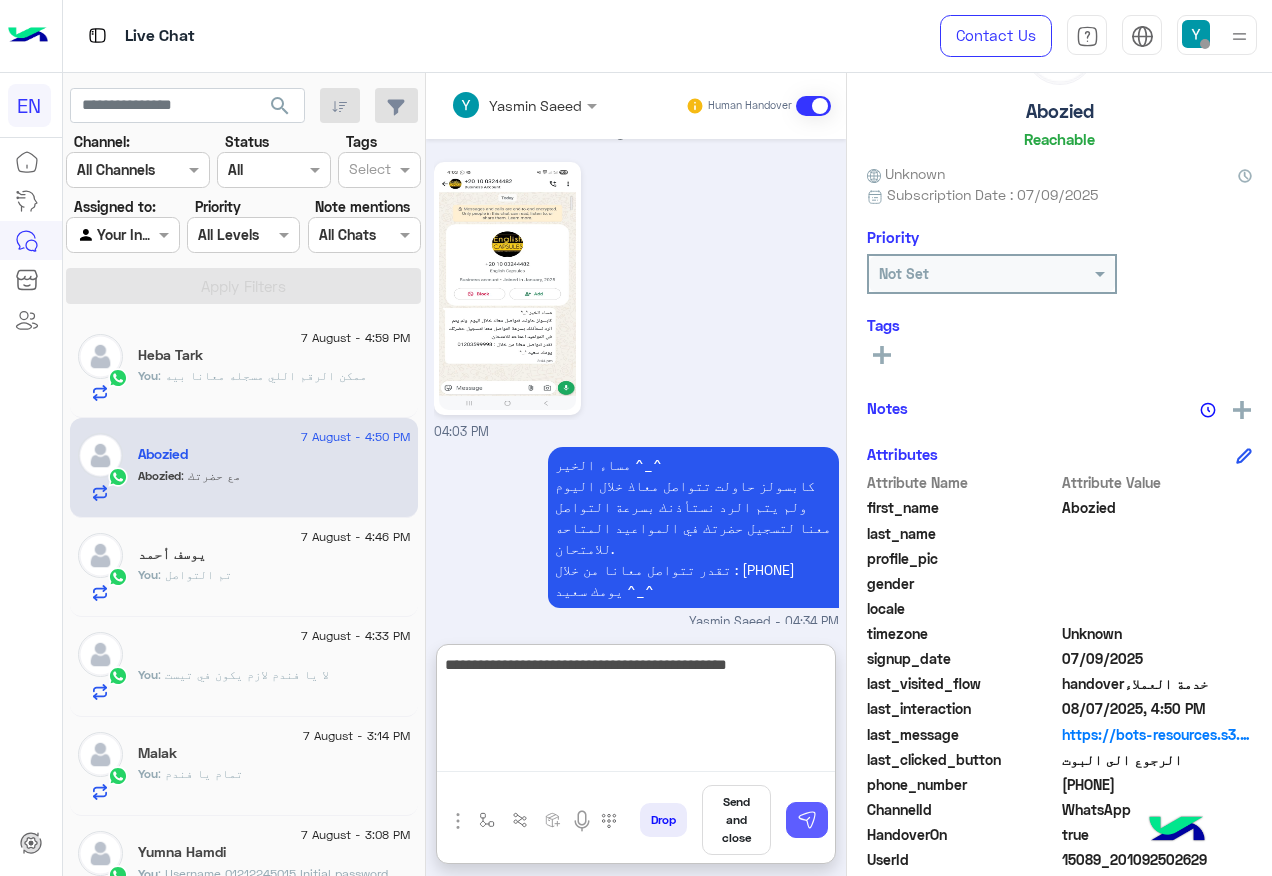 type on "**********" 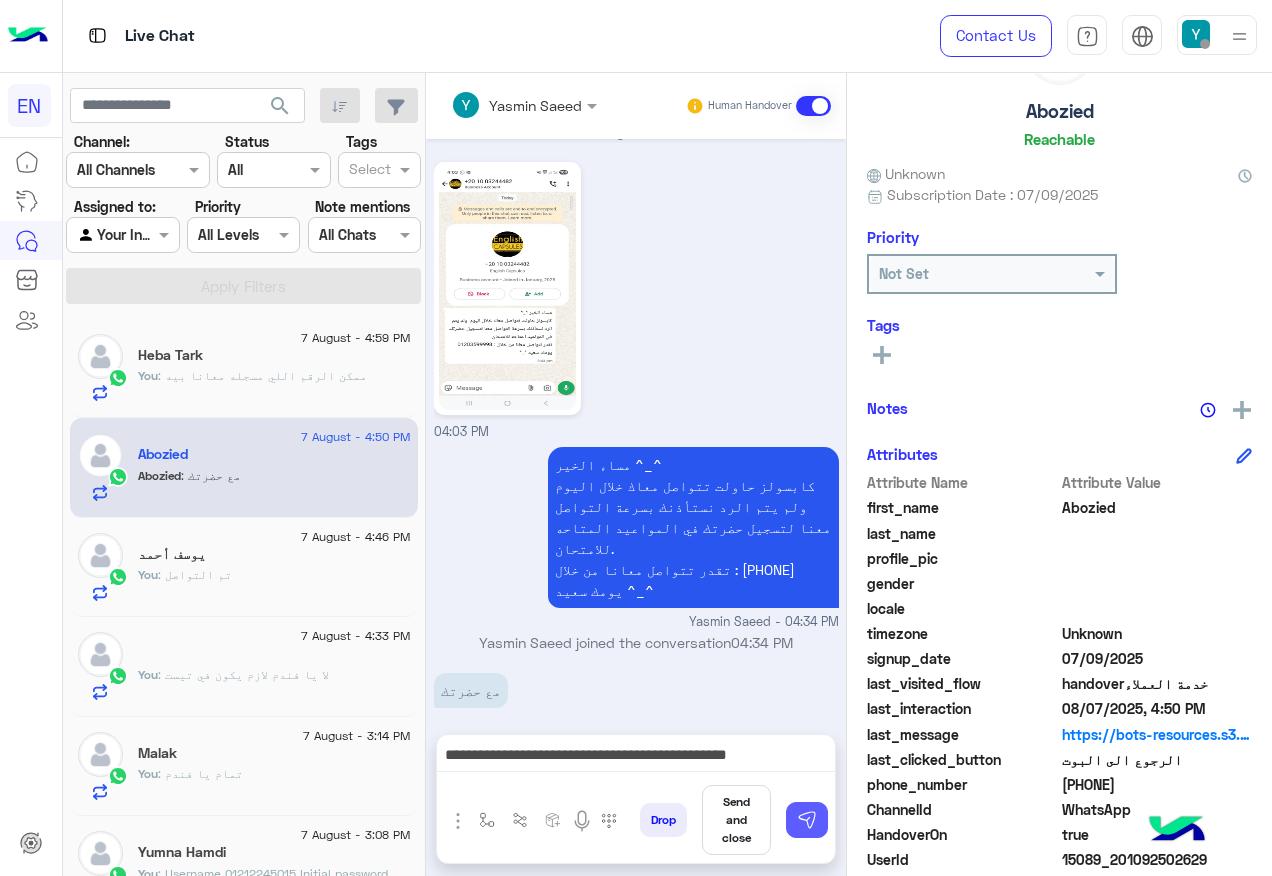 click at bounding box center [807, 820] 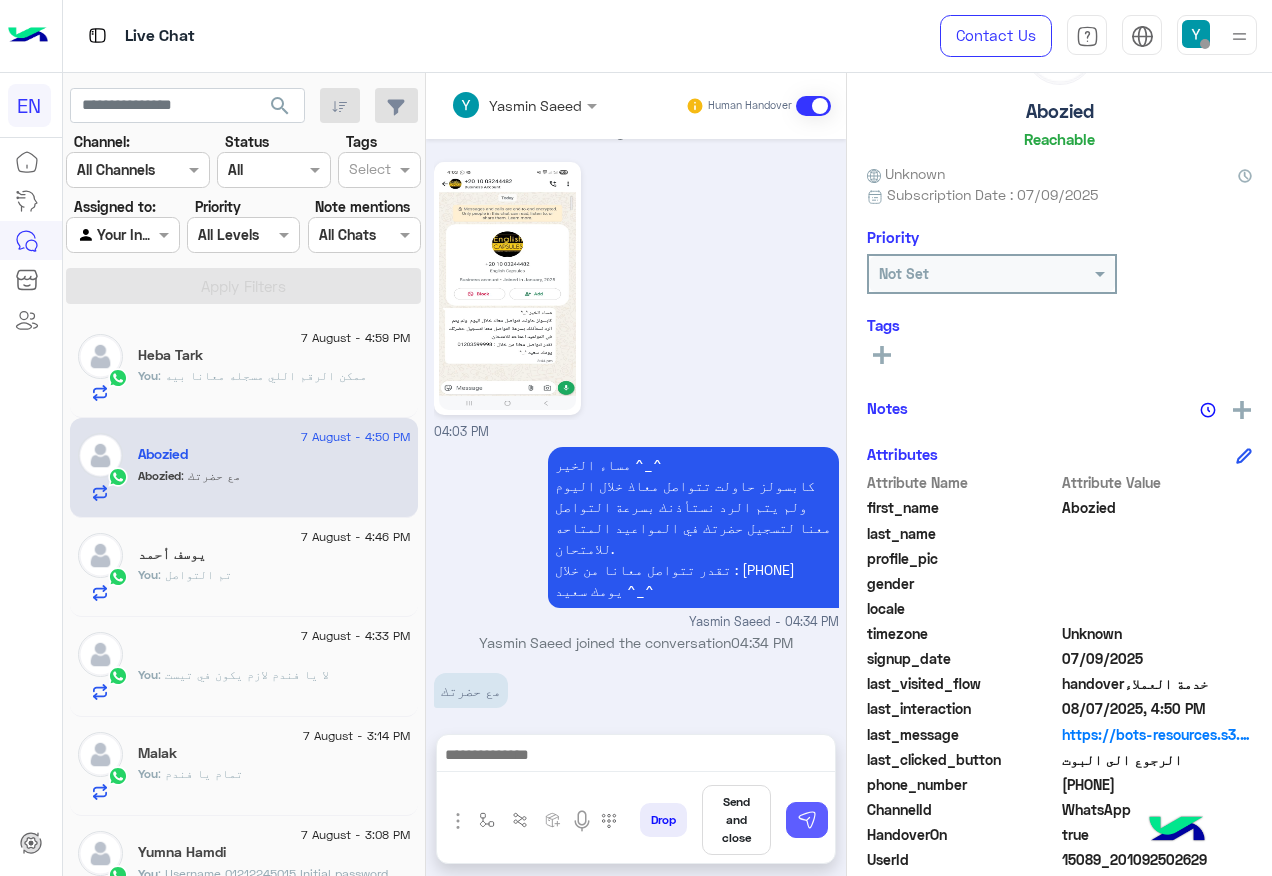 scroll, scrollTop: 1572, scrollLeft: 0, axis: vertical 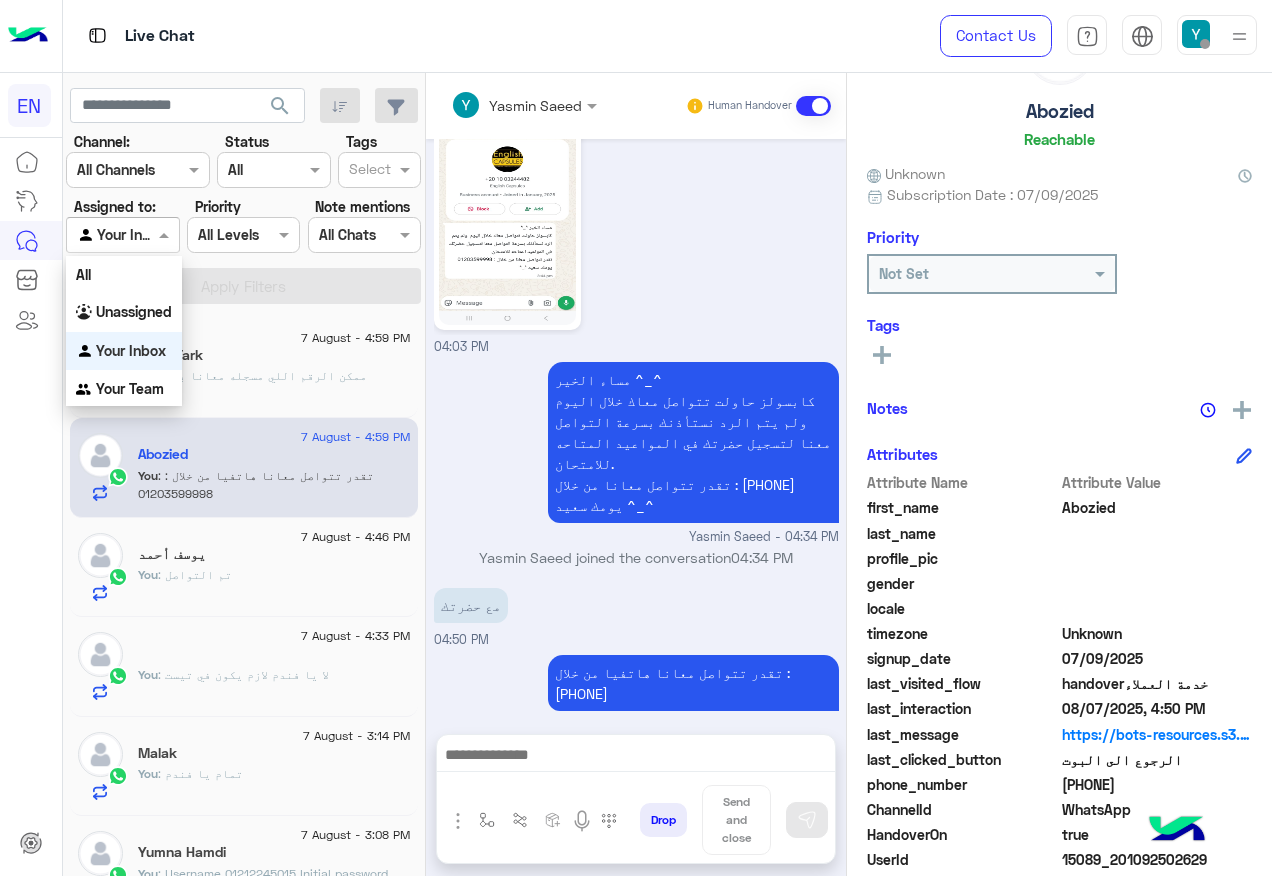 click at bounding box center [122, 234] 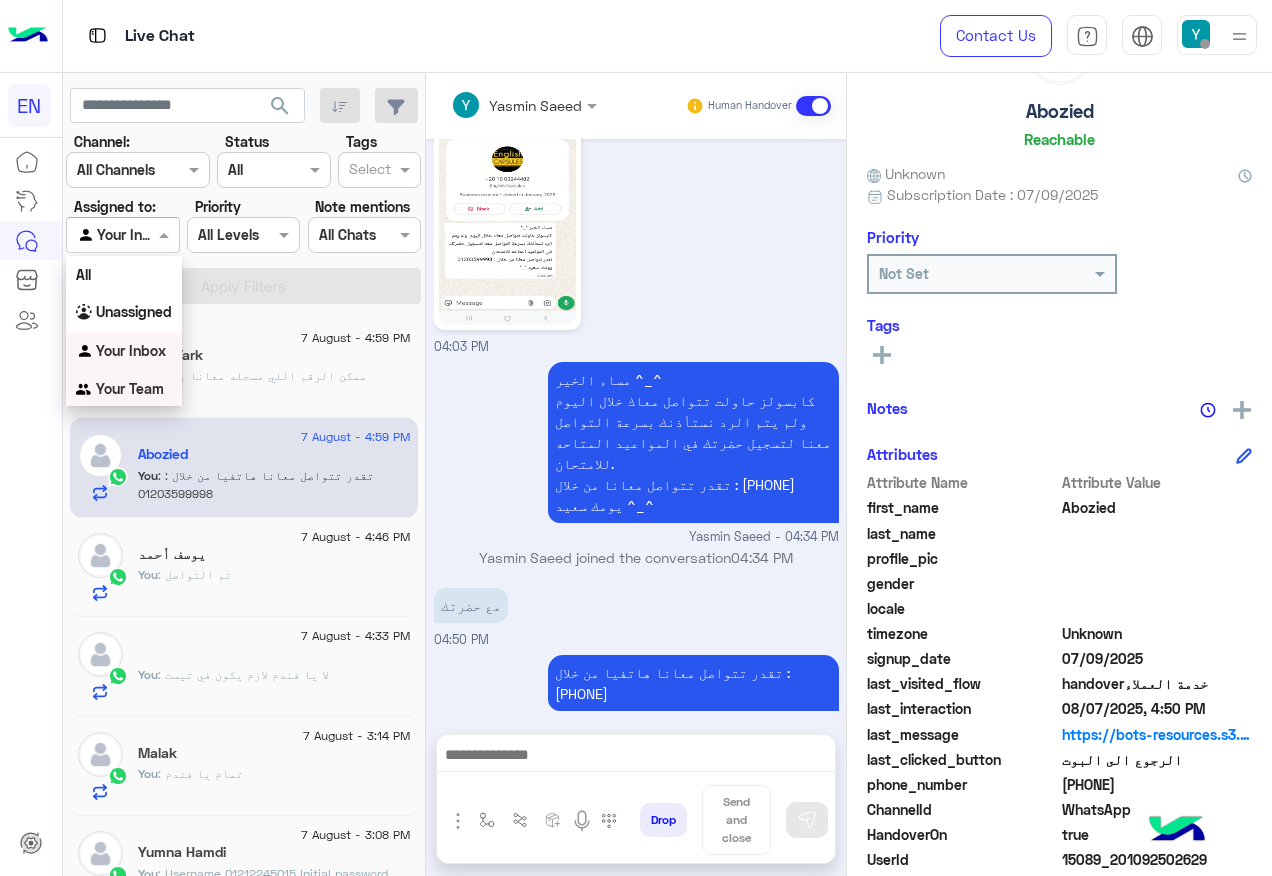 click on "Your Team" at bounding box center [124, 389] 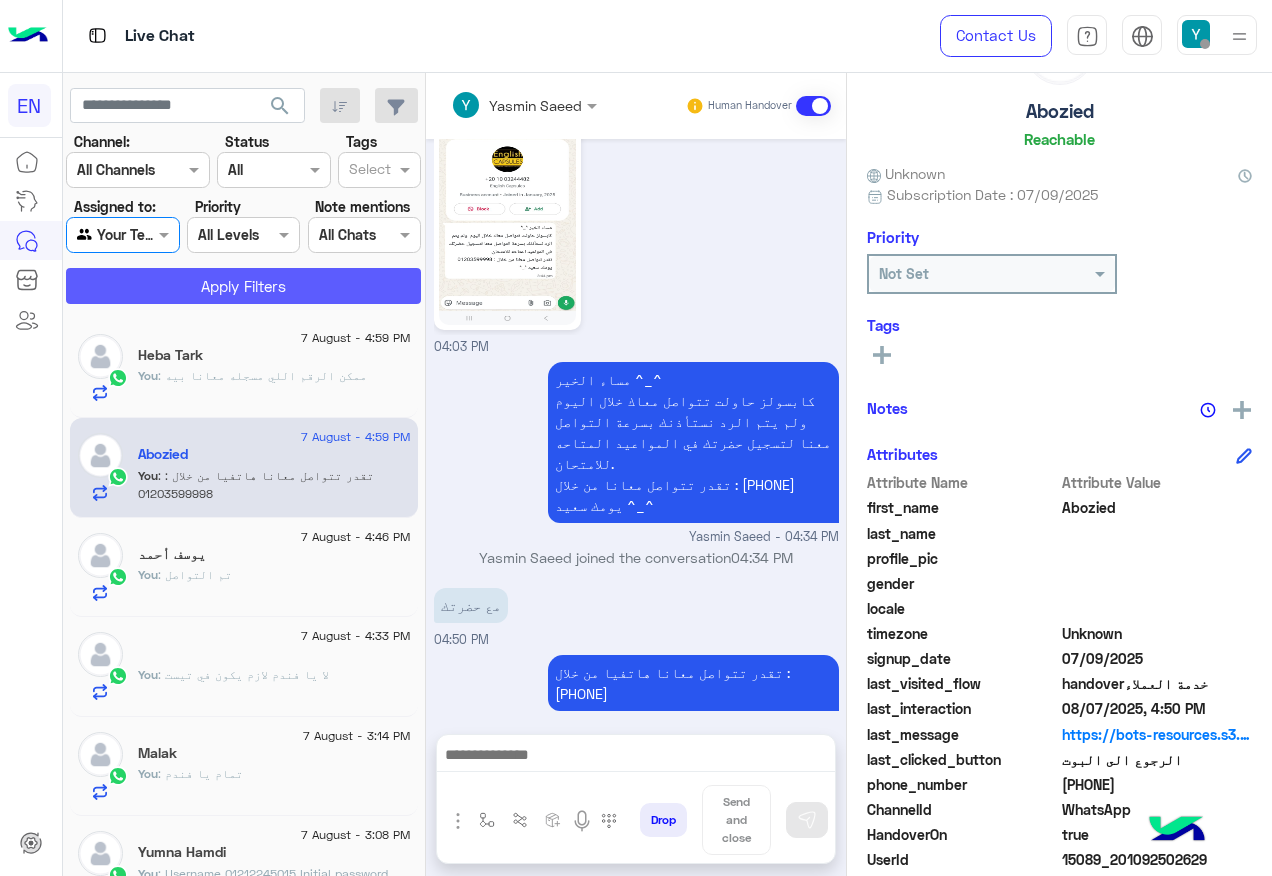 click on "Apply Filters" 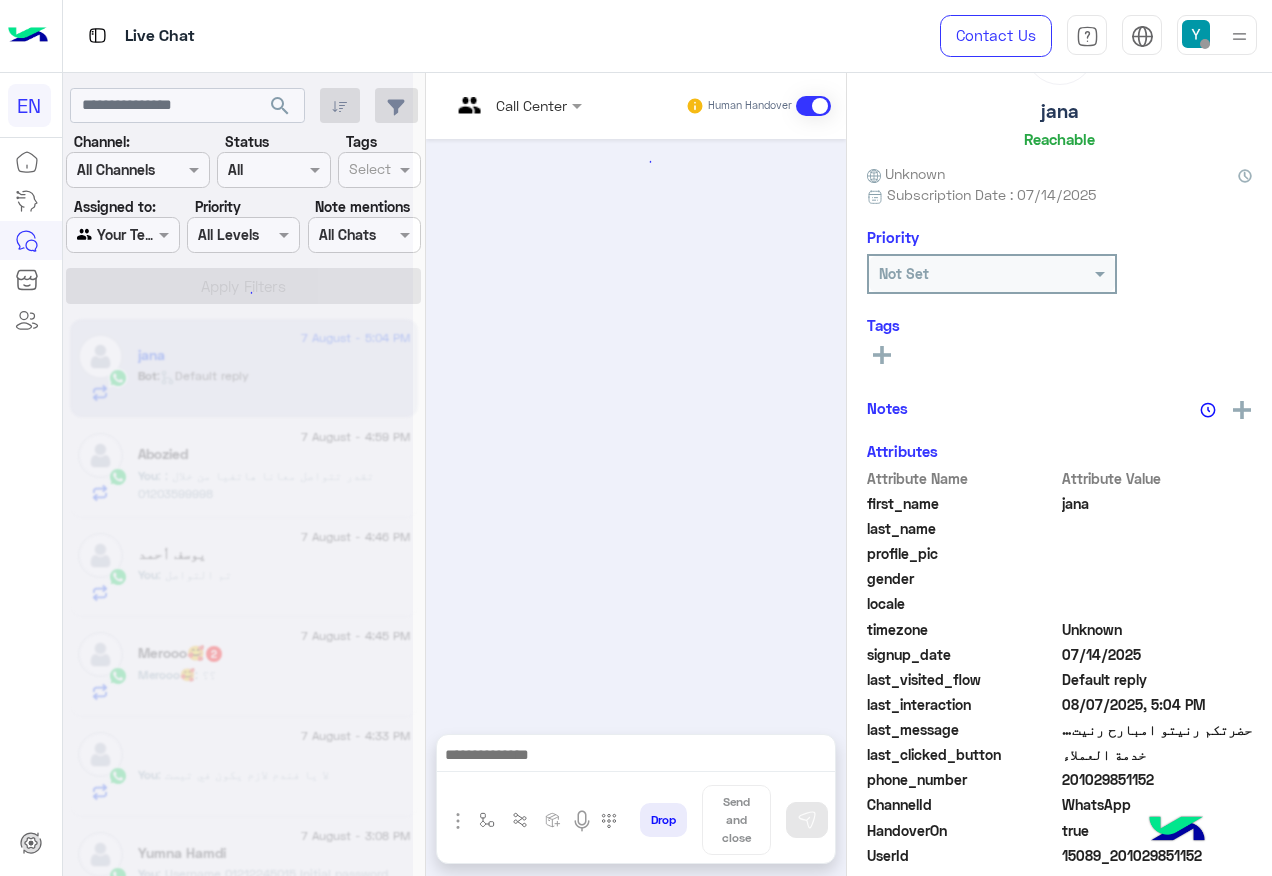 scroll, scrollTop: 1450, scrollLeft: 0, axis: vertical 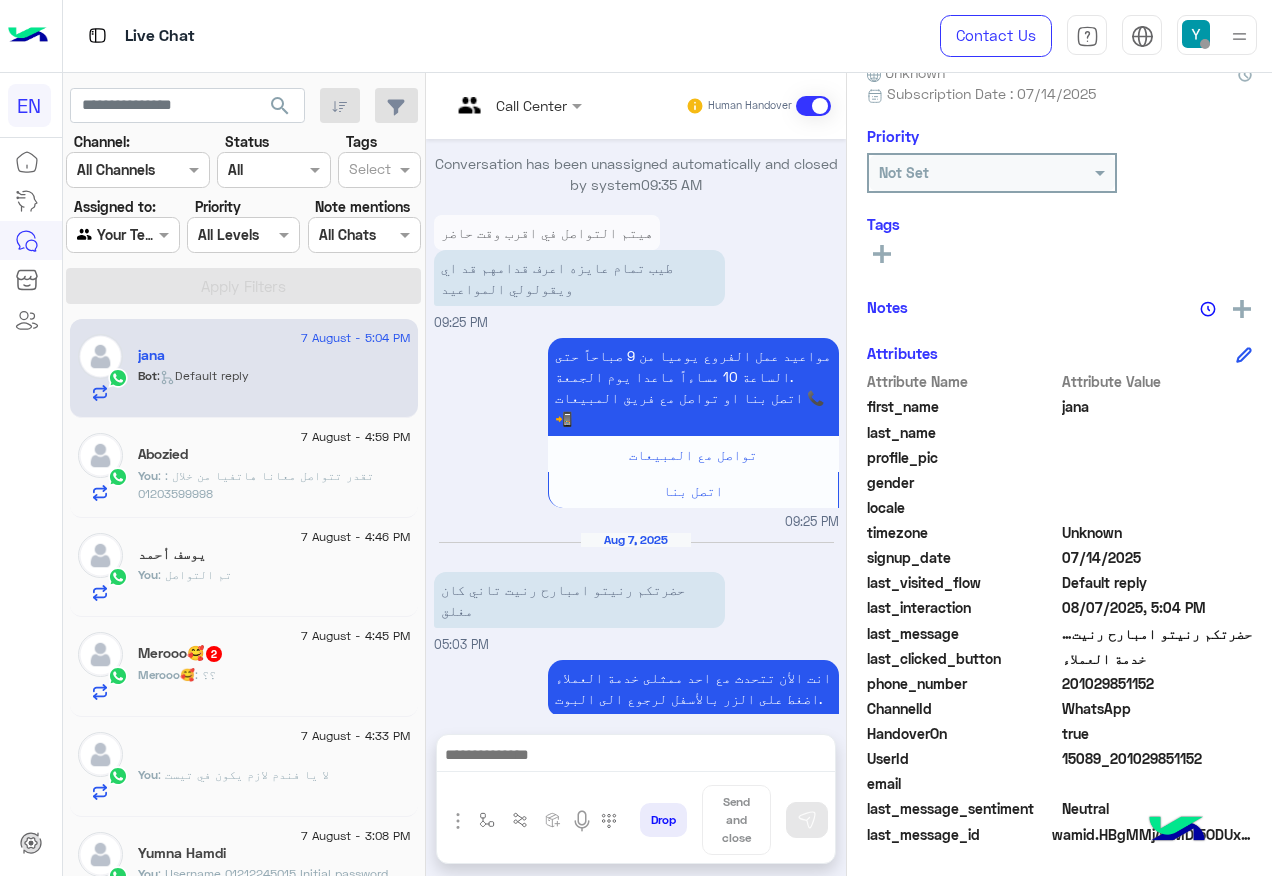 click on "201029851152" 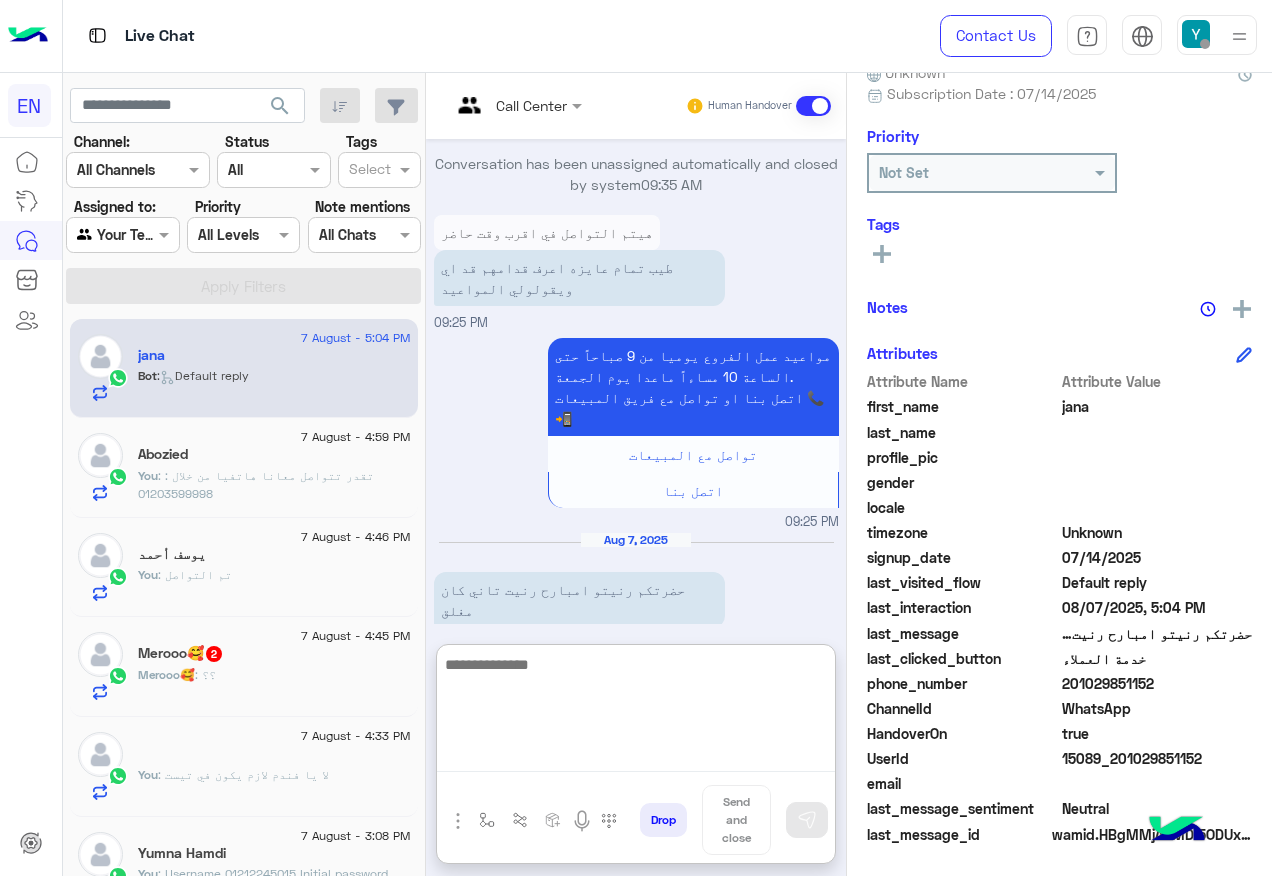 click at bounding box center (636, 712) 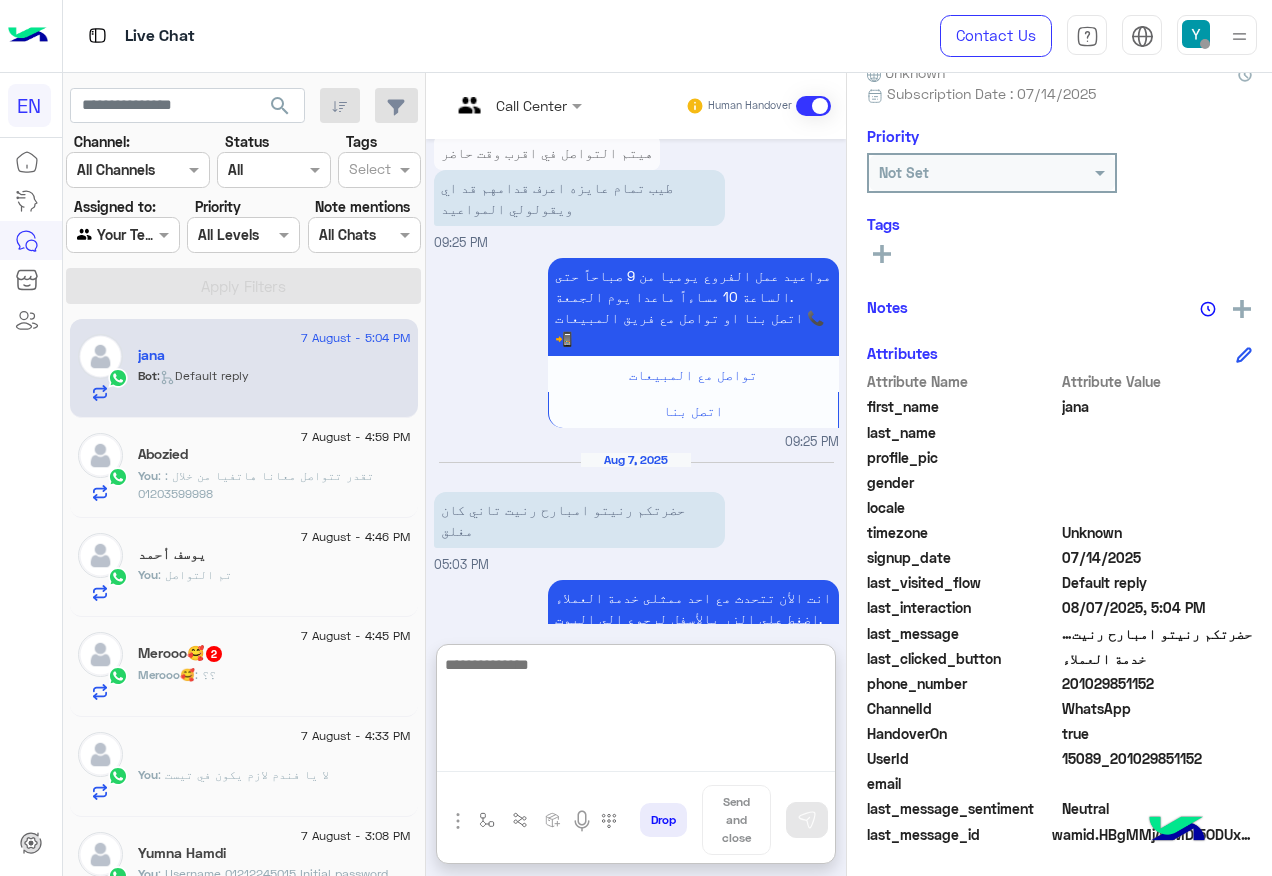 scroll, scrollTop: 1539, scrollLeft: 0, axis: vertical 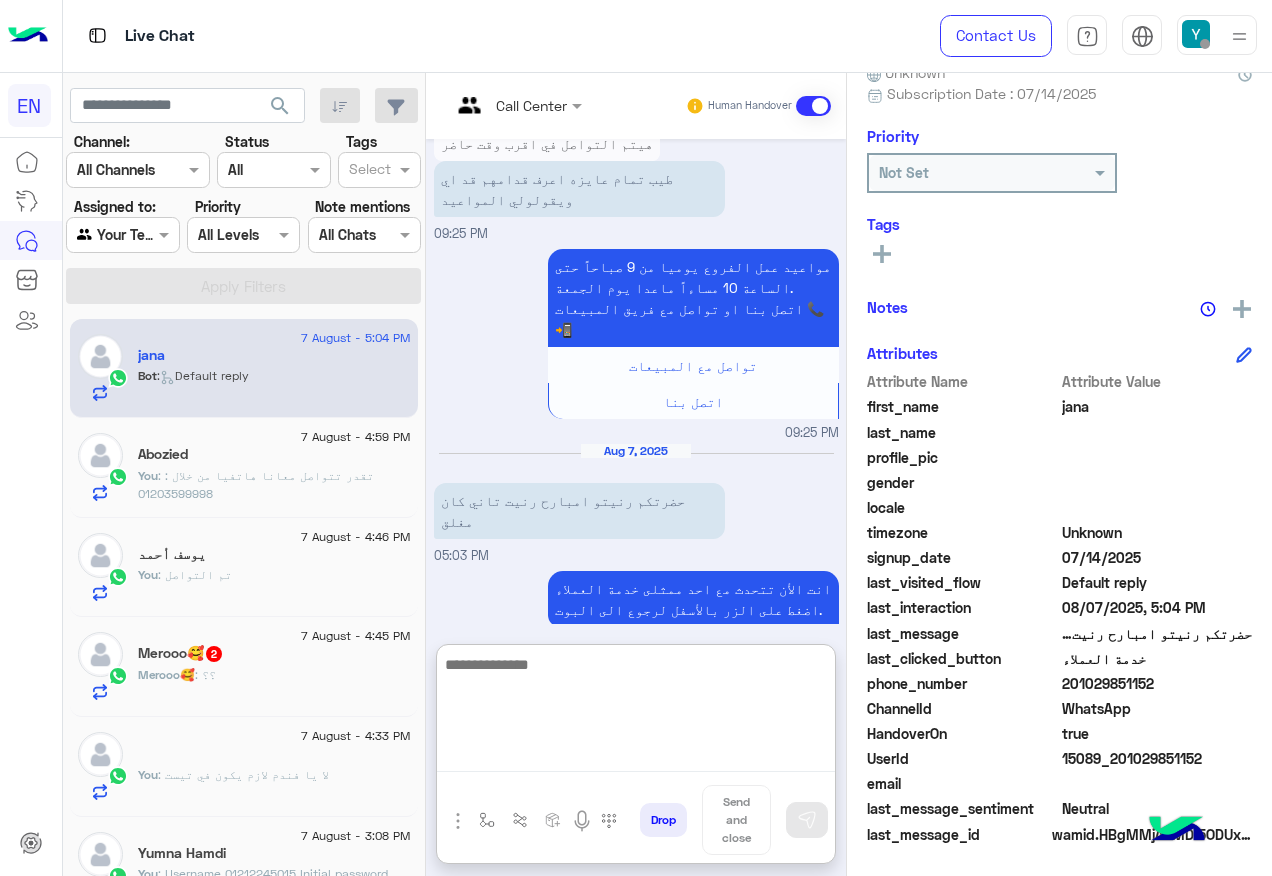 click at bounding box center (636, 712) 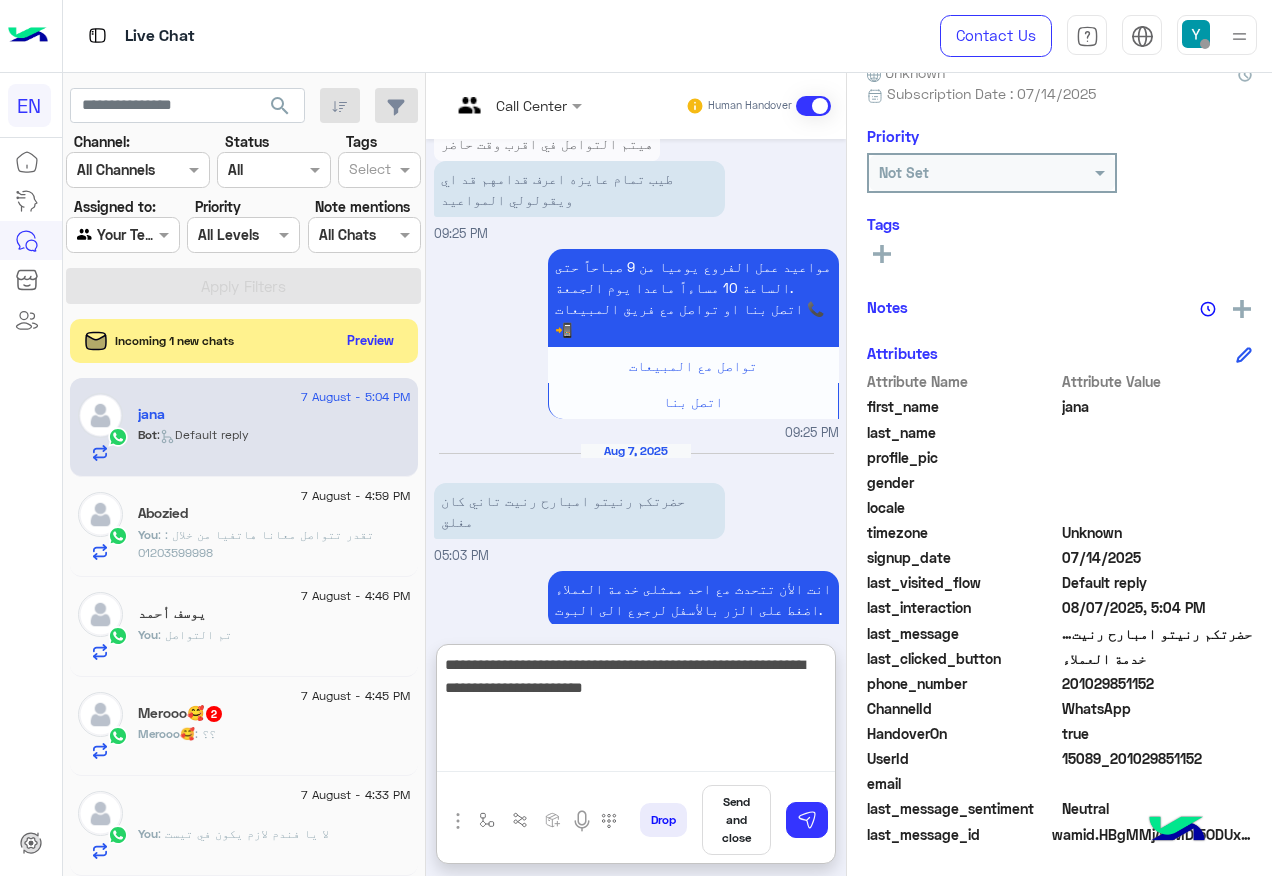 type on "**********" 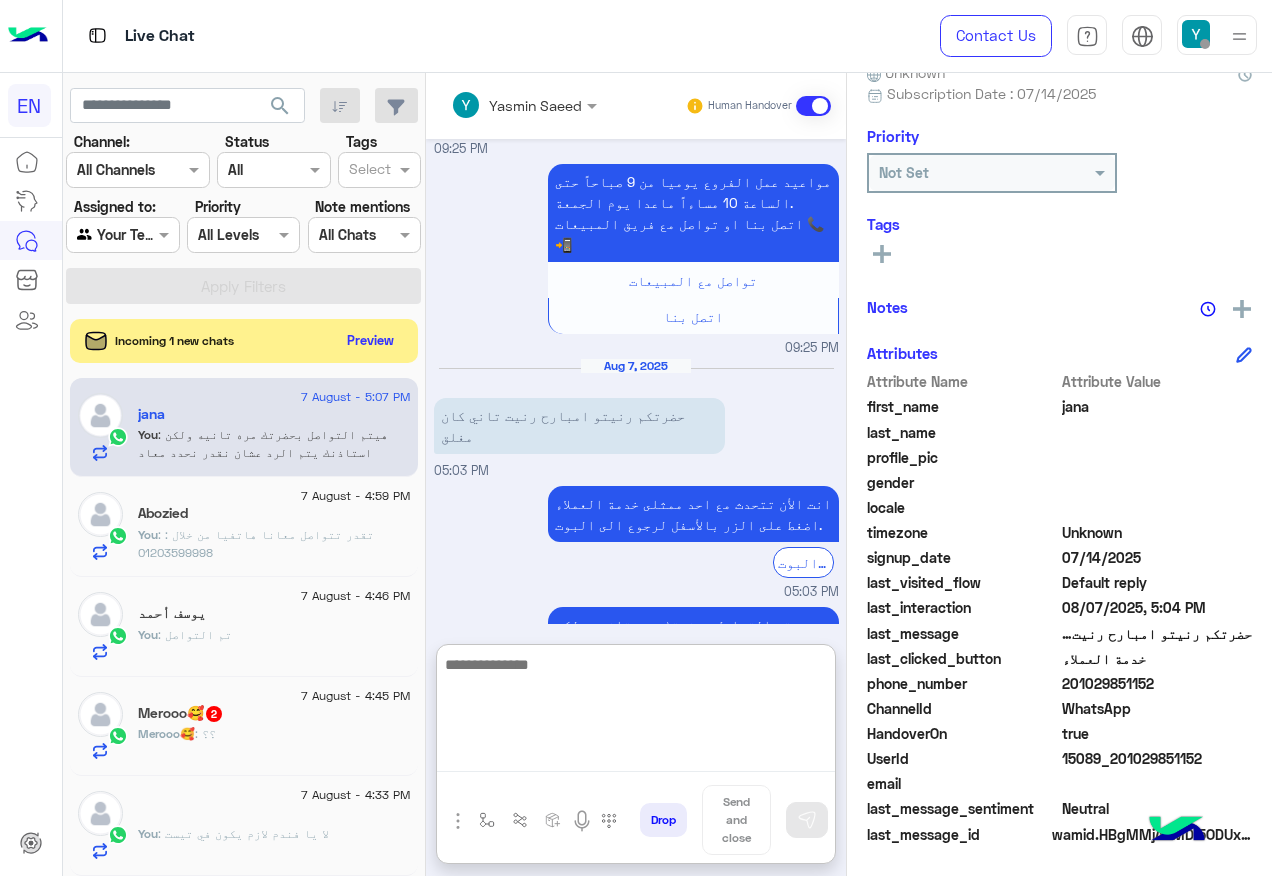 scroll, scrollTop: 1661, scrollLeft: 0, axis: vertical 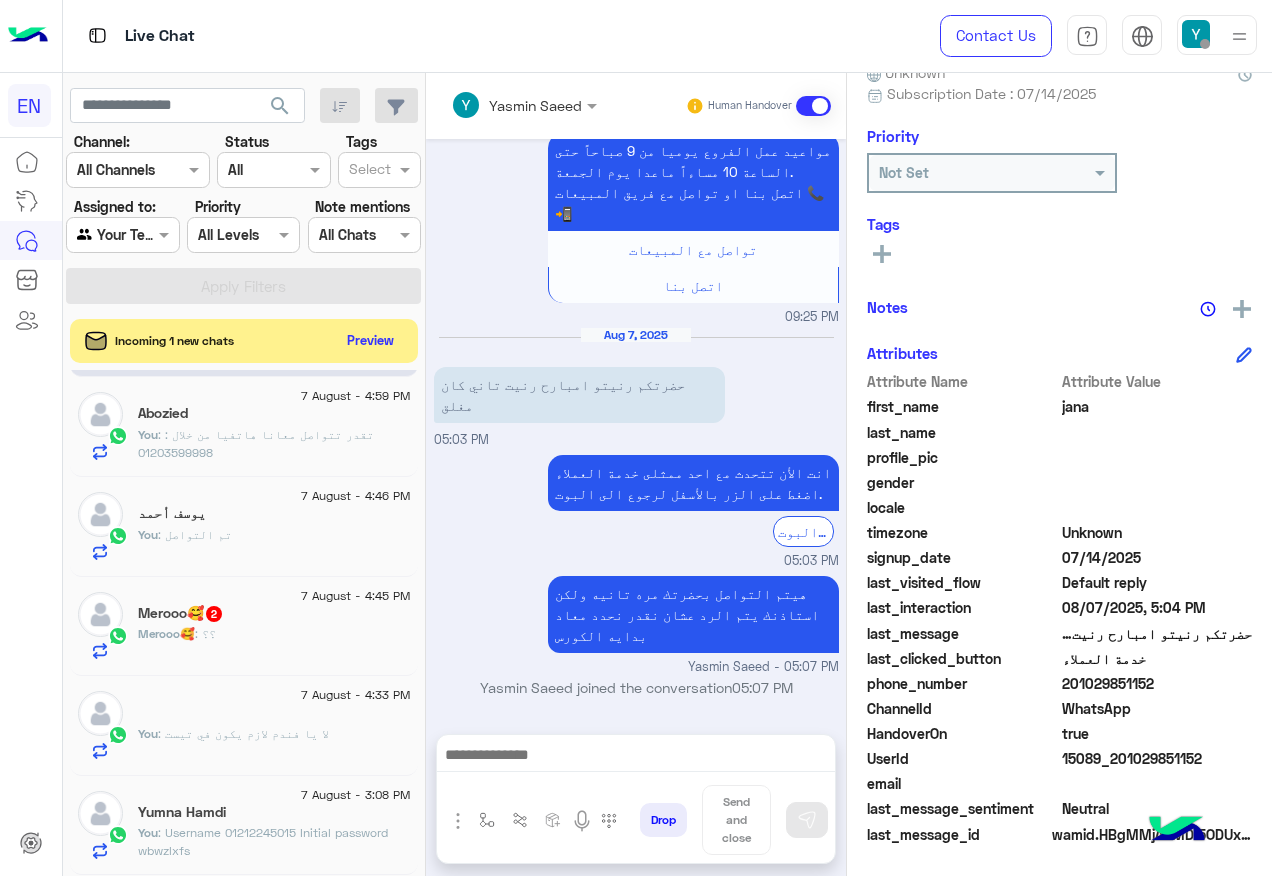 click on "Merooo🥰 : ؟؟" 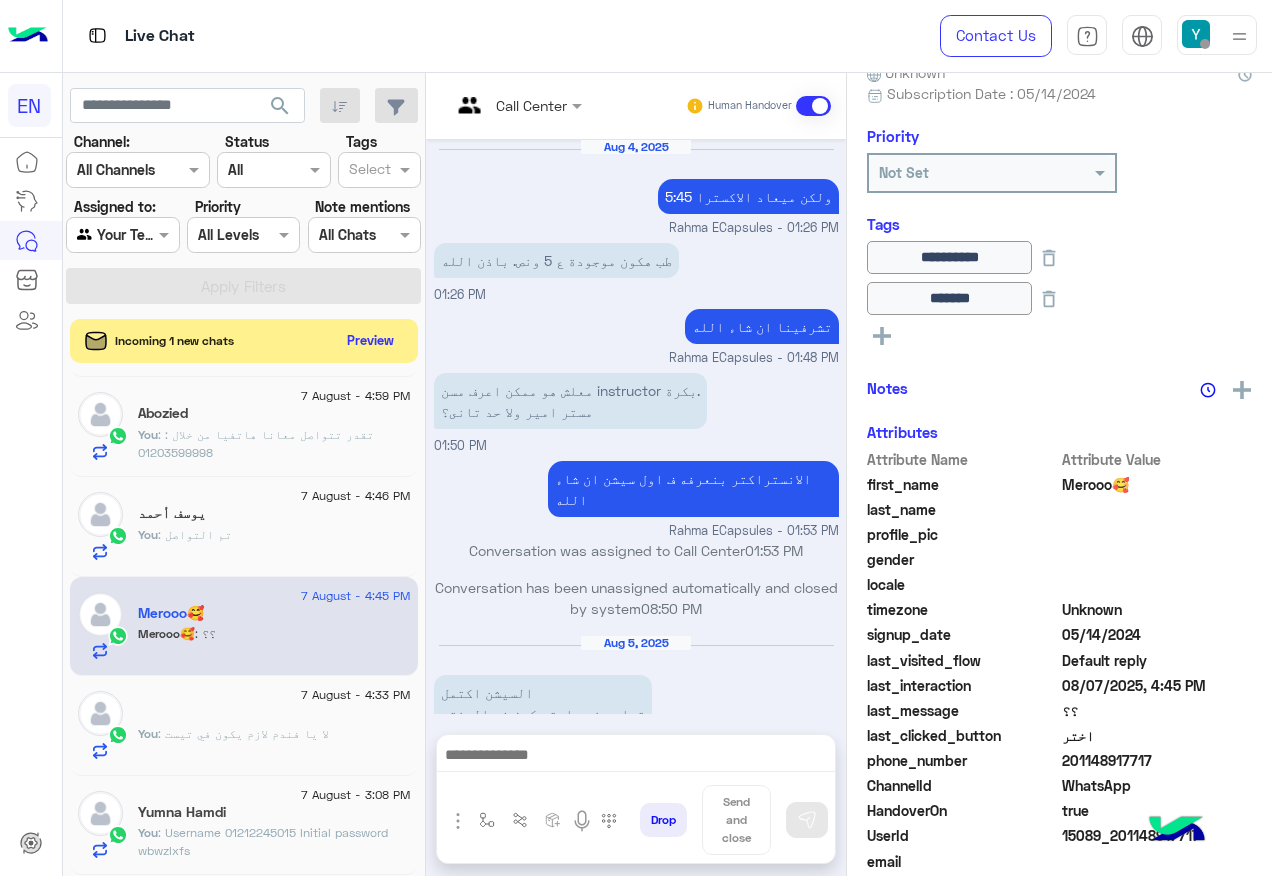 scroll, scrollTop: 1003, scrollLeft: 0, axis: vertical 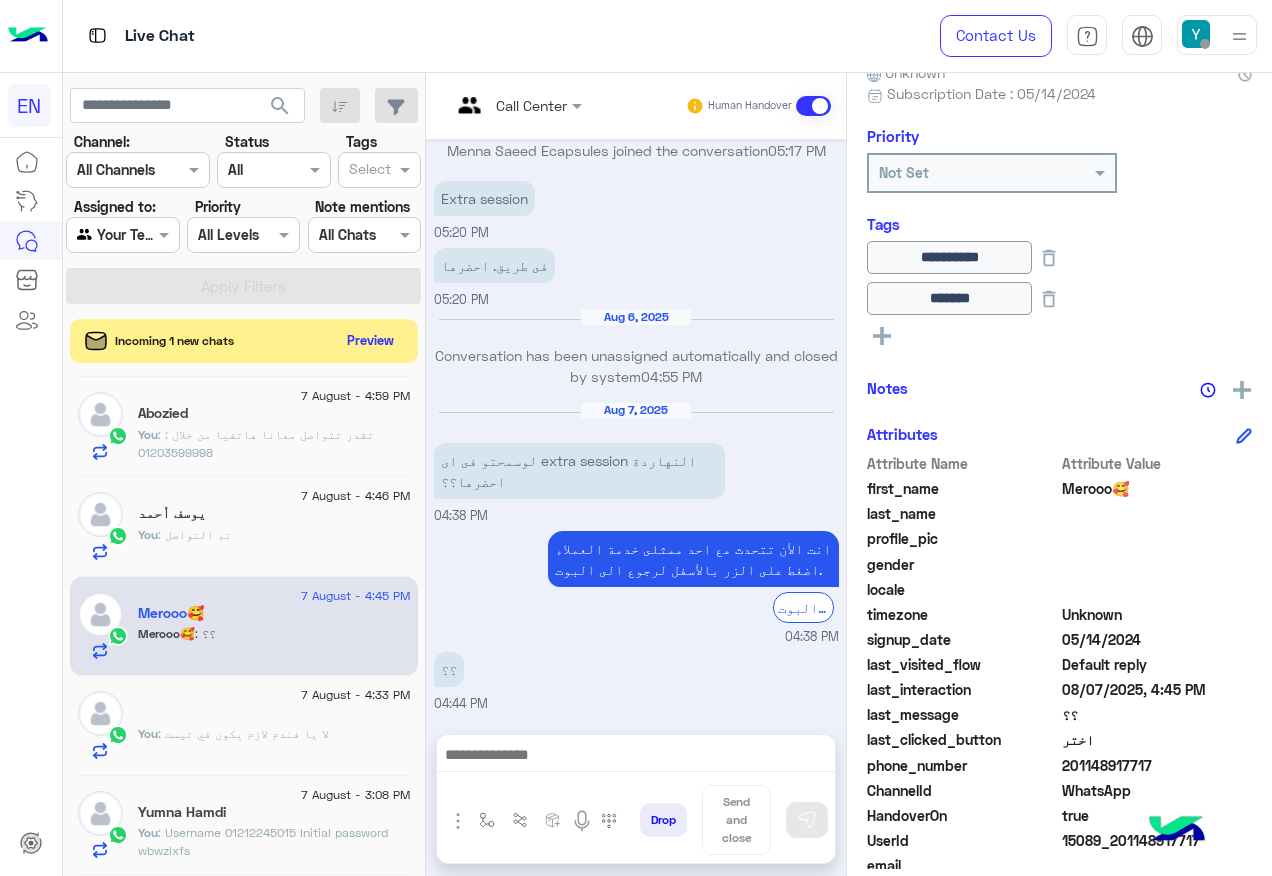 click on "201148917717" 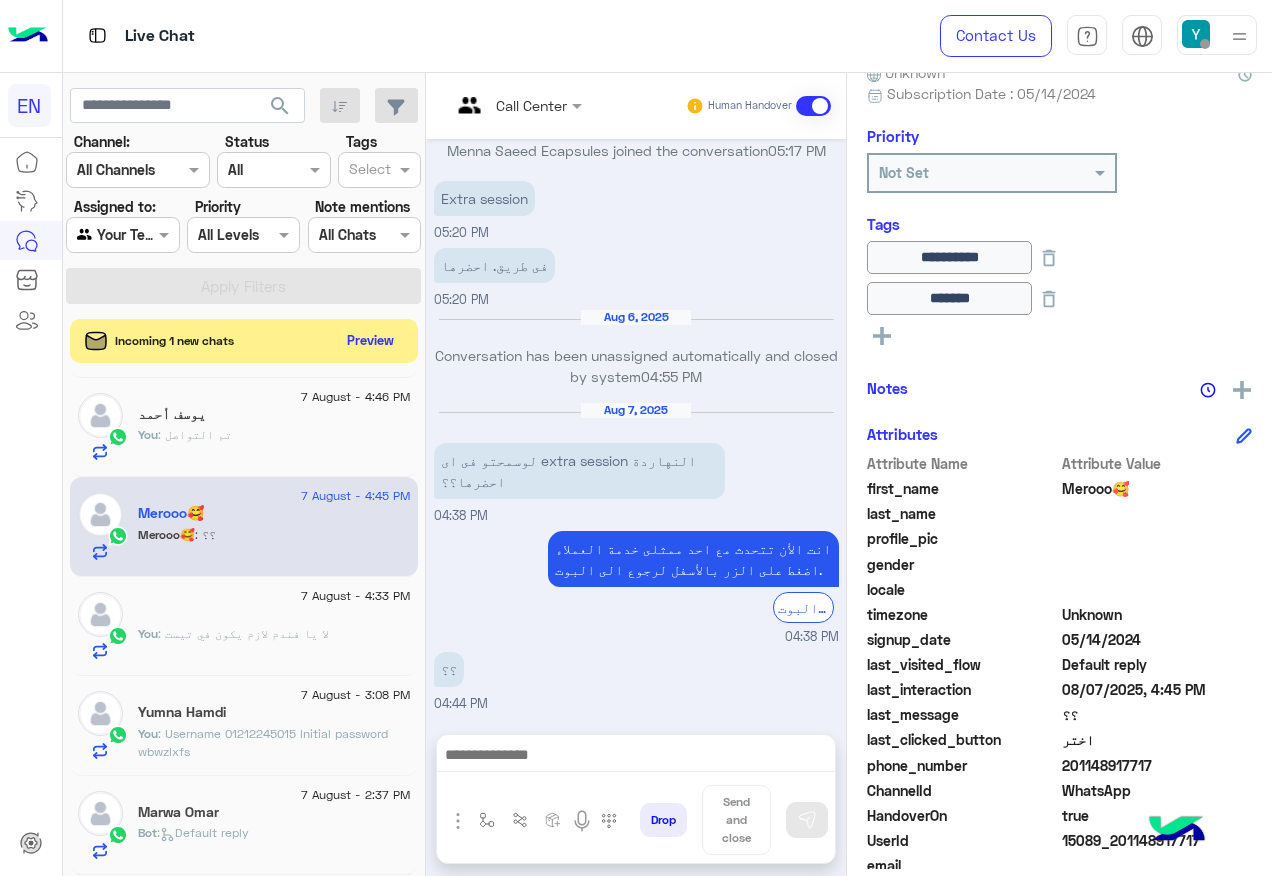 click at bounding box center [813, 106] 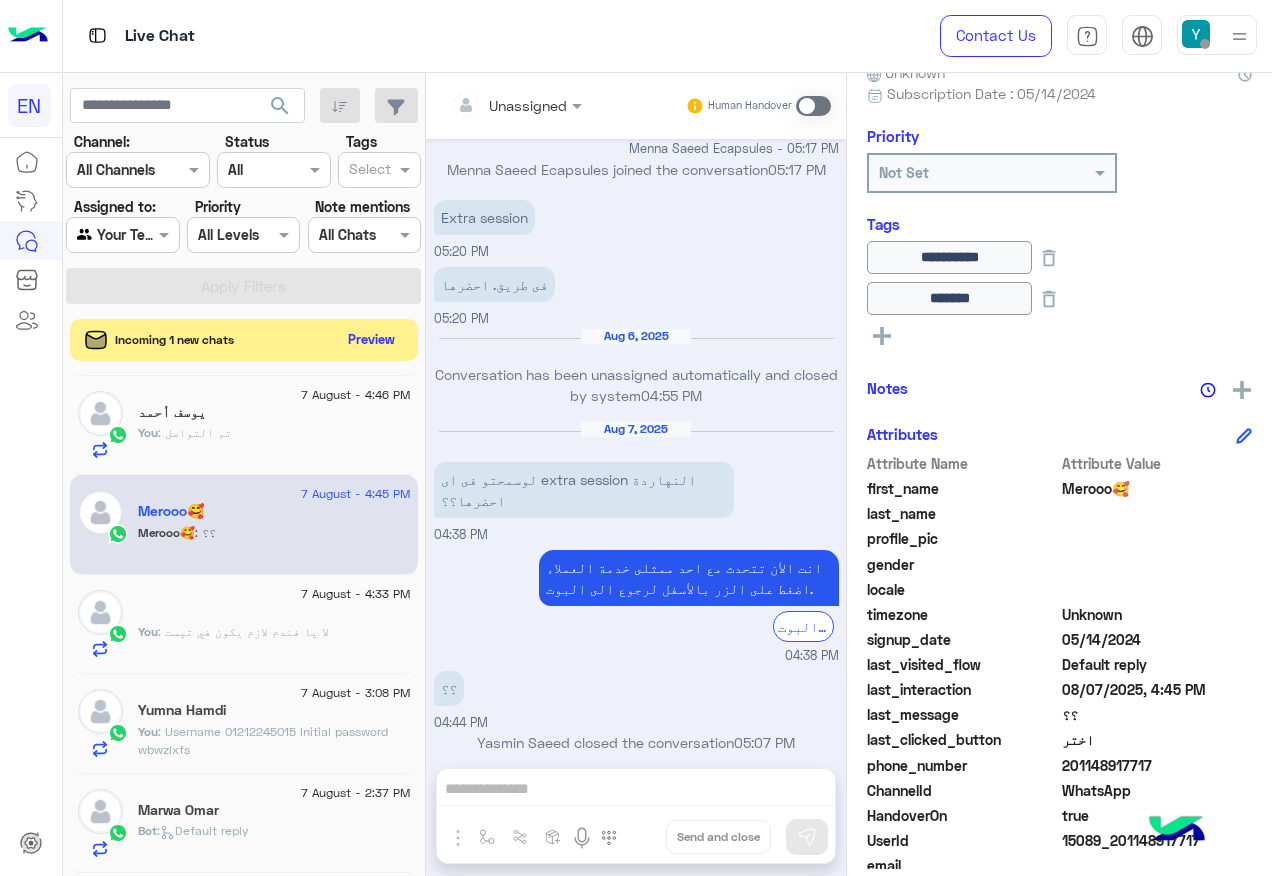click on "Preview" 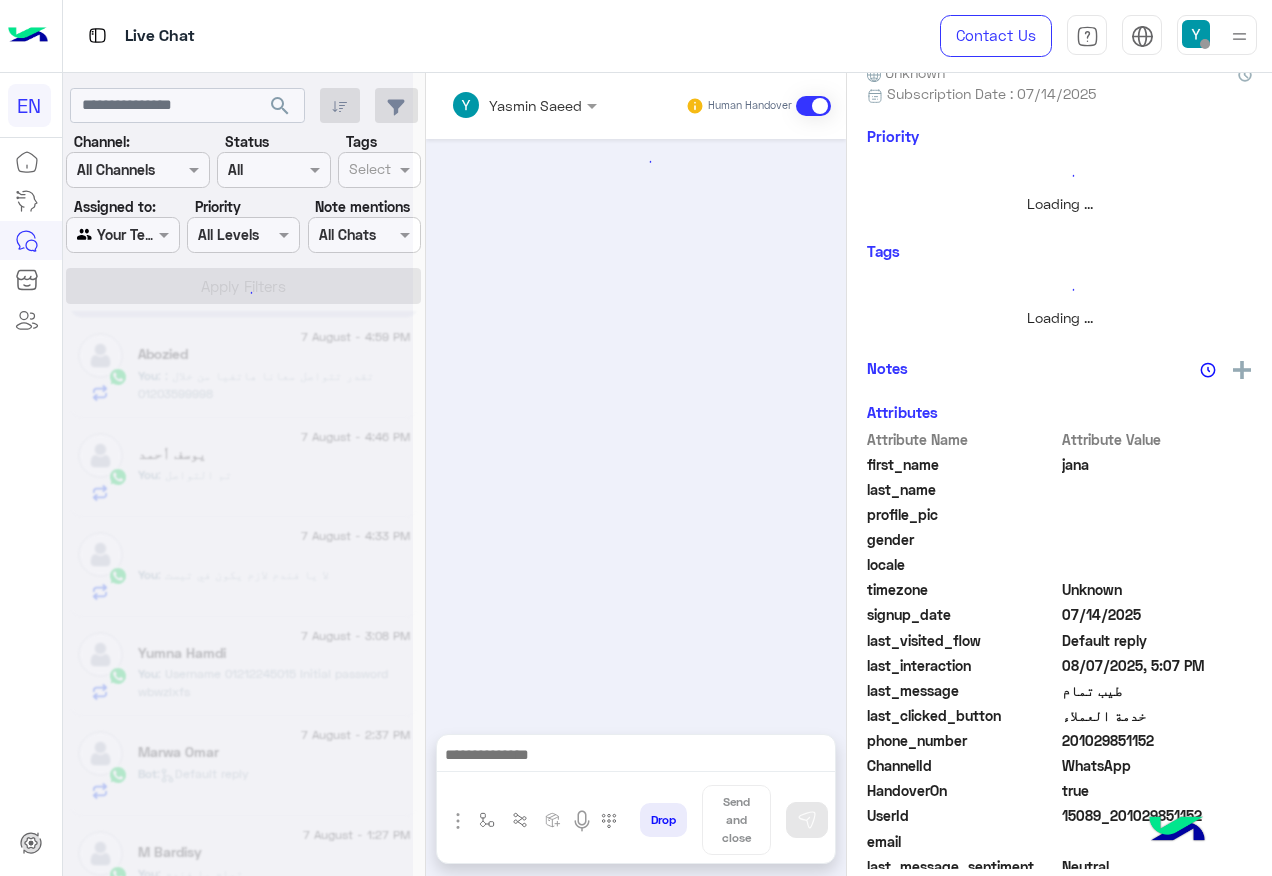 scroll, scrollTop: 0, scrollLeft: 0, axis: both 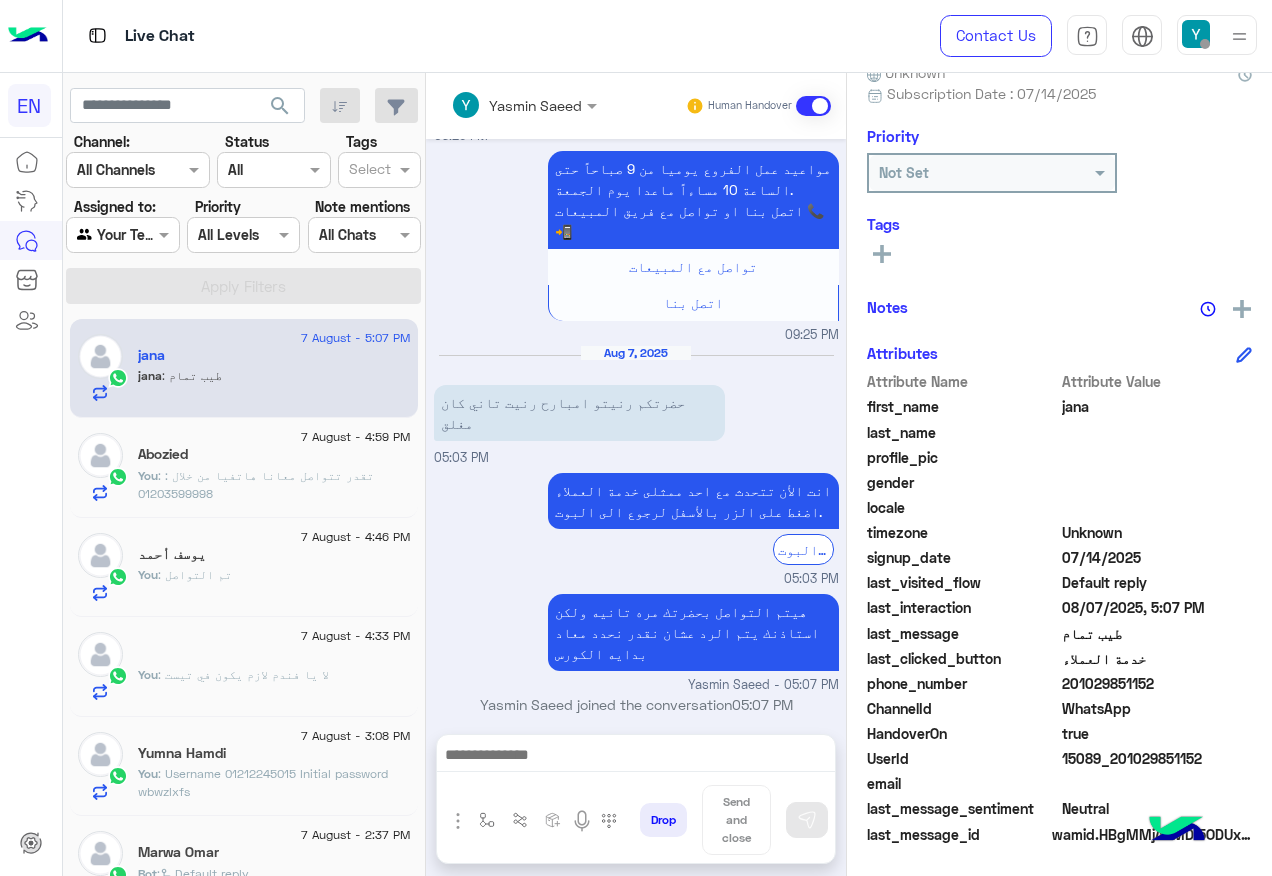 click at bounding box center (100, 235) 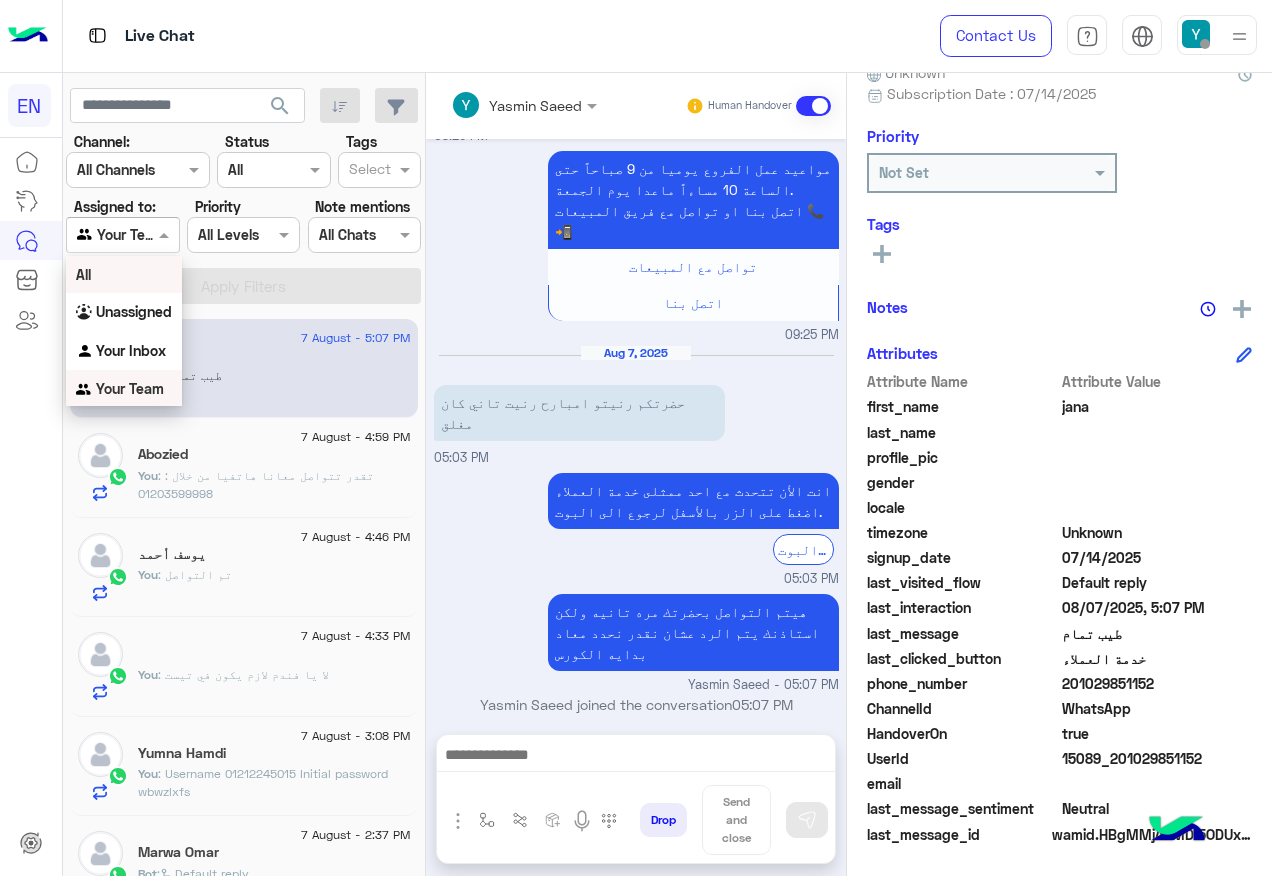 scroll, scrollTop: 1, scrollLeft: 0, axis: vertical 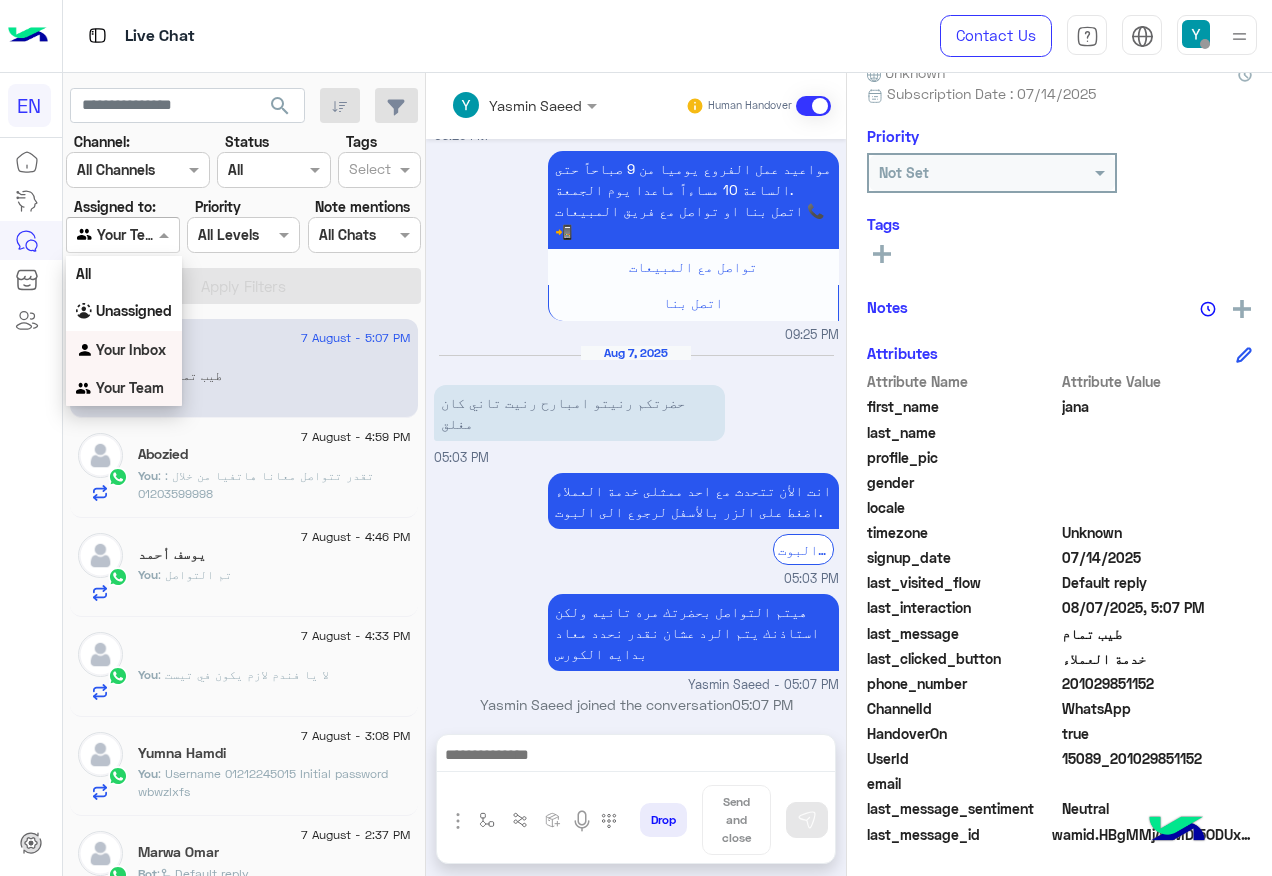 click on "Your Inbox" at bounding box center (124, 350) 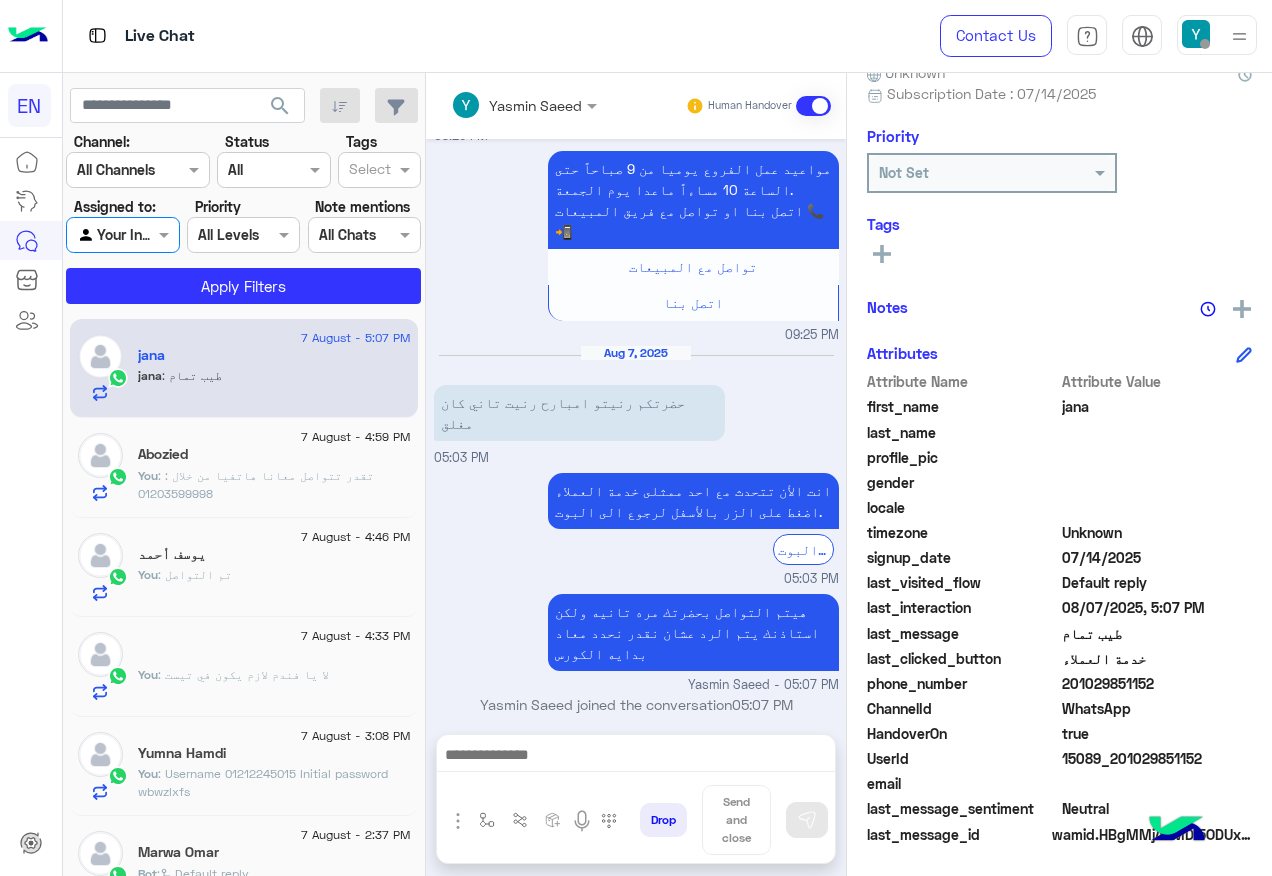 click on "Channel: Channel All Channels Status Channel All Tags Select Assigned to: Agent Filter Your Inbox Priority All Levels All Levels Note mentions Select All Chats Apply Filters" 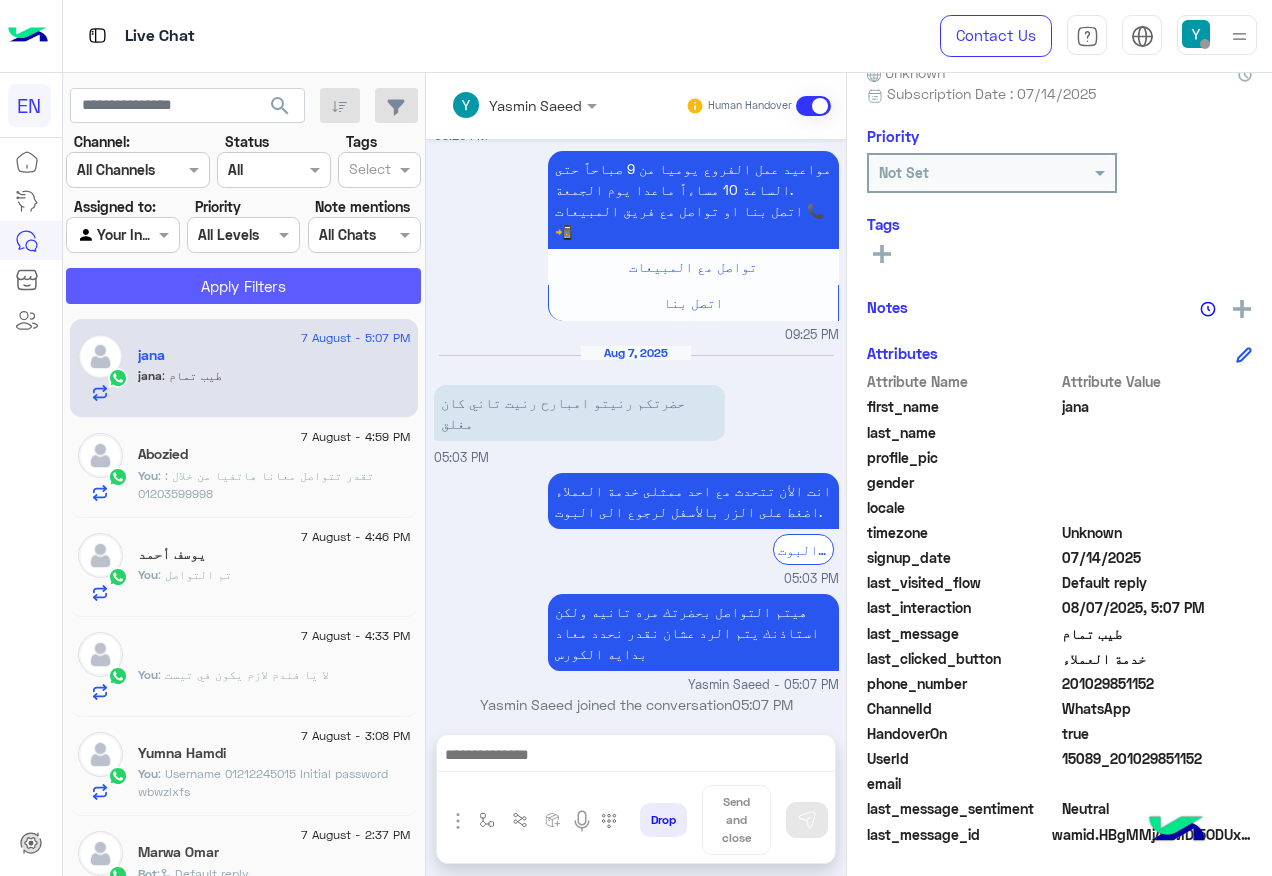 click on "Apply Filters" 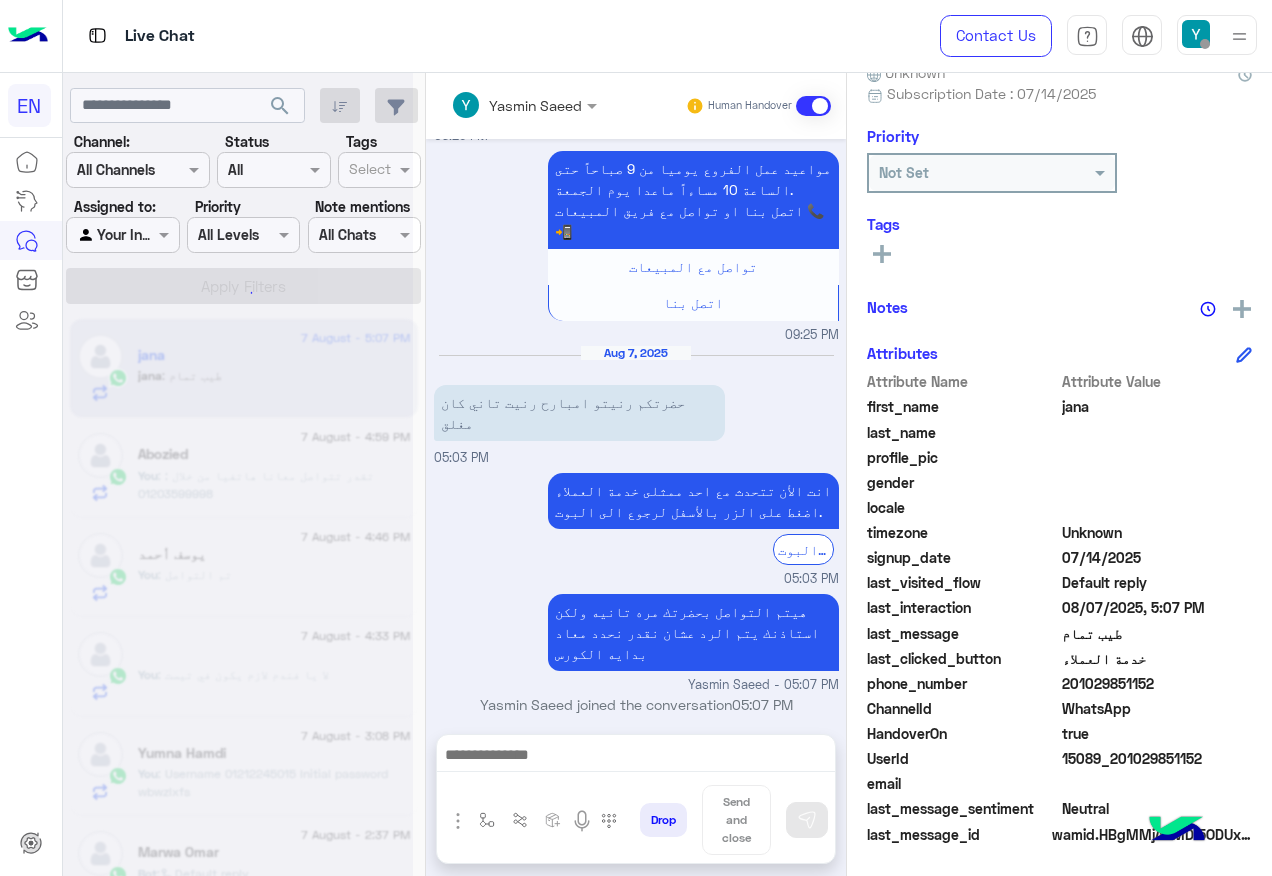 scroll, scrollTop: 0, scrollLeft: 0, axis: both 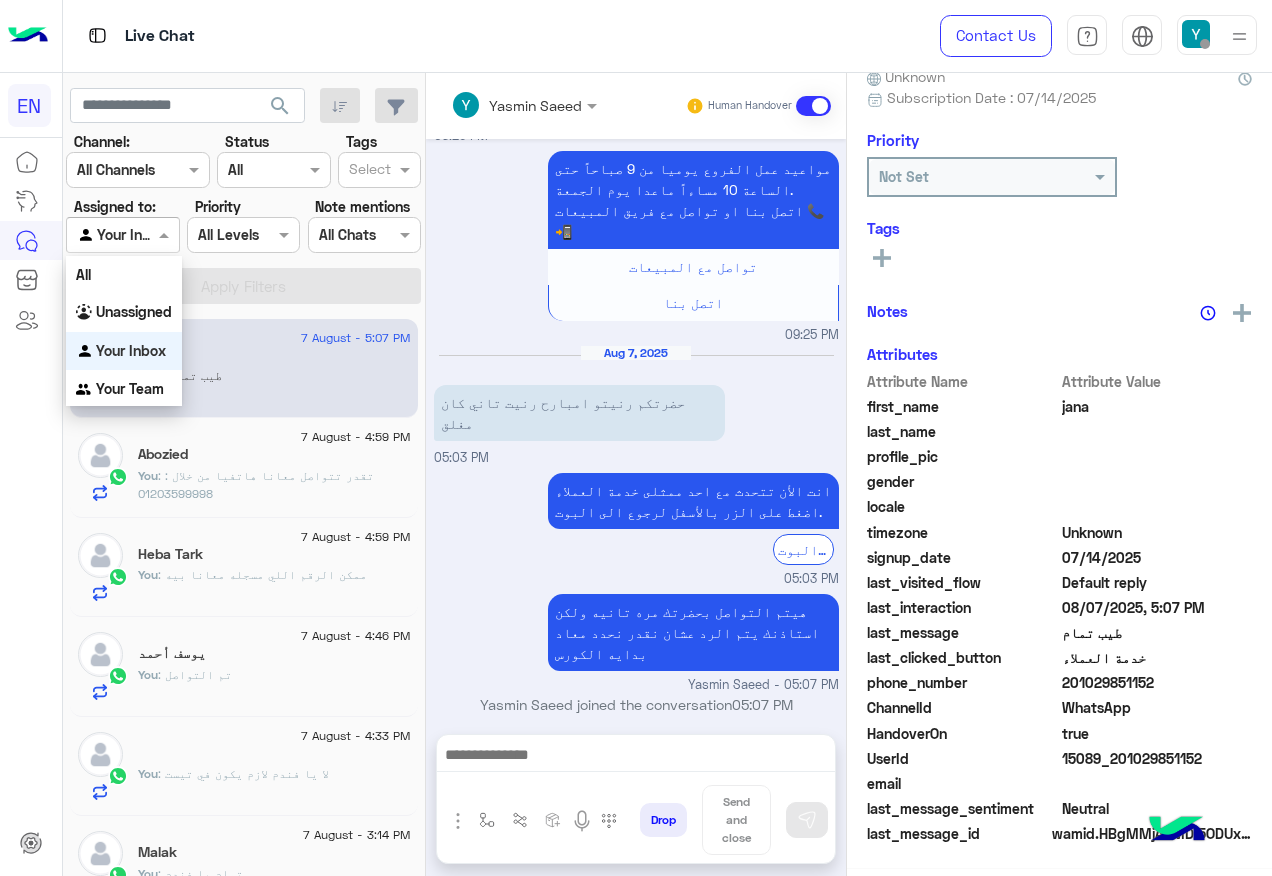 click on "Agent Filter Your Inbox" at bounding box center (122, 235) 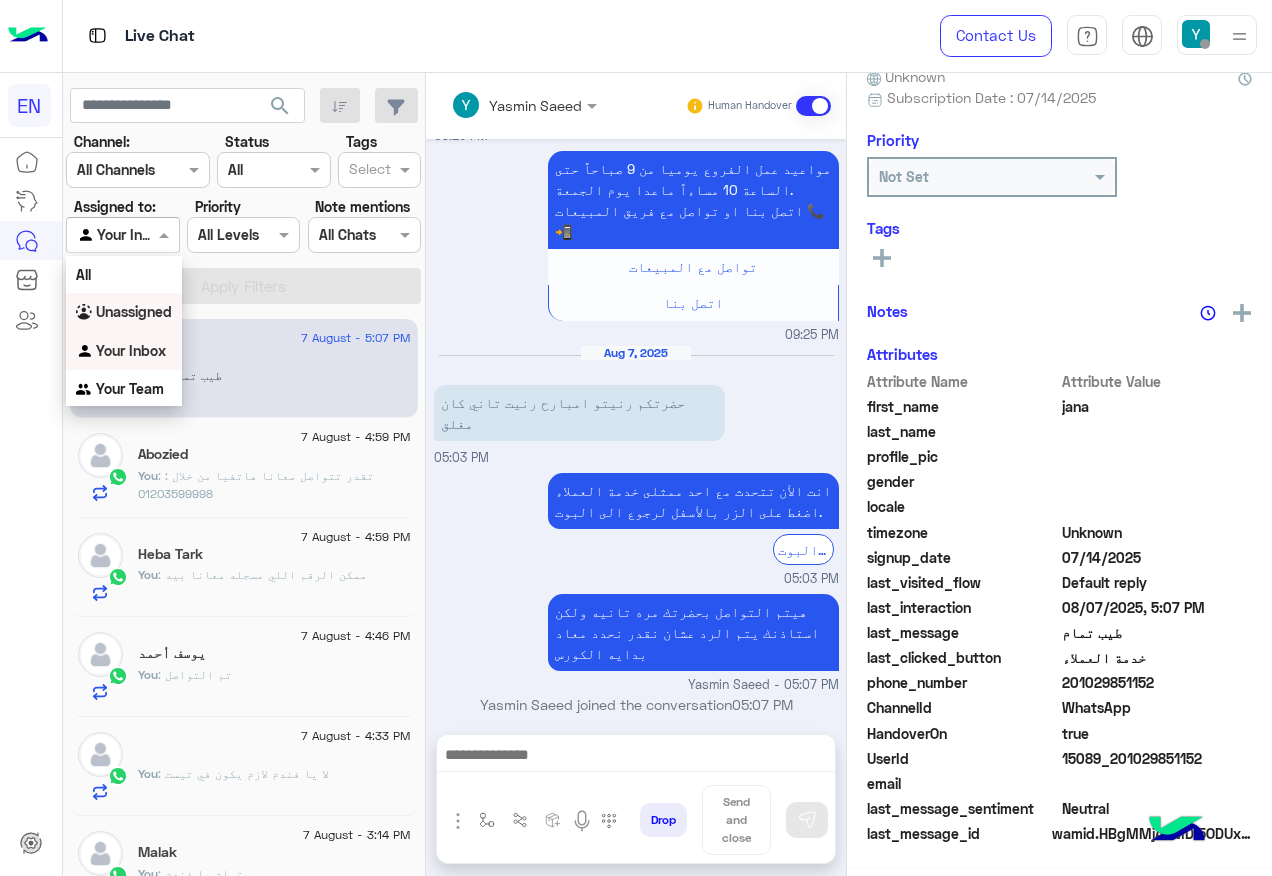 click on "Unassigned" at bounding box center (134, 311) 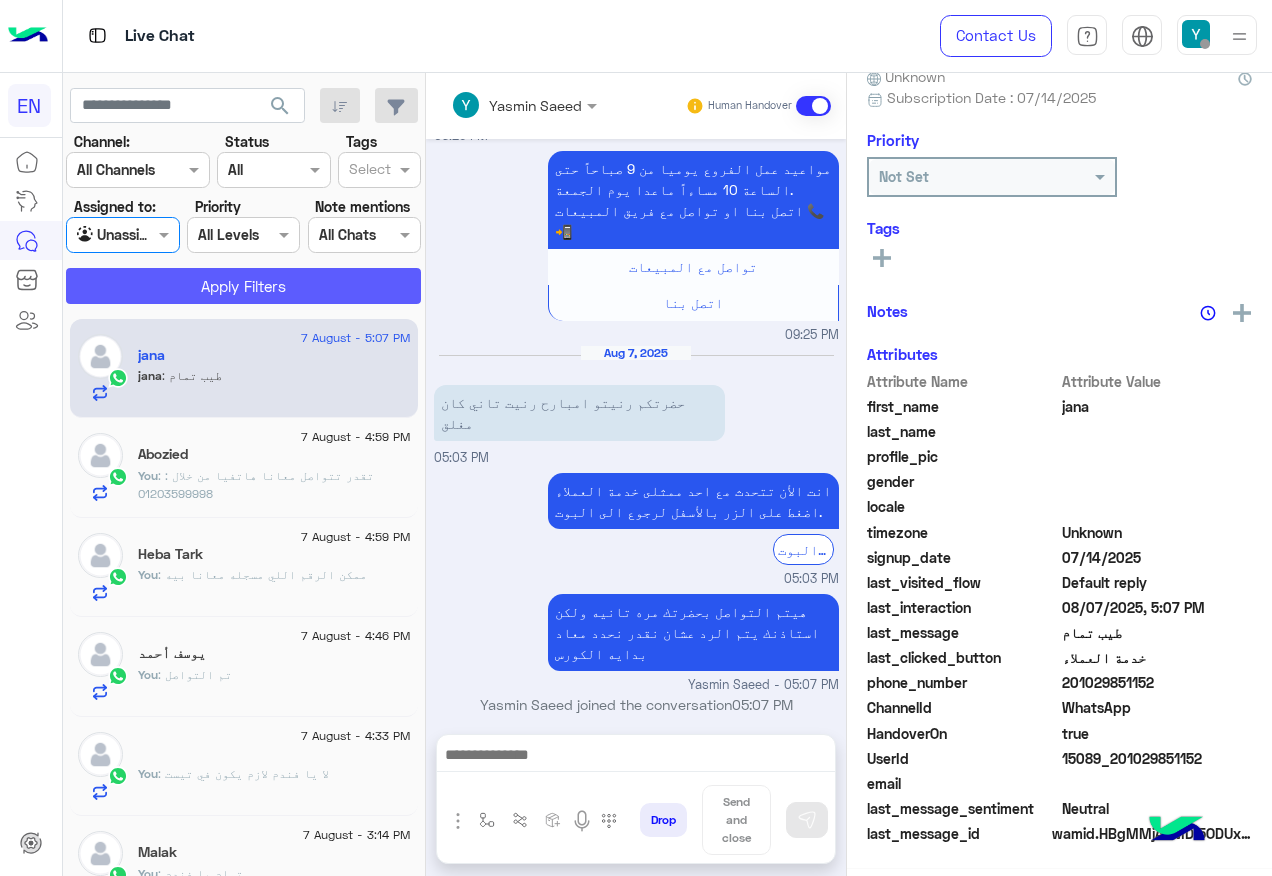 scroll, scrollTop: 201, scrollLeft: 0, axis: vertical 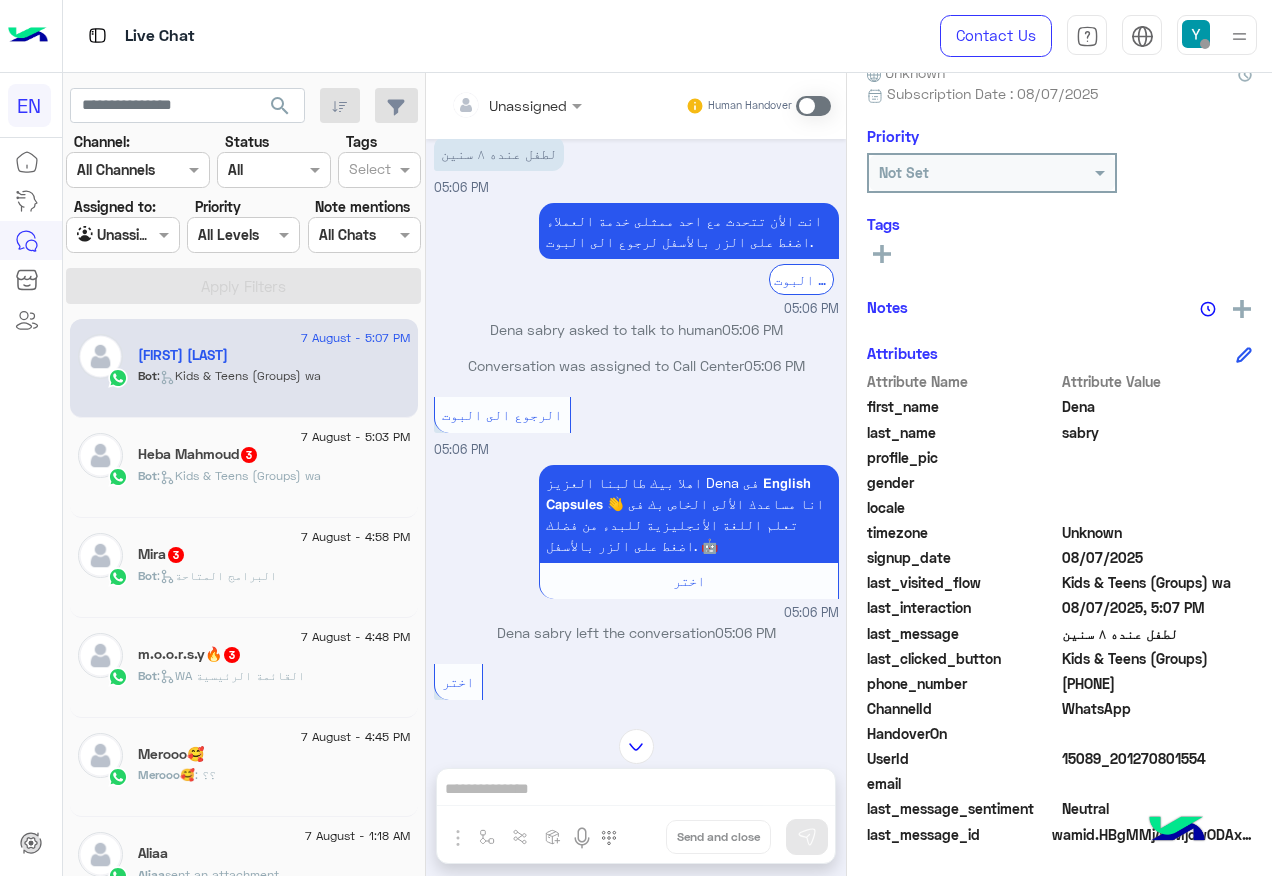 click at bounding box center [491, 105] 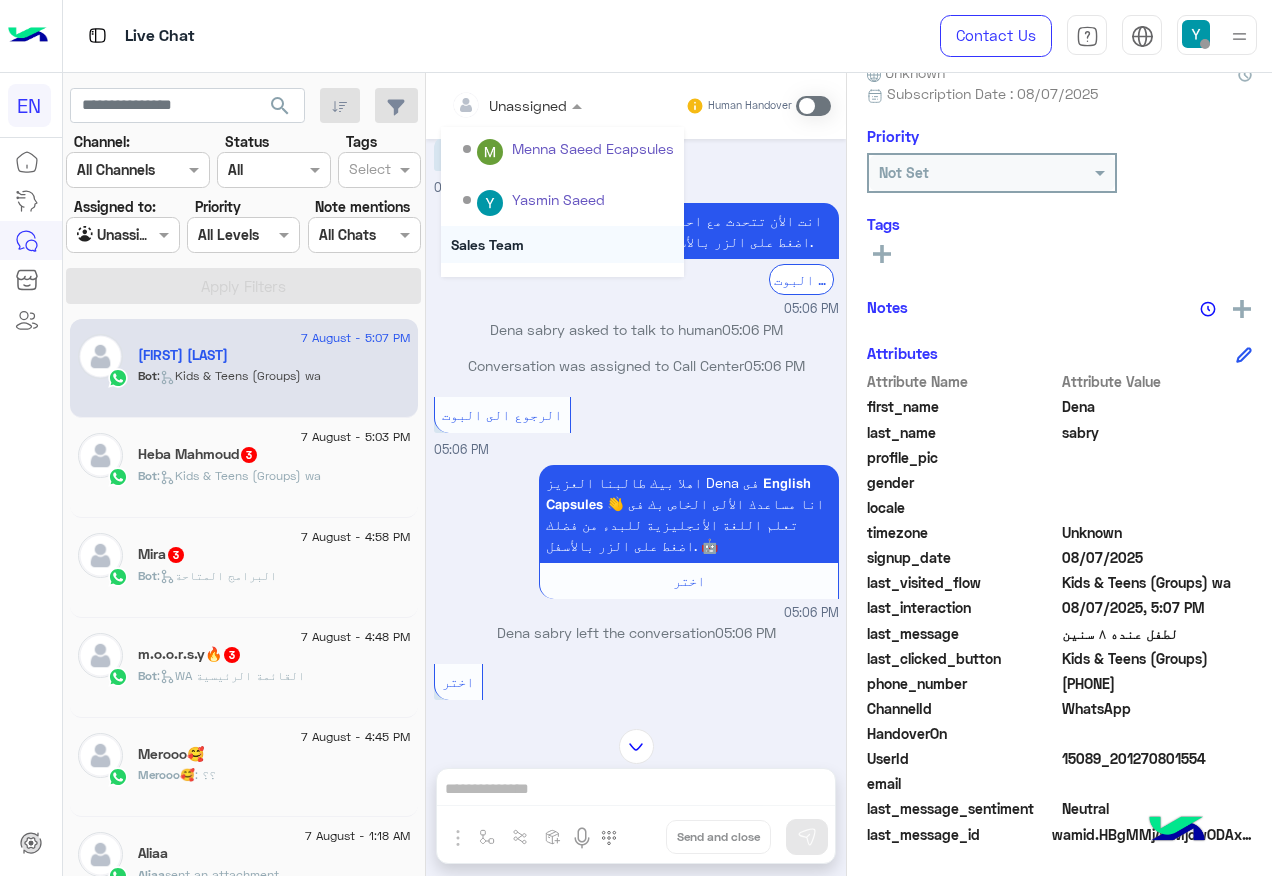 scroll, scrollTop: 300, scrollLeft: 0, axis: vertical 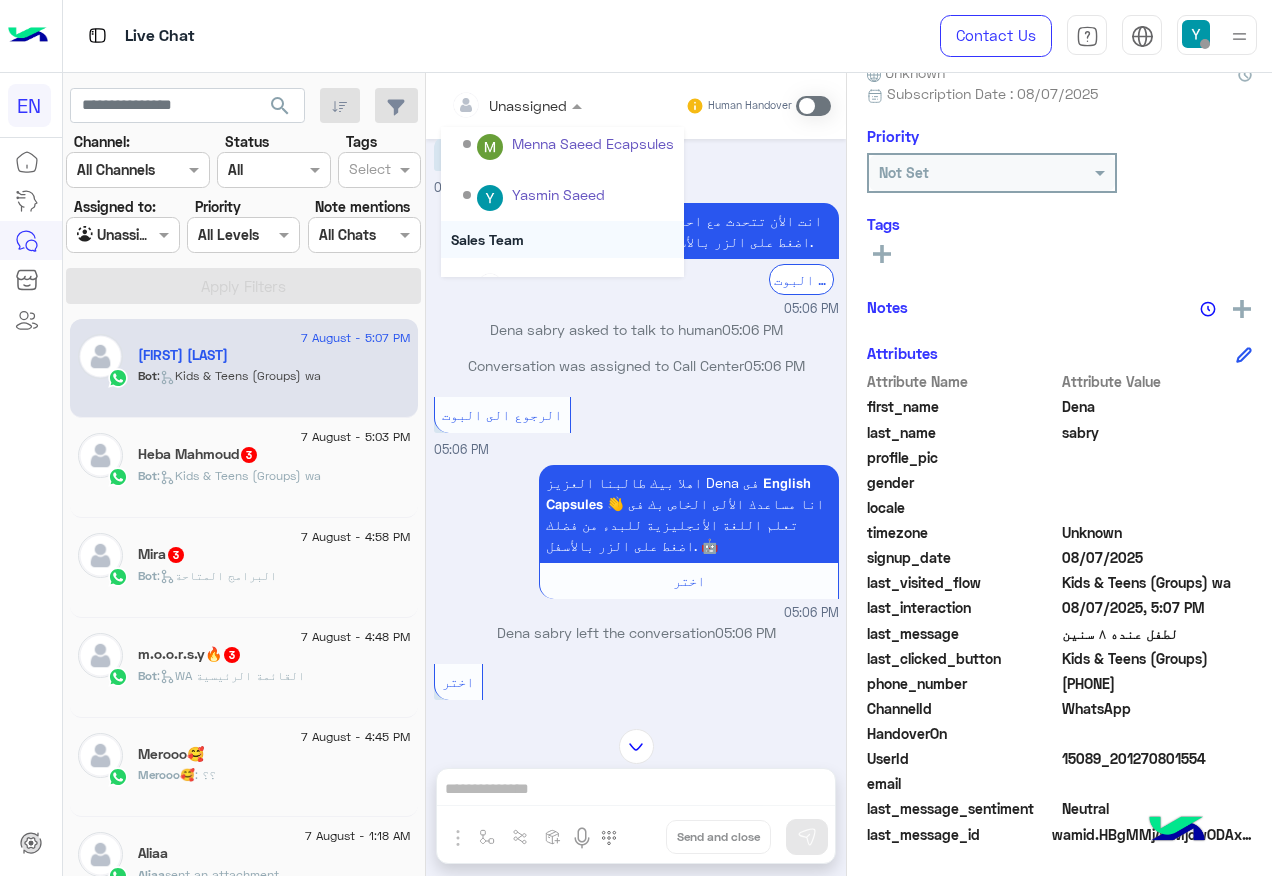 click on "Sales Team" at bounding box center (562, 239) 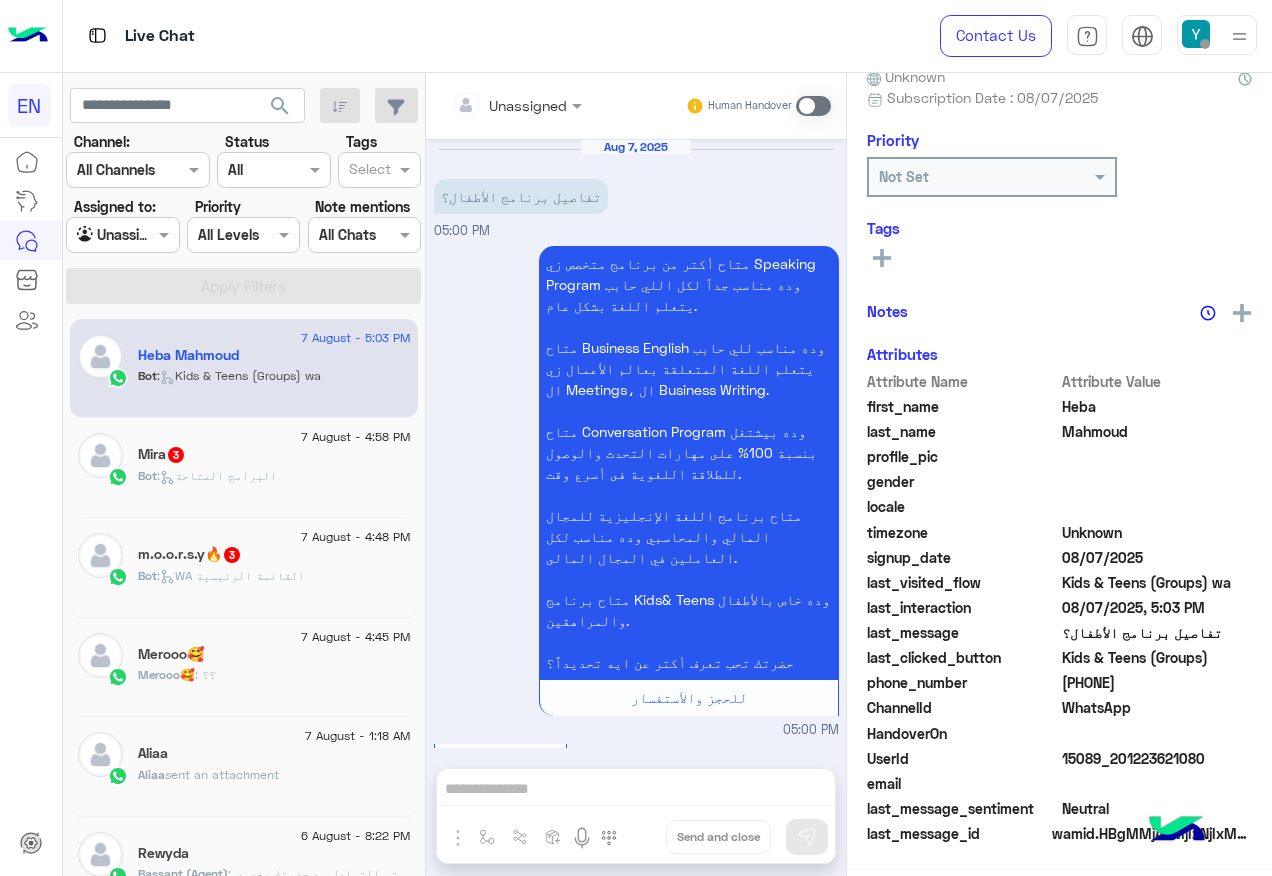 scroll, scrollTop: 913, scrollLeft: 0, axis: vertical 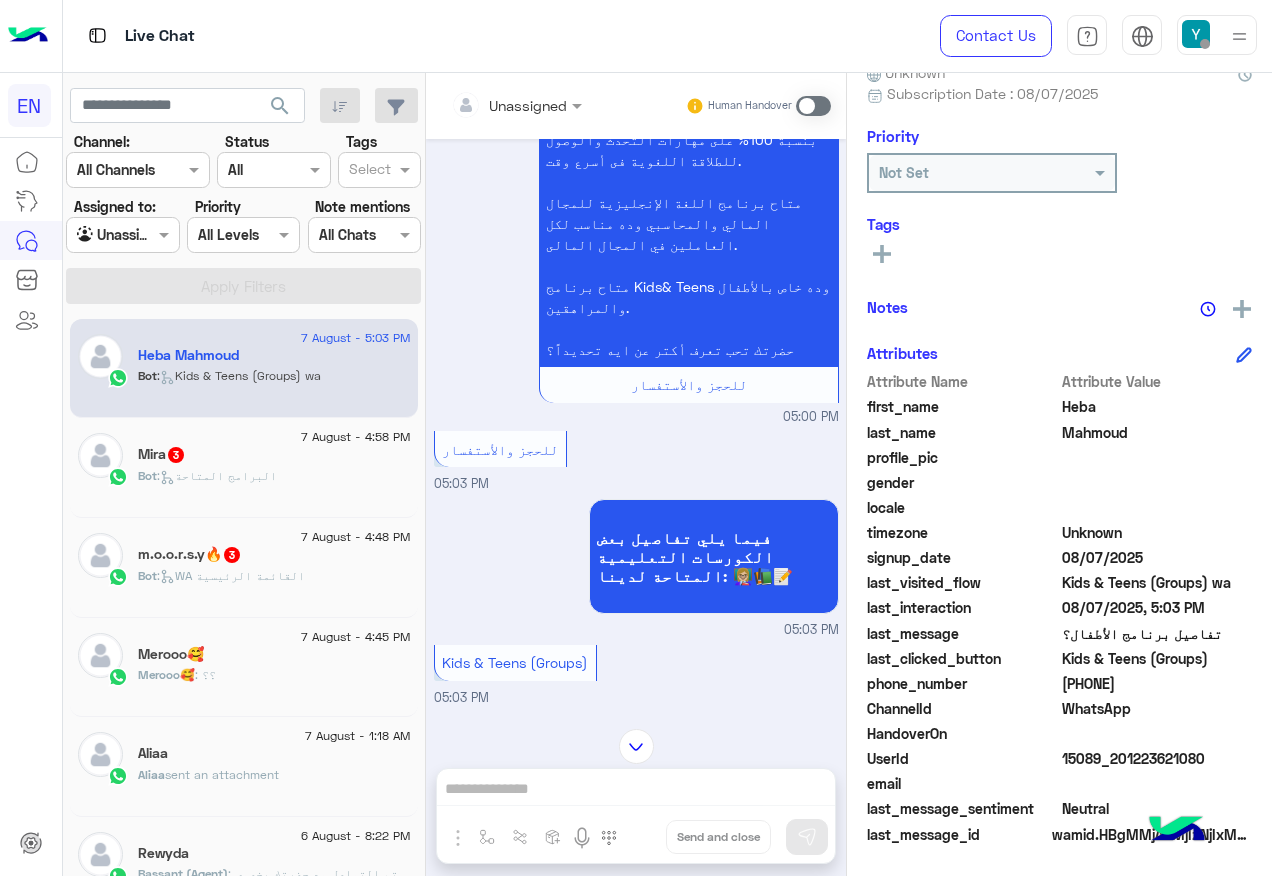 click at bounding box center (491, 105) 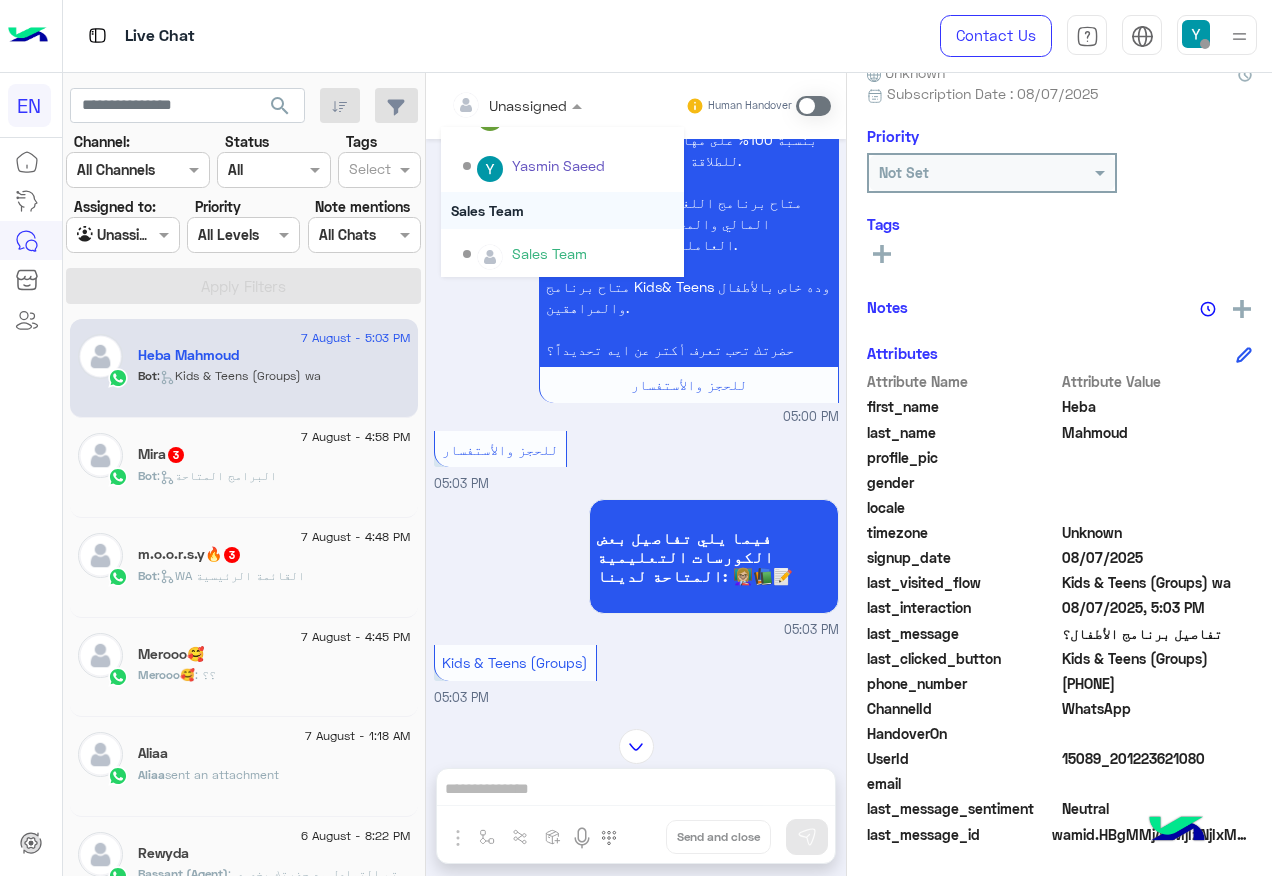 scroll, scrollTop: 332, scrollLeft: 0, axis: vertical 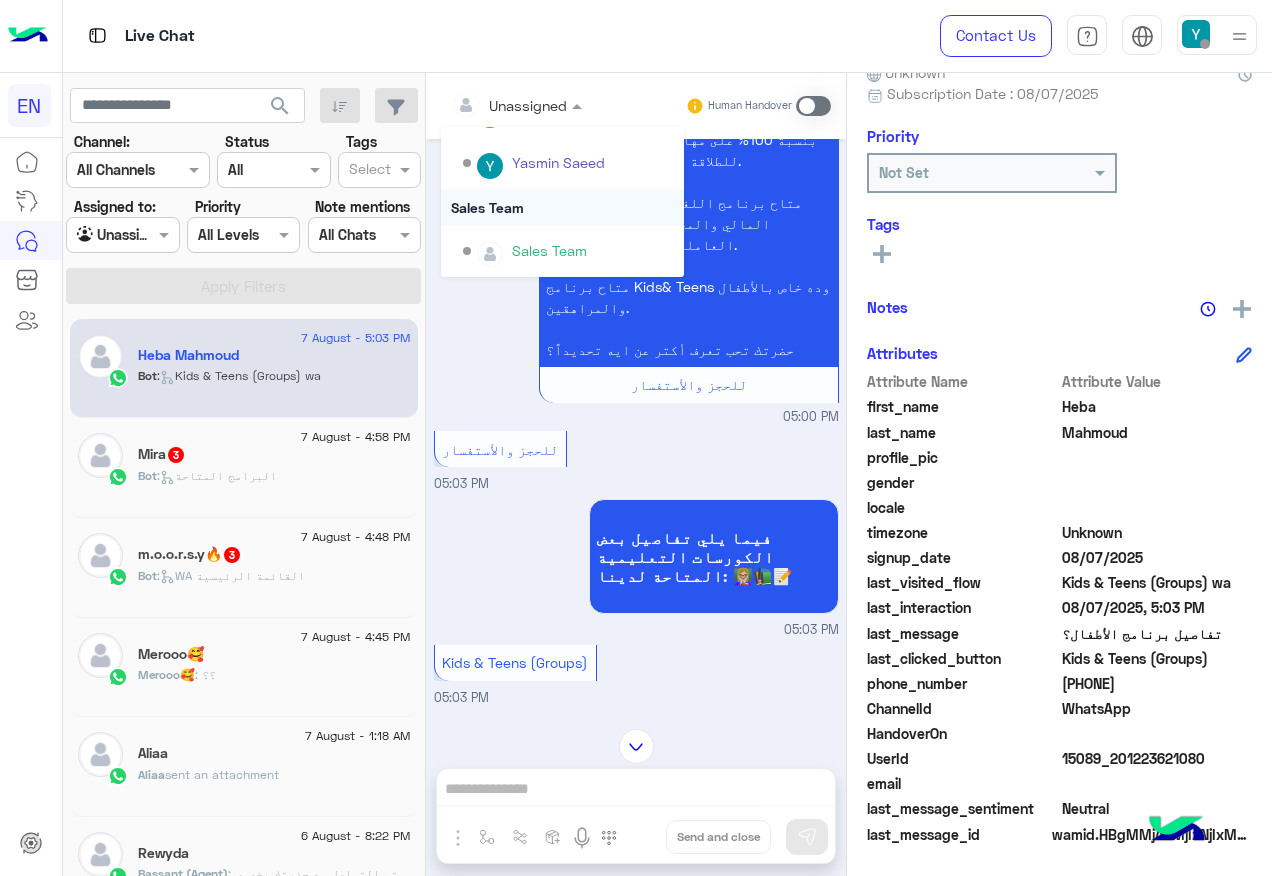 click on "Sales Team" at bounding box center [562, 207] 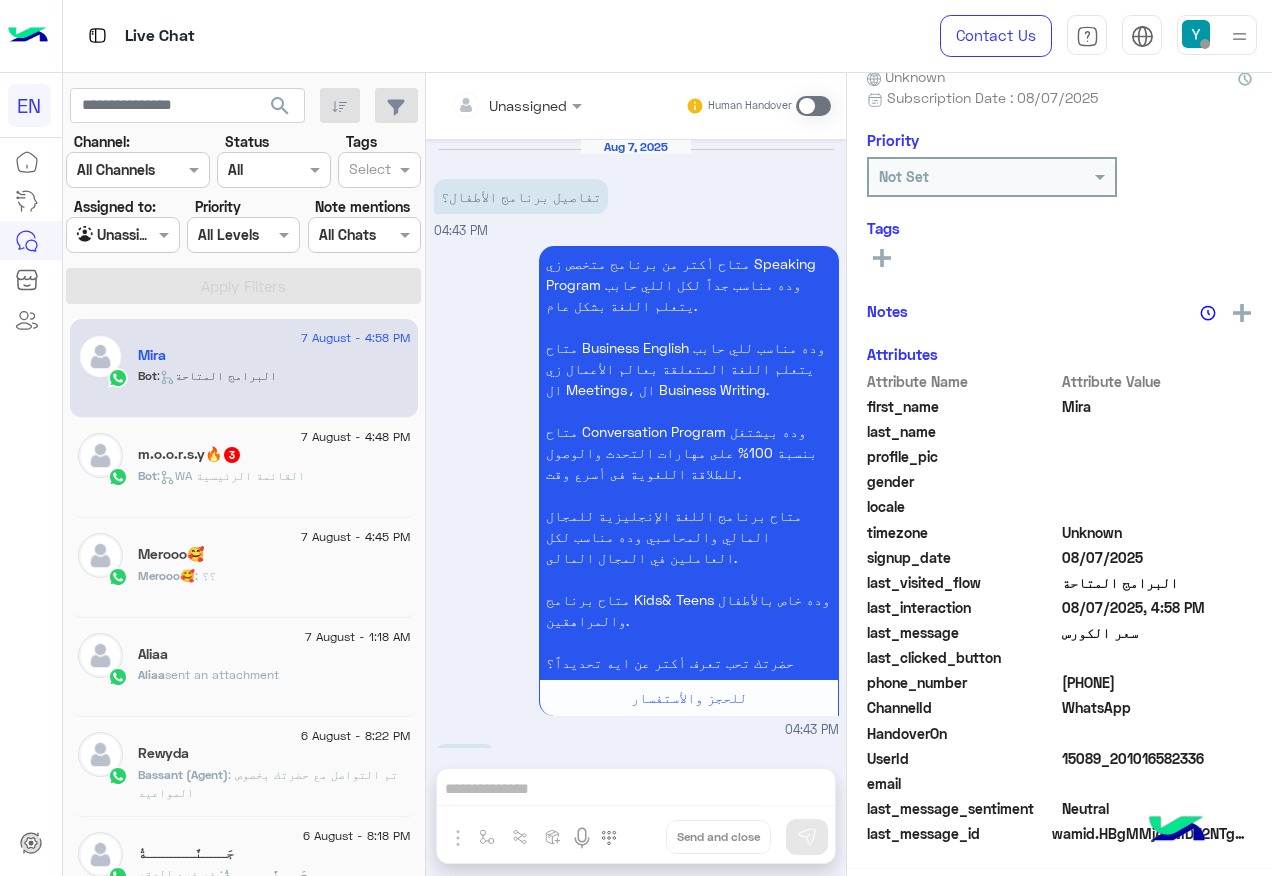 scroll, scrollTop: 1136, scrollLeft: 0, axis: vertical 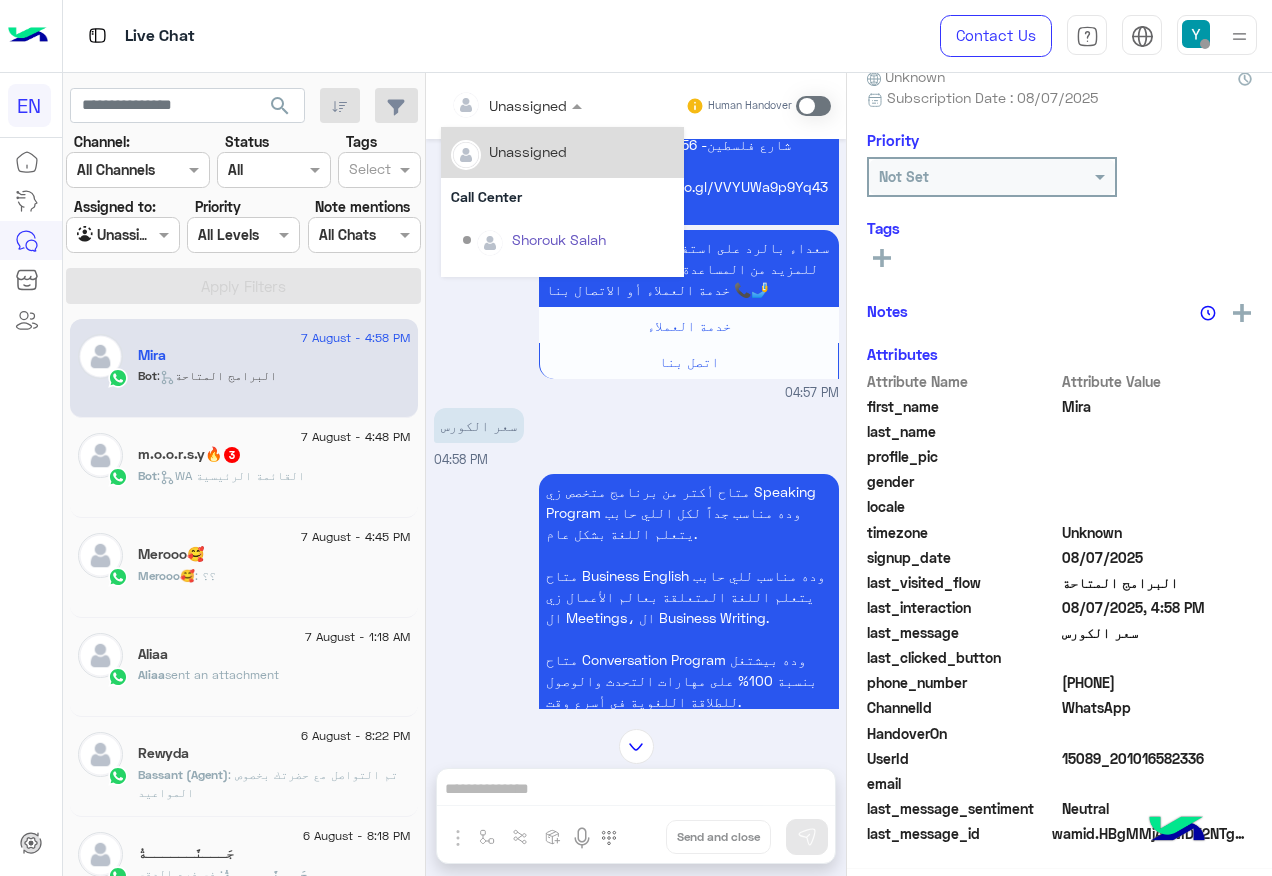 click at bounding box center [491, 105] 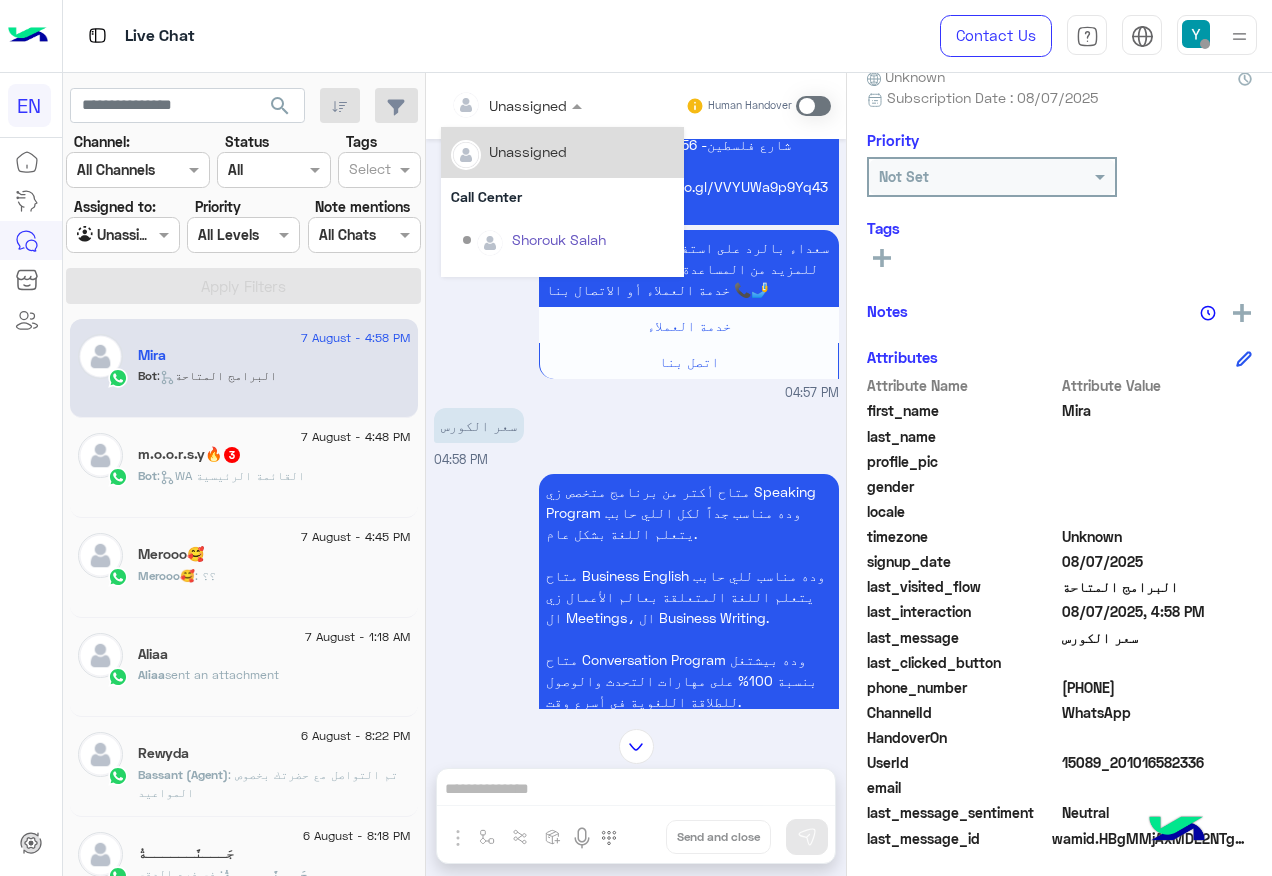 scroll 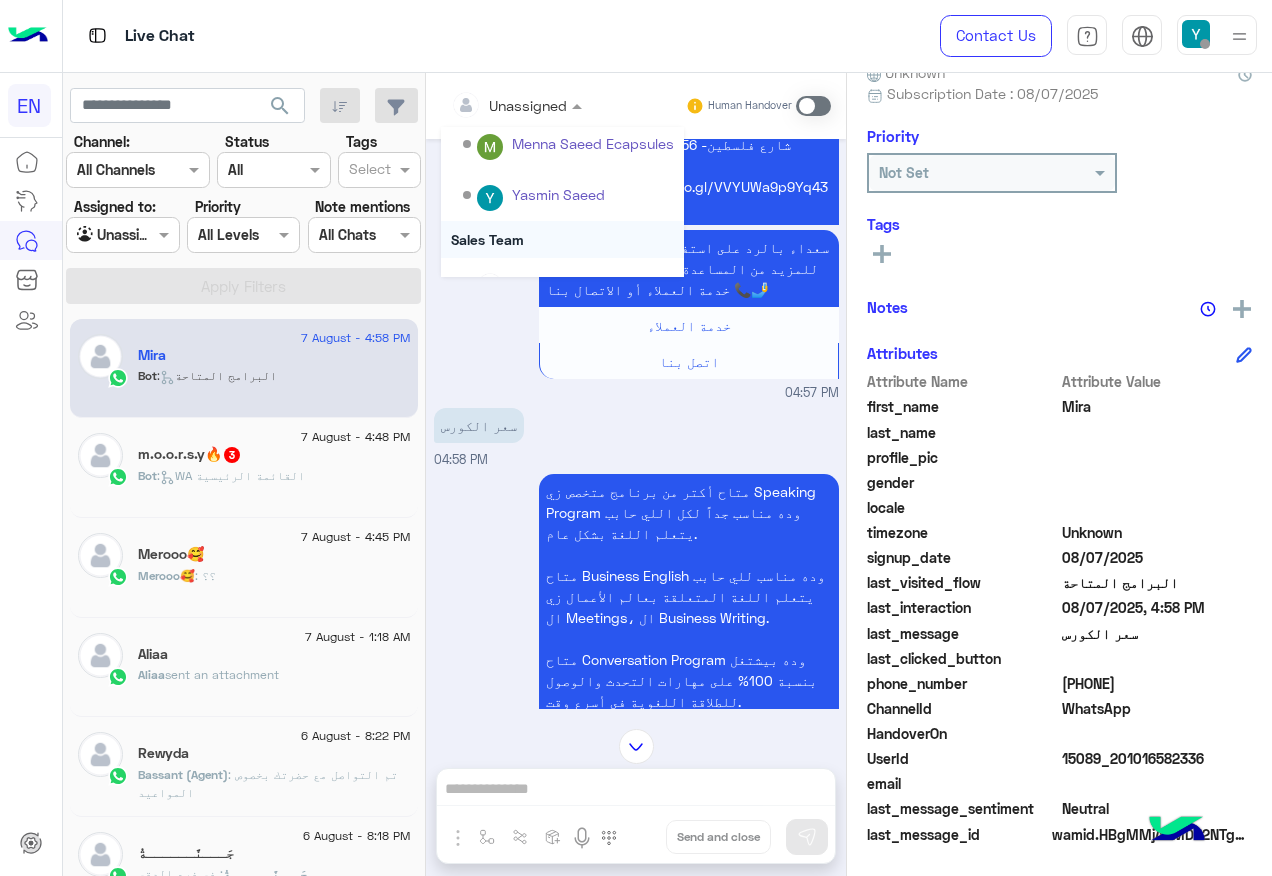 click on "Sales Team" at bounding box center [562, 239] 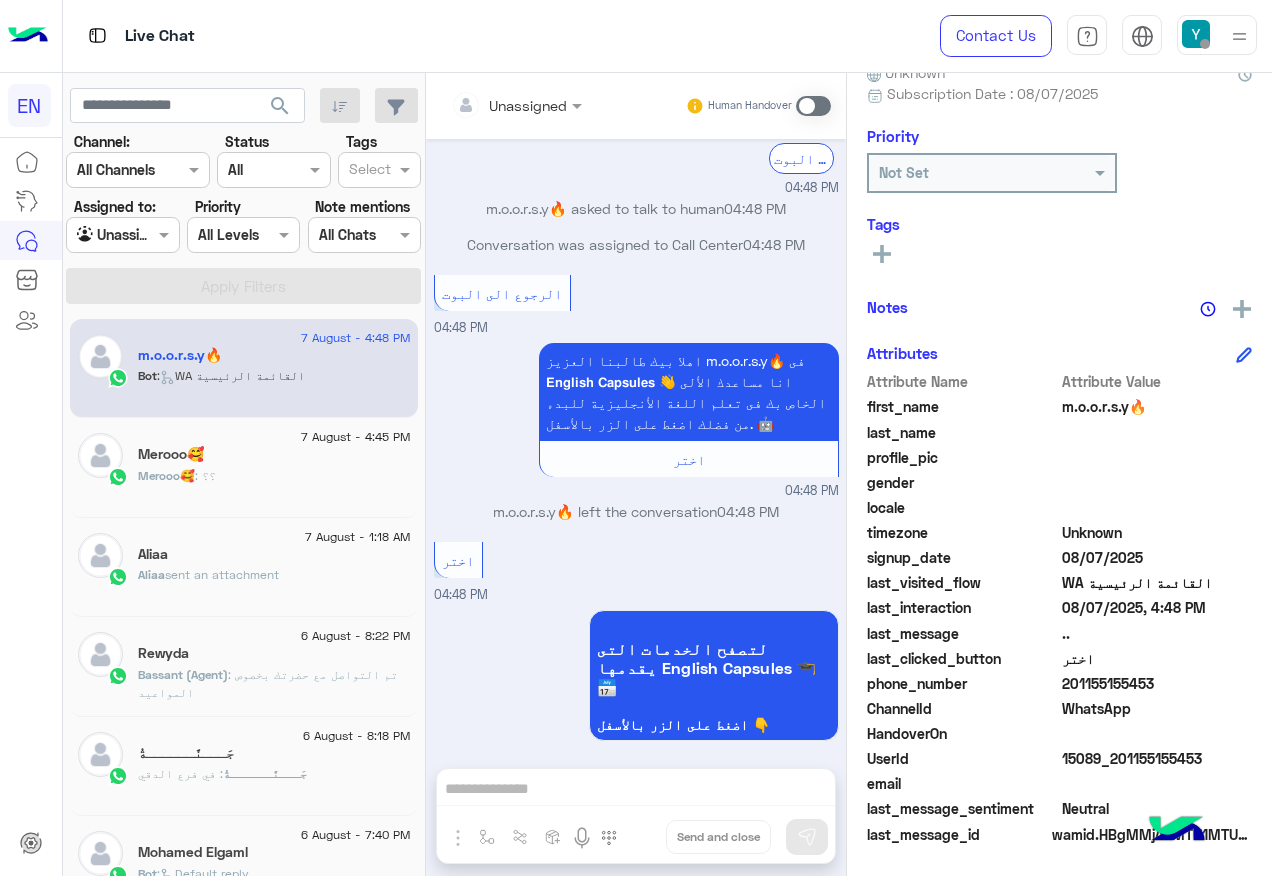 click on "201155155453" 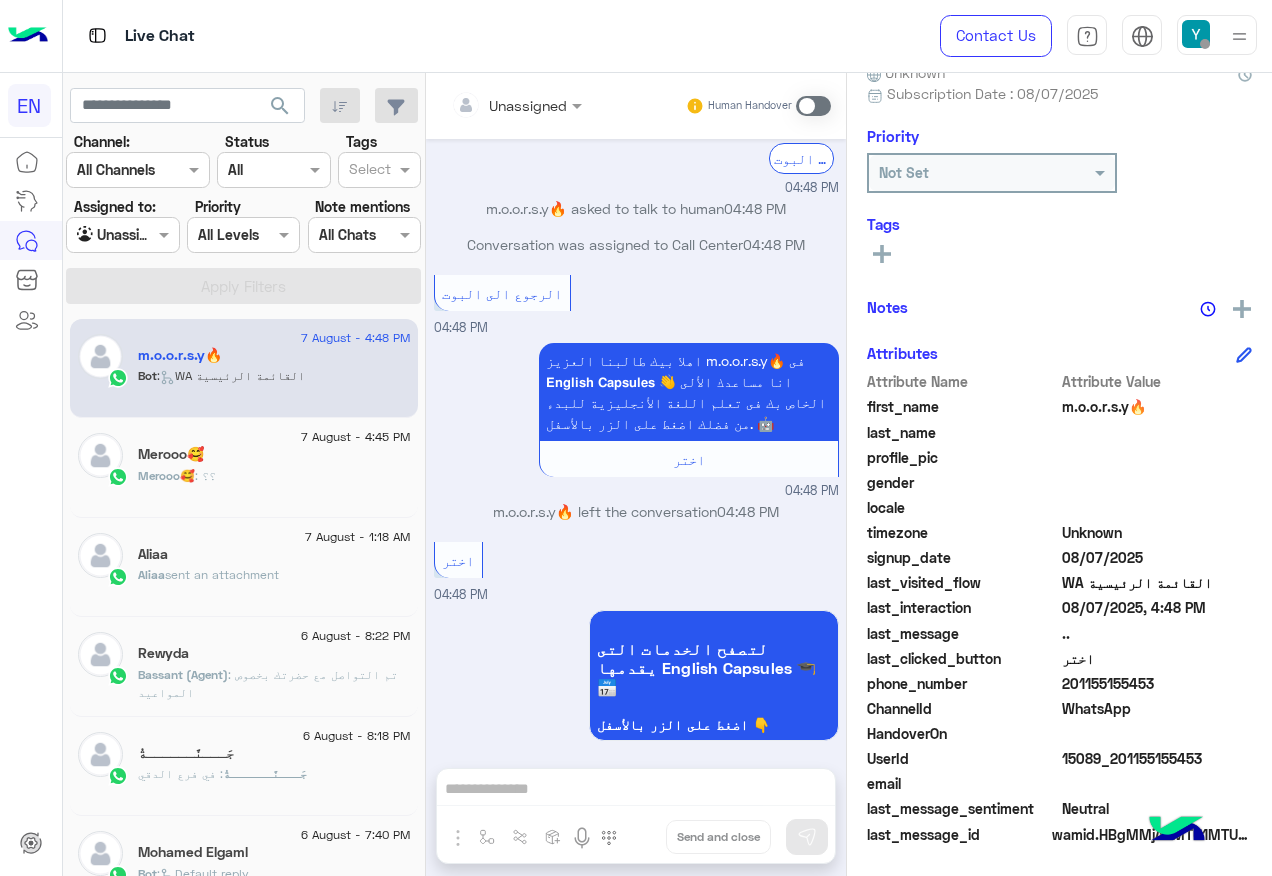 click at bounding box center [813, 106] 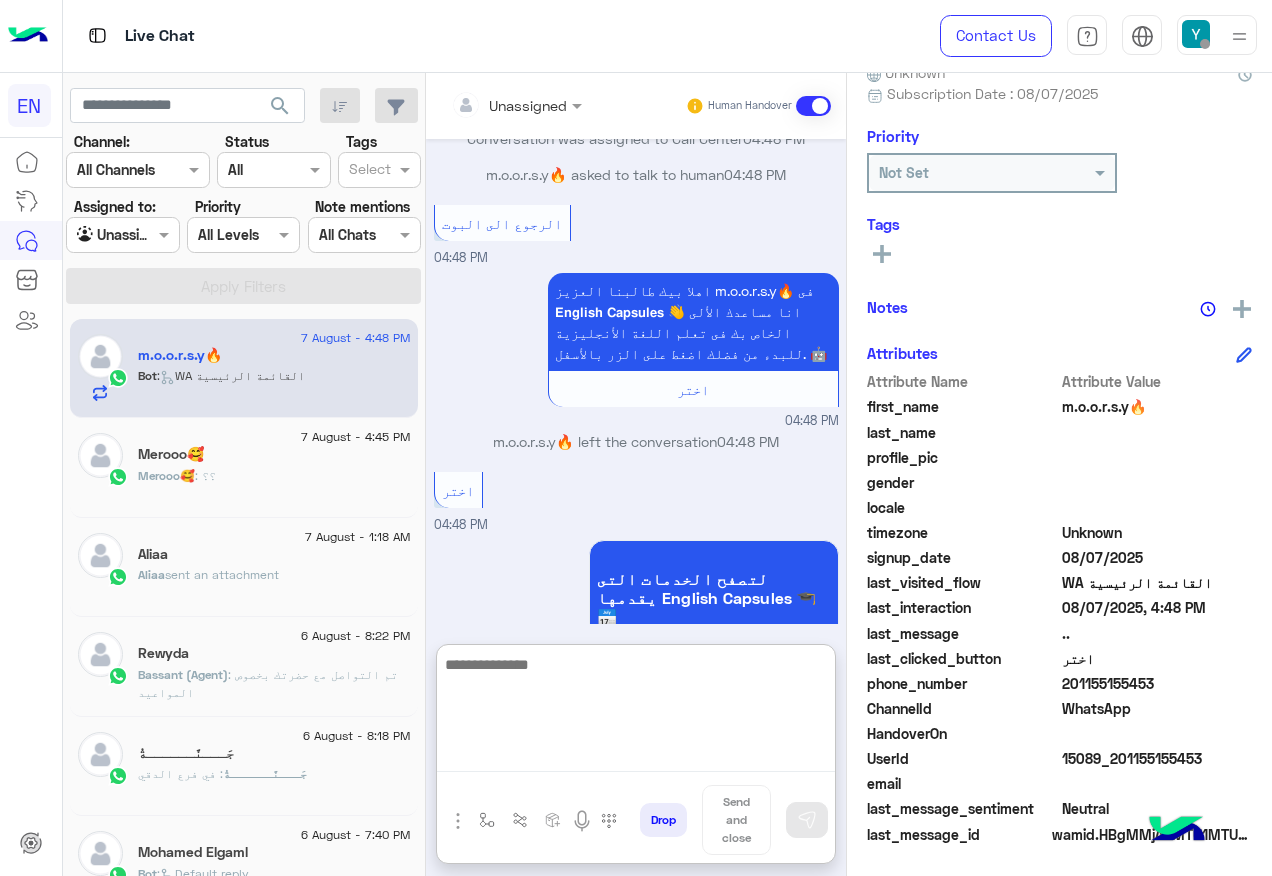 click at bounding box center (636, 712) 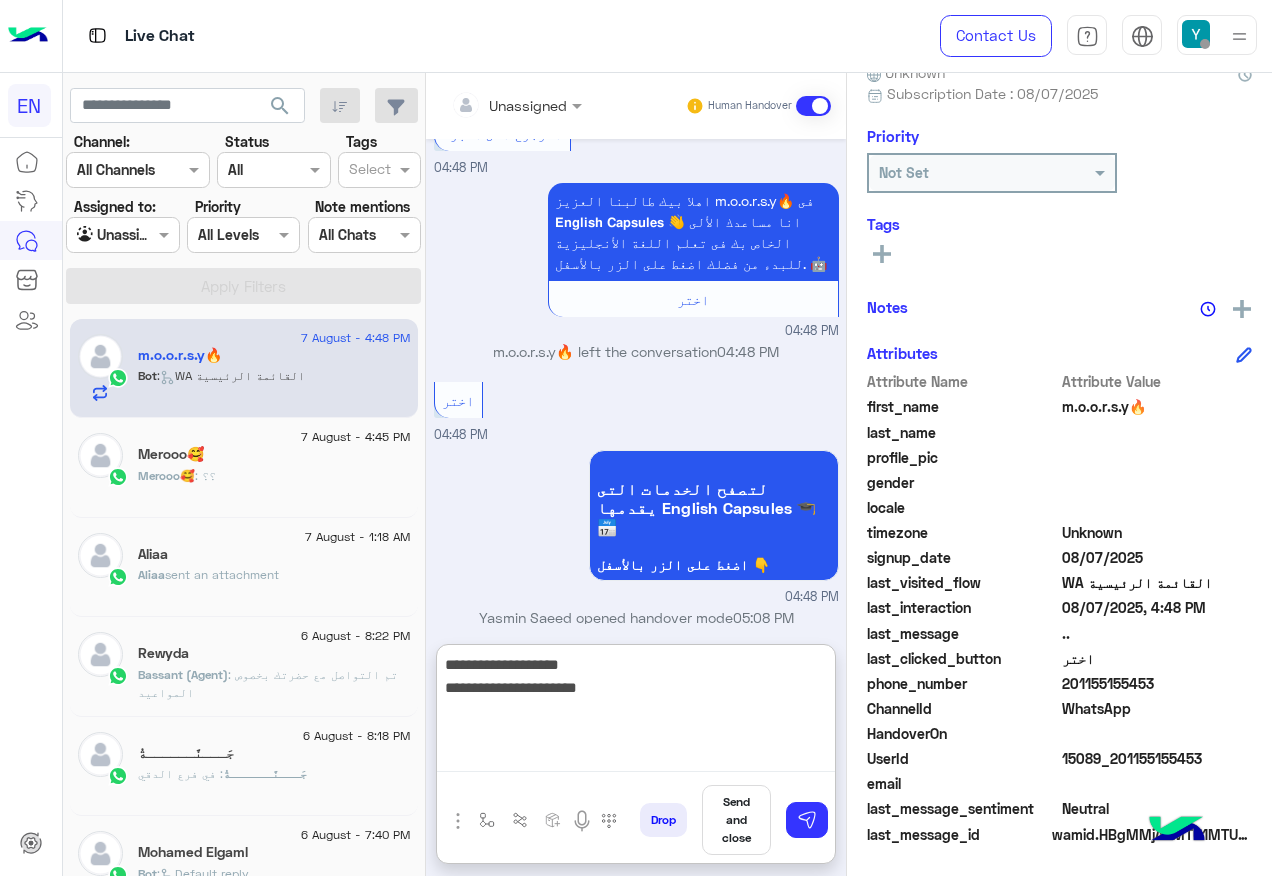 type on "**********" 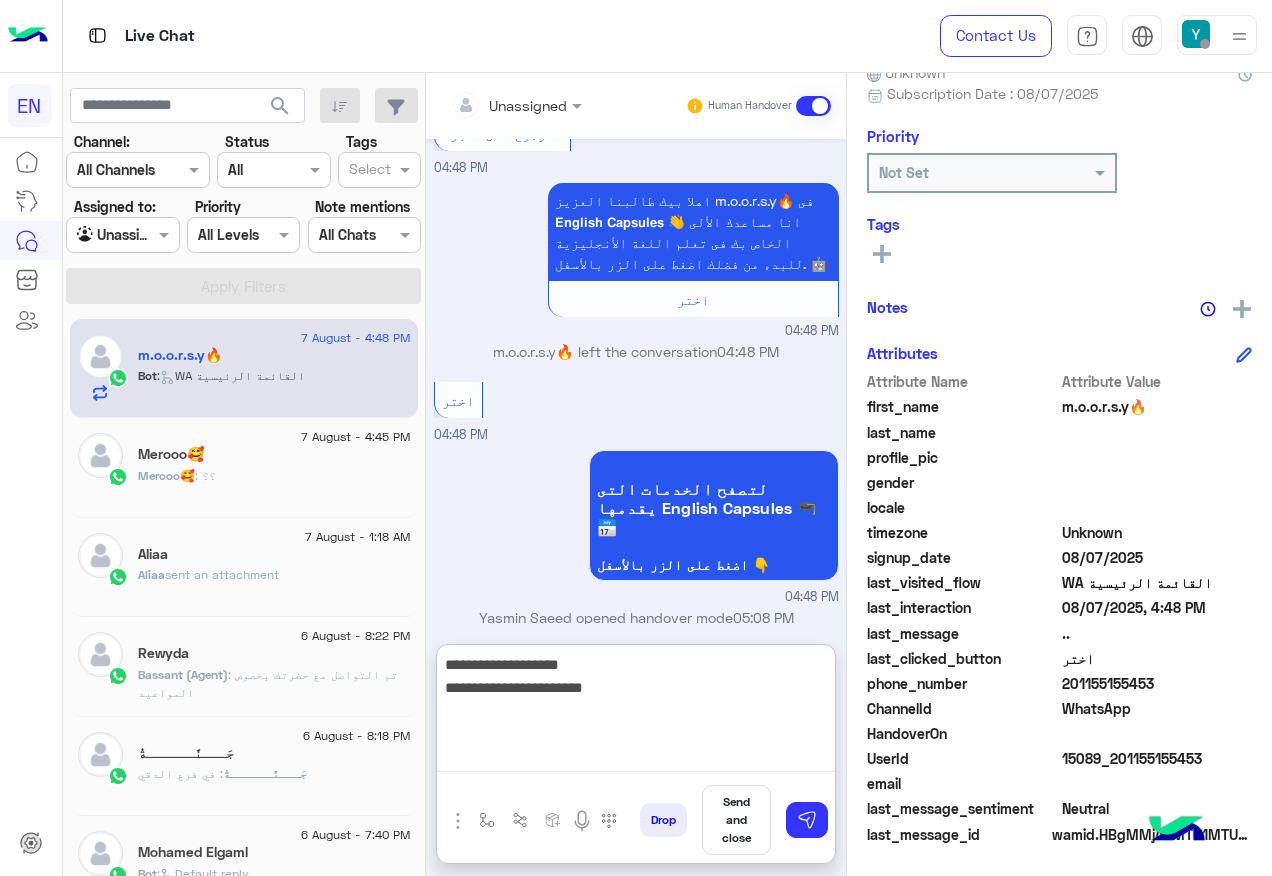 type 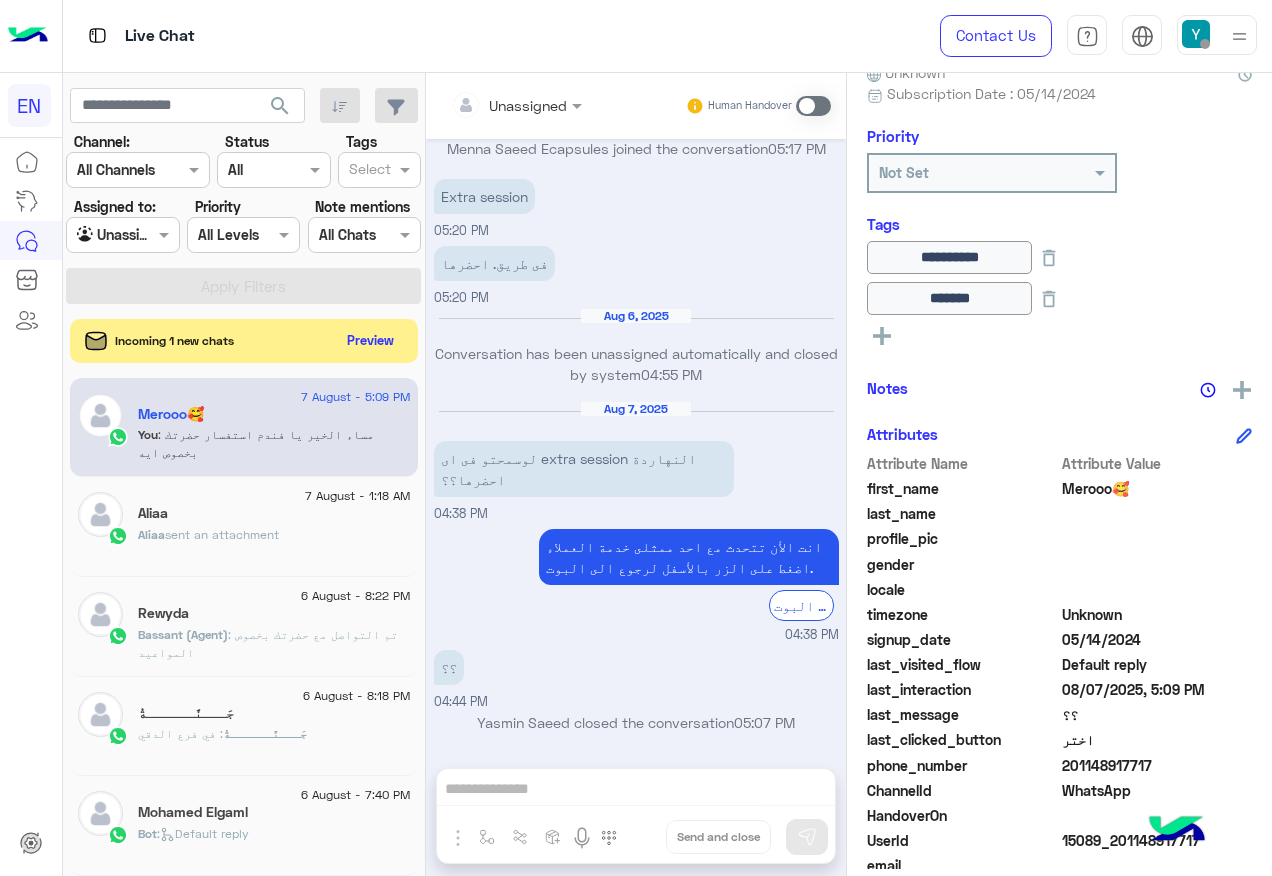 scroll, scrollTop: 920, scrollLeft: 0, axis: vertical 